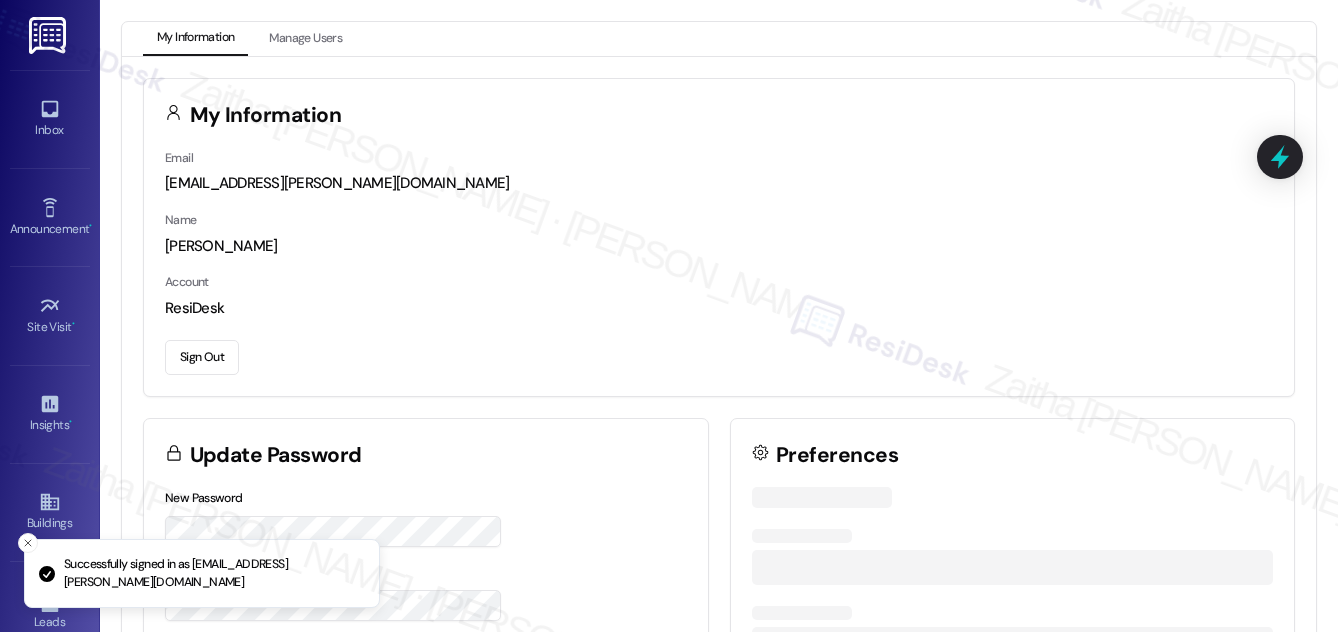 scroll, scrollTop: 0, scrollLeft: 0, axis: both 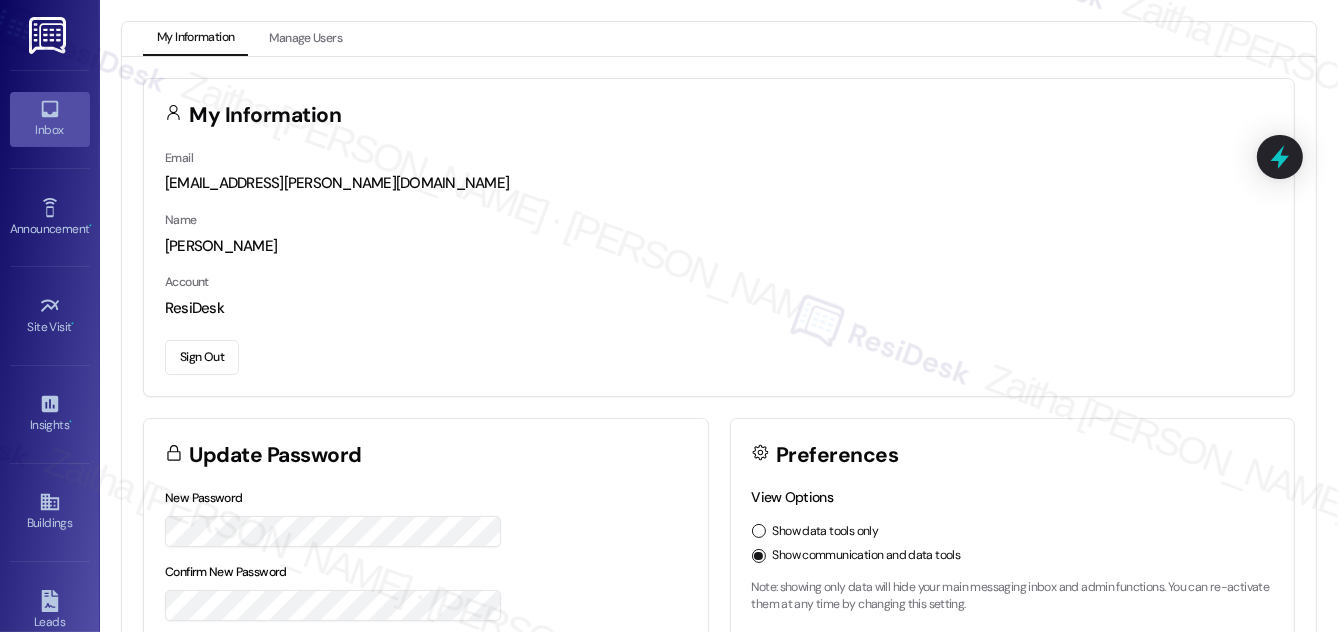 click on "Inbox" at bounding box center [50, 130] 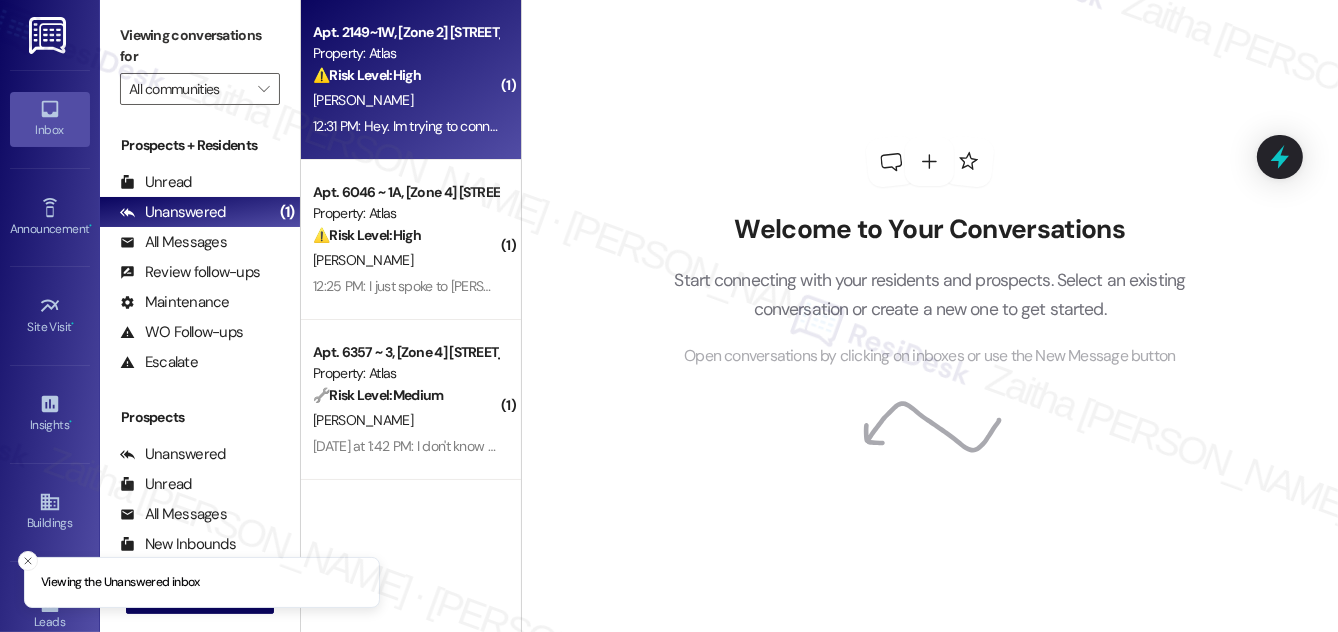 click on "K. Alexander" at bounding box center [405, 100] 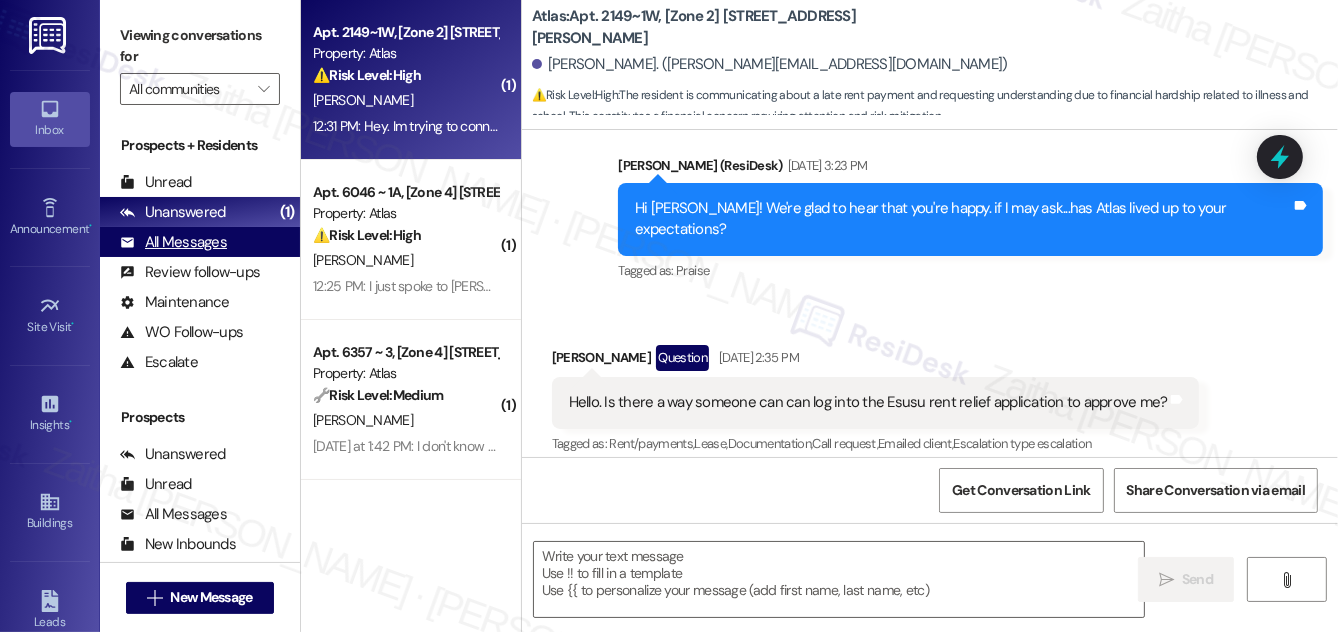 type on "Fetching suggested responses. Please feel free to read through the conversation in the meantime." 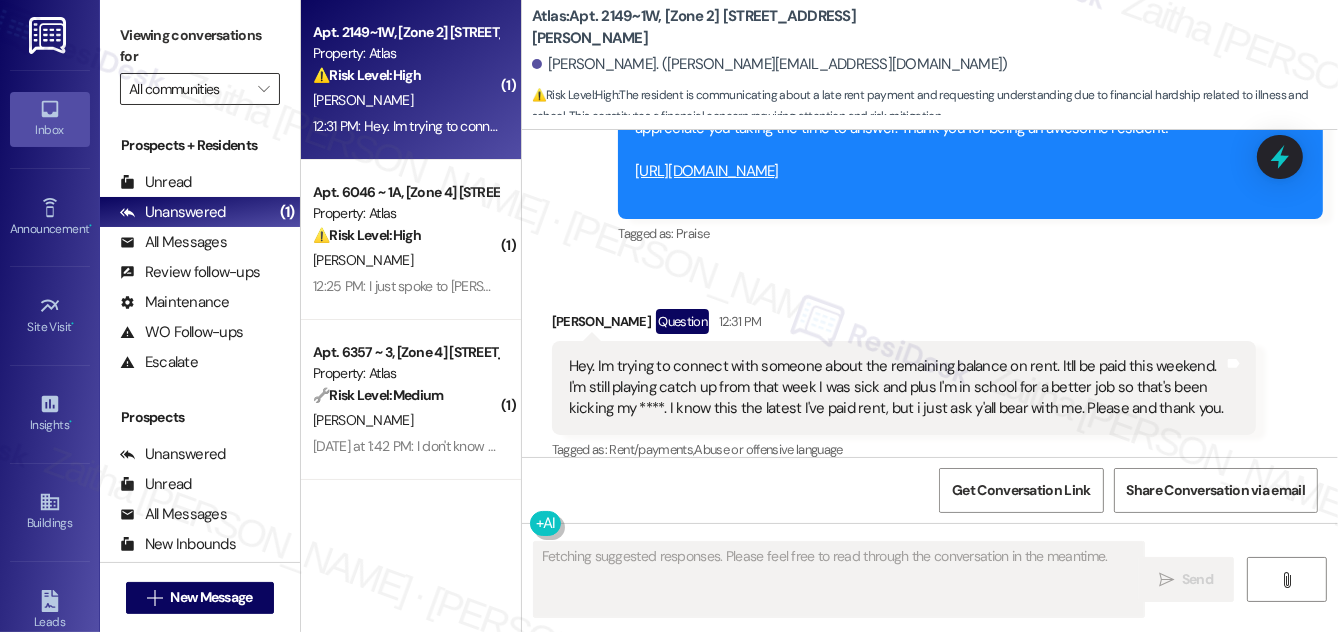 scroll, scrollTop: 6495, scrollLeft: 0, axis: vertical 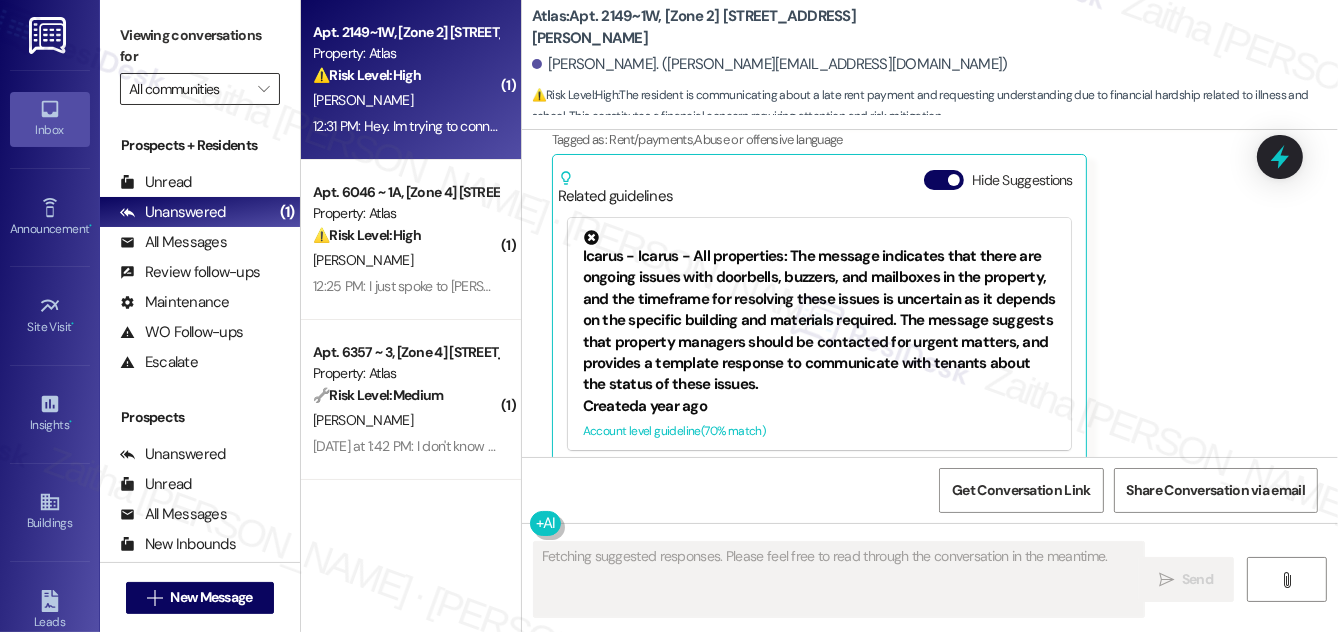 click on "All communities" at bounding box center [188, 89] 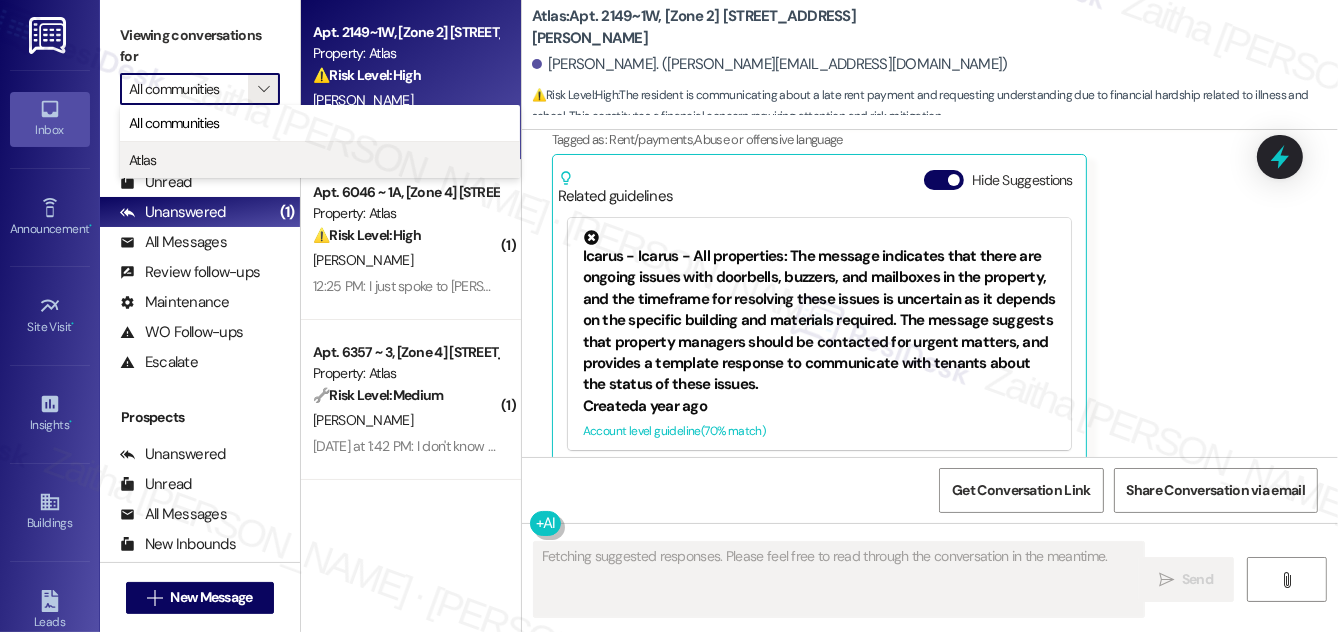 click on "Atlas" at bounding box center [320, 160] 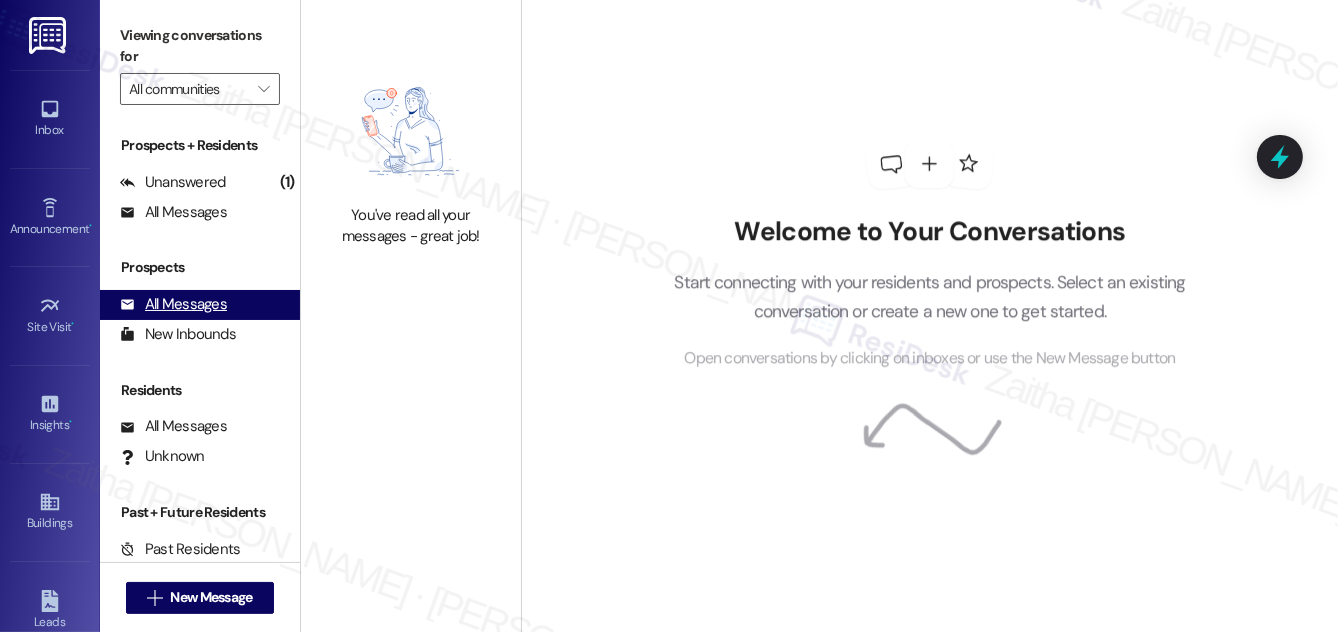 type on "Atlas" 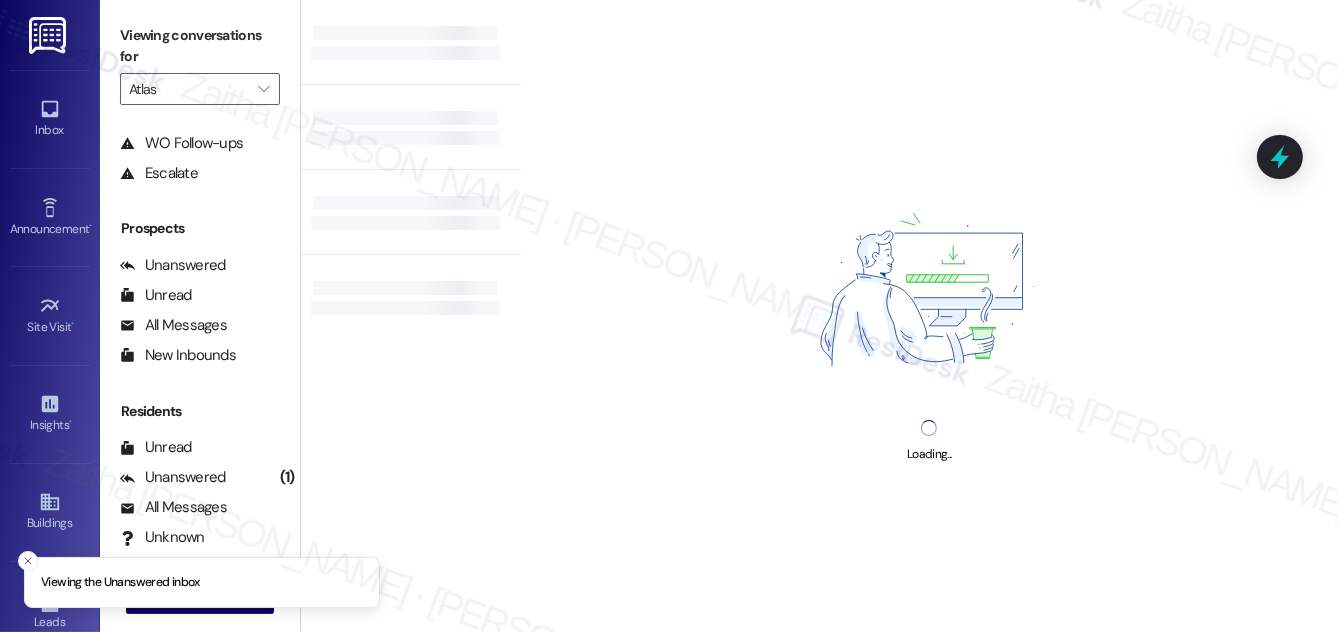 scroll, scrollTop: 264, scrollLeft: 0, axis: vertical 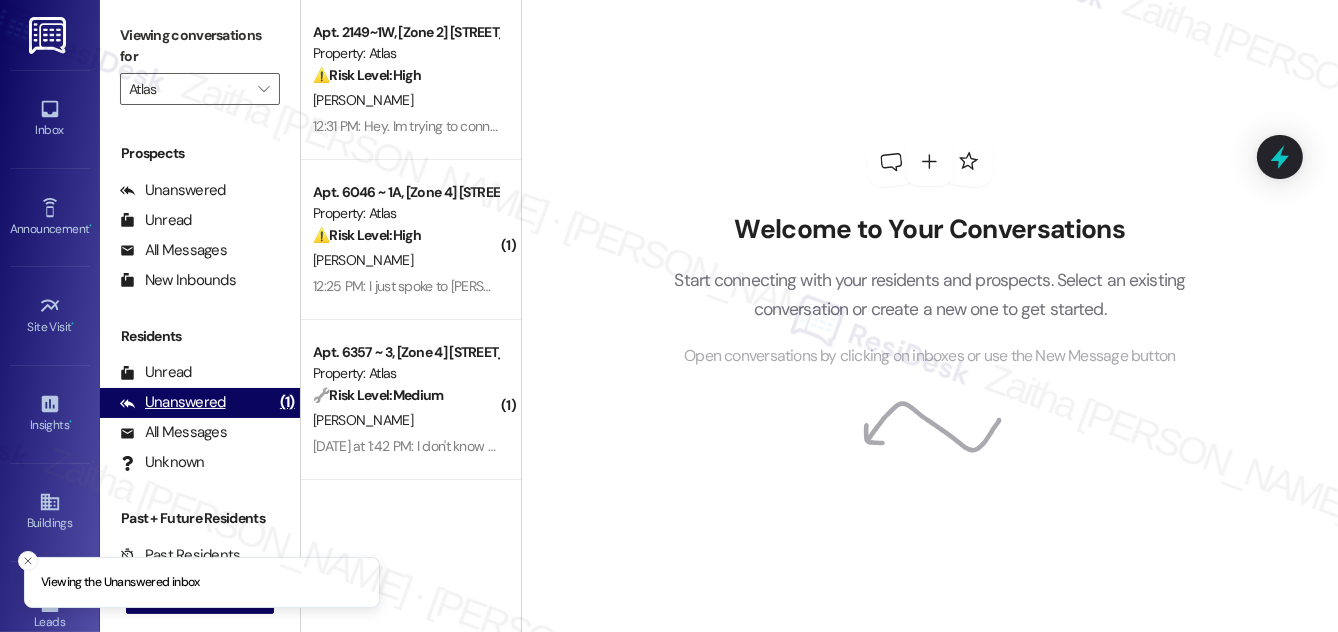 click on "Unanswered" at bounding box center (173, 402) 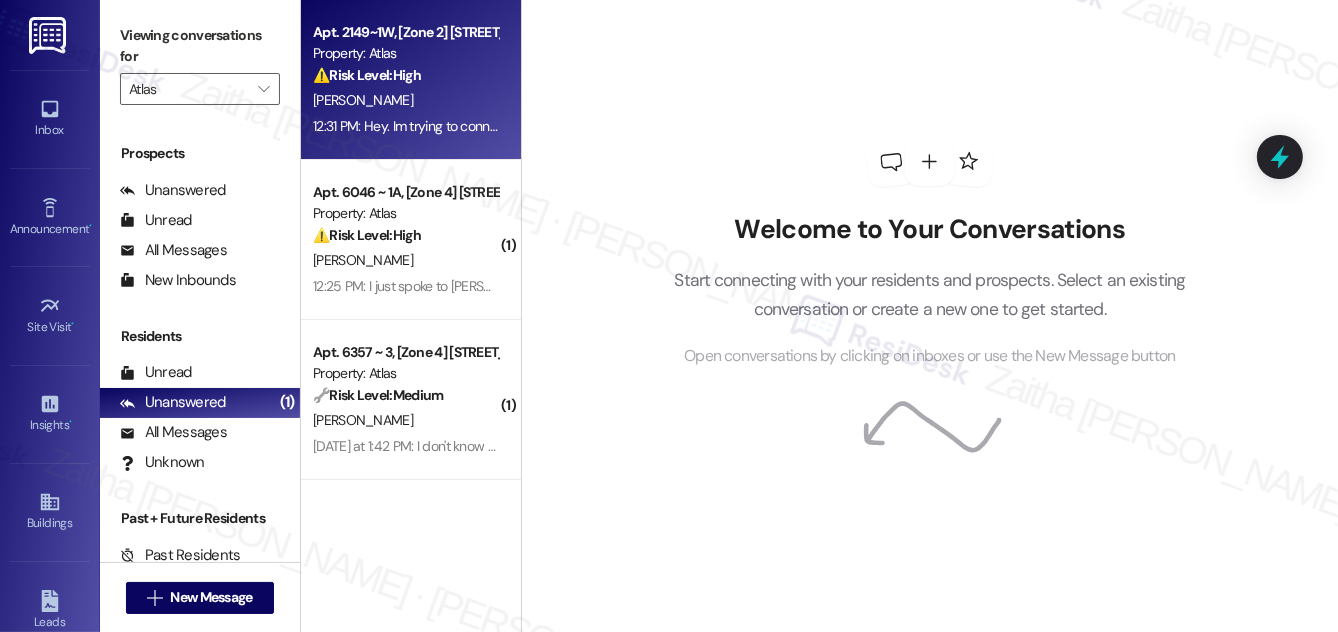click on "K. Alexander" at bounding box center (405, 100) 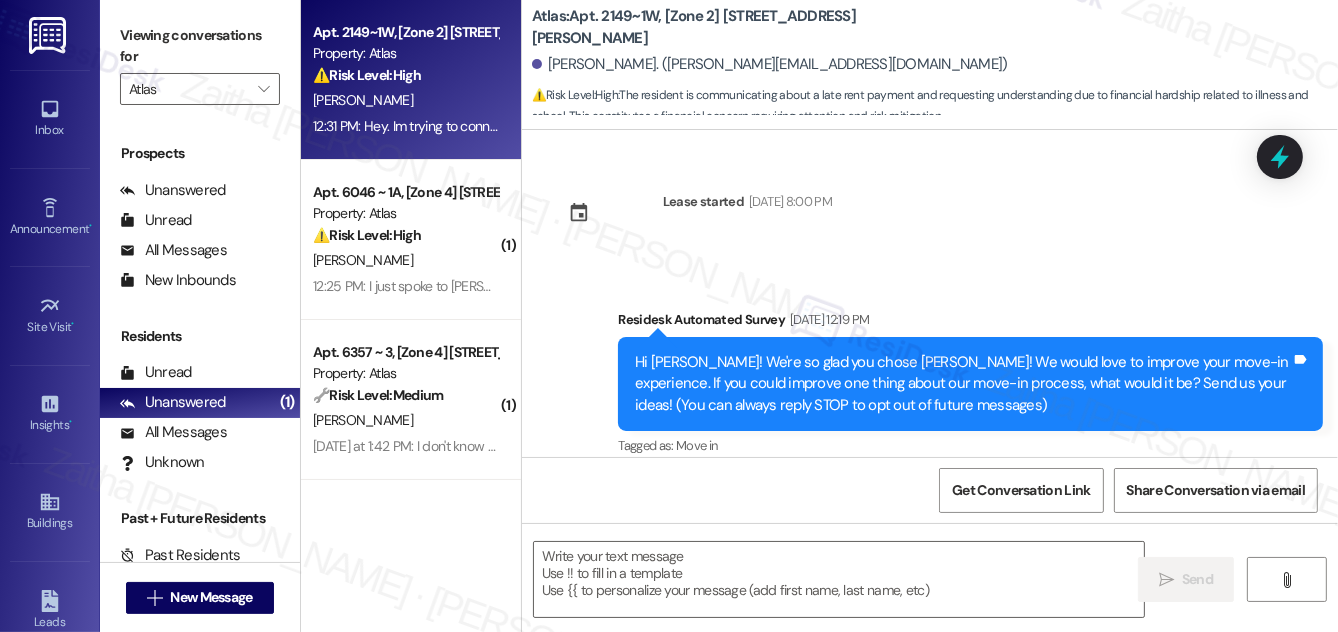 scroll, scrollTop: 6494, scrollLeft: 0, axis: vertical 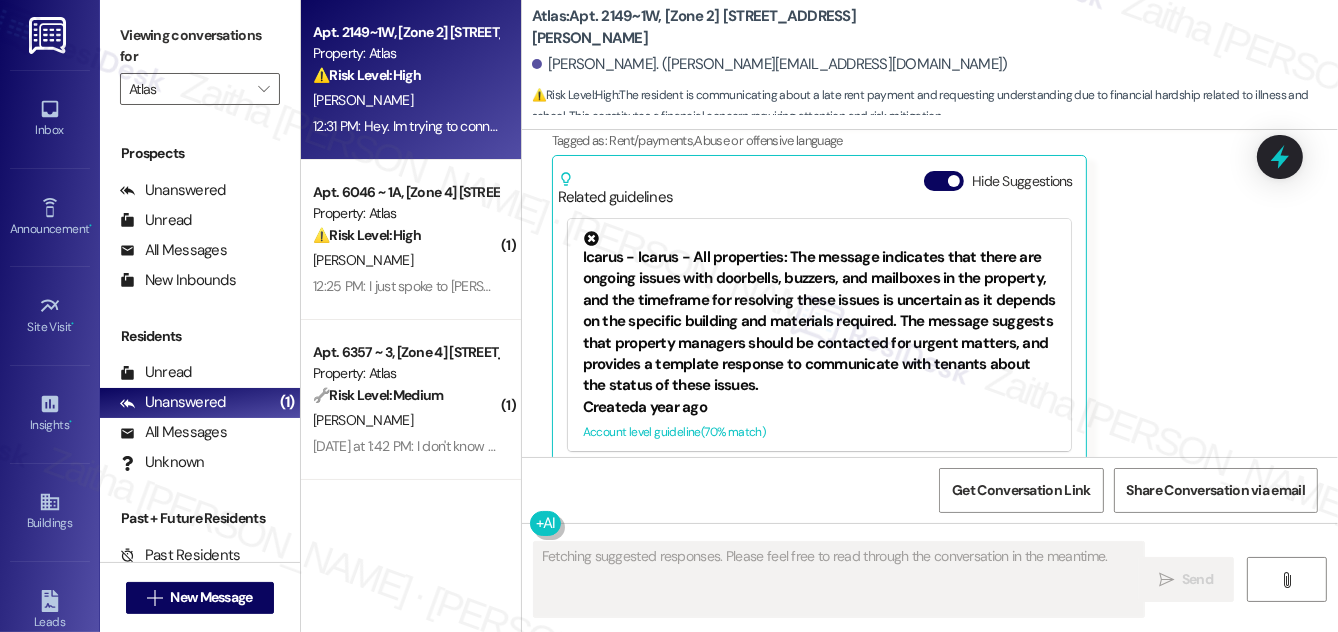 drag, startPoint x: 940, startPoint y: 162, endPoint x: 981, endPoint y: 223, distance: 73.4983 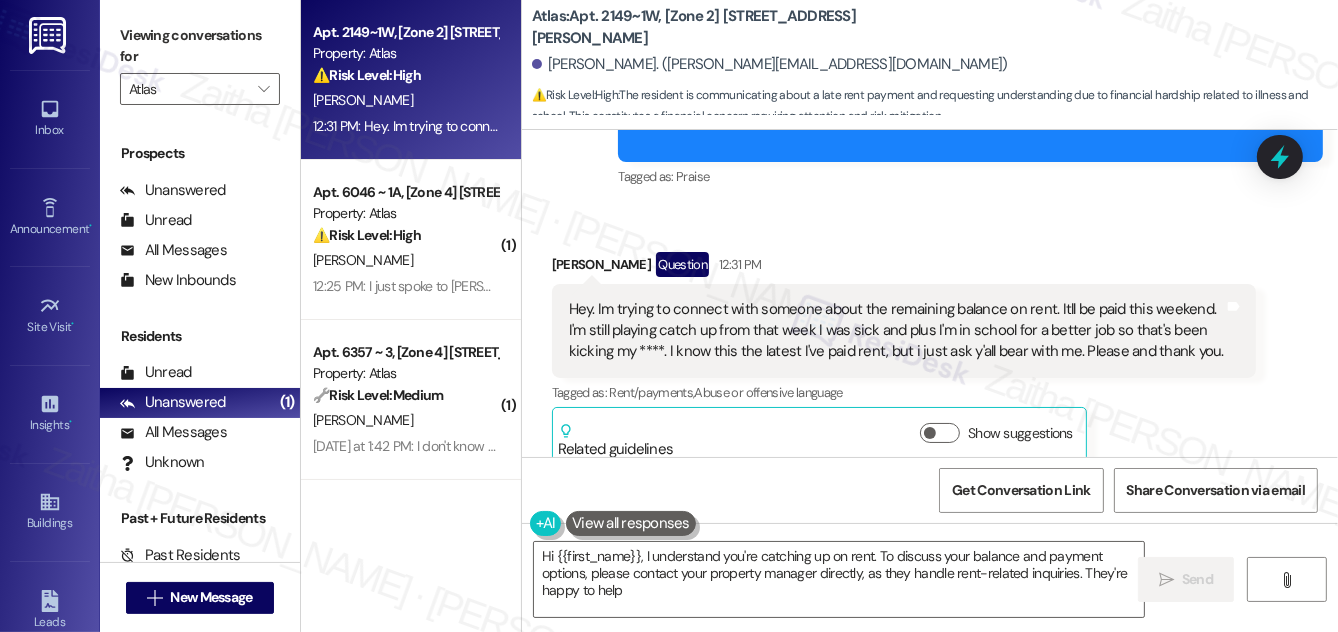type on "Hi {{first_name}}, I understand you're catching up on rent. To discuss your balance and payment options, please contact your property manager directly, as they handle rent-related inquiries. They're happy to help!" 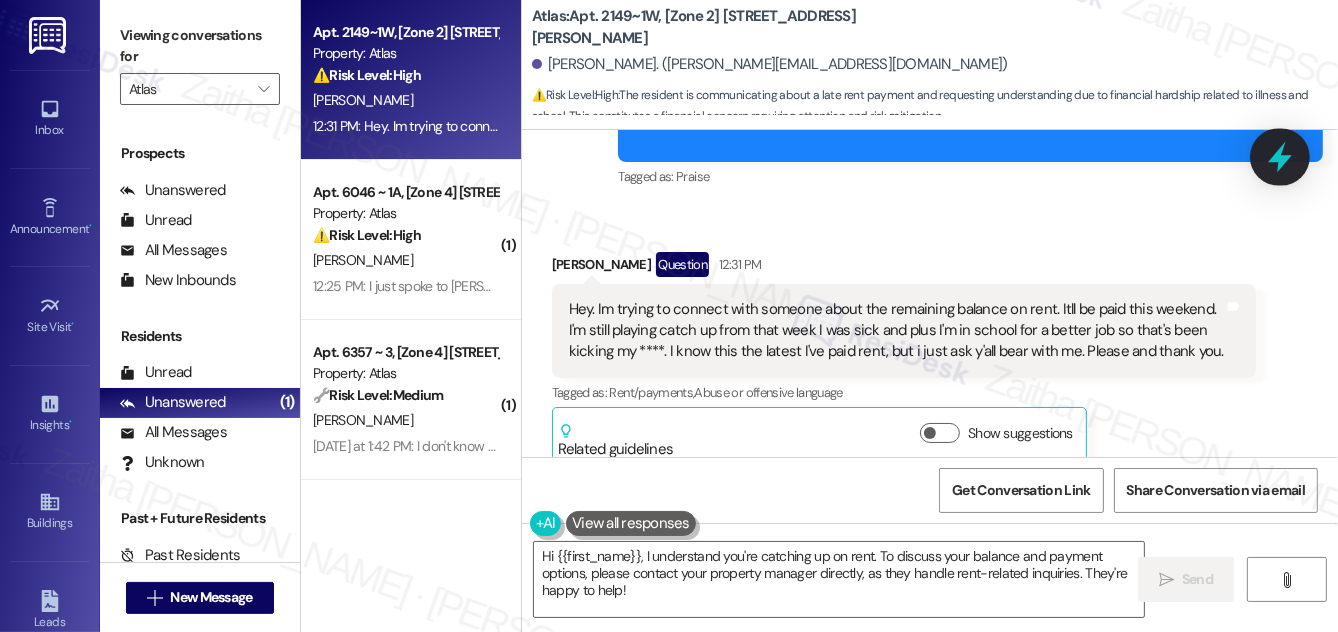 click 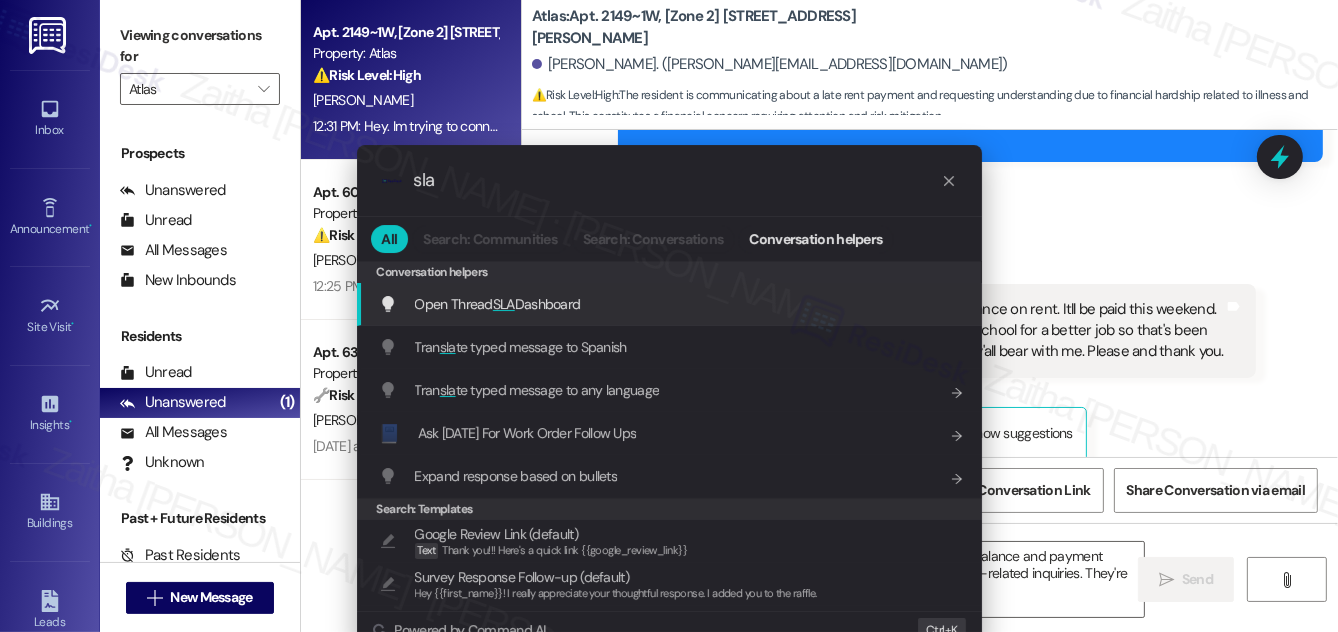 type on "sla" 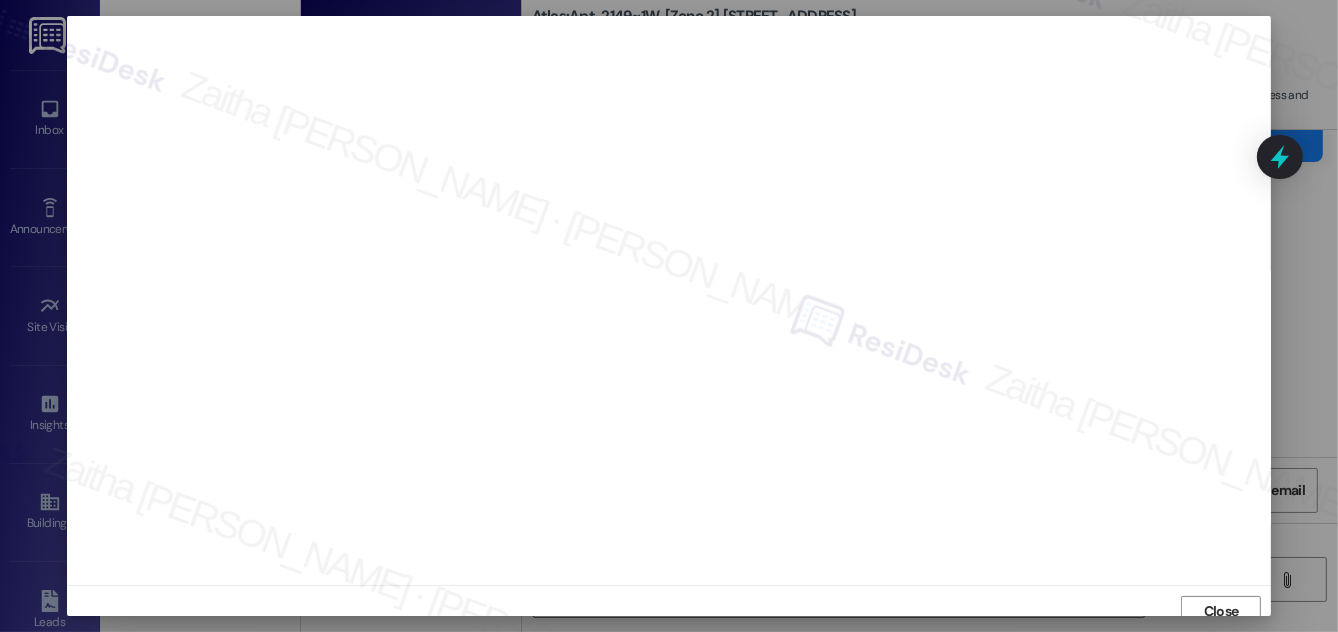 scroll, scrollTop: 11, scrollLeft: 0, axis: vertical 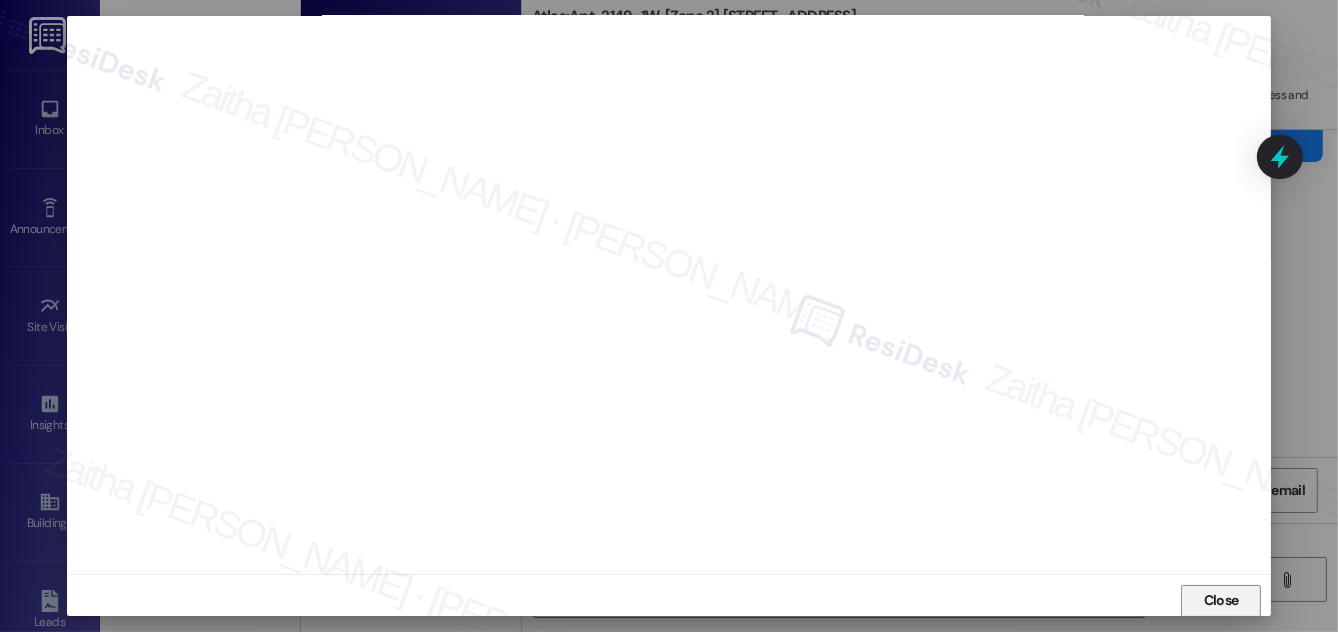 click on "Close" at bounding box center (1221, 600) 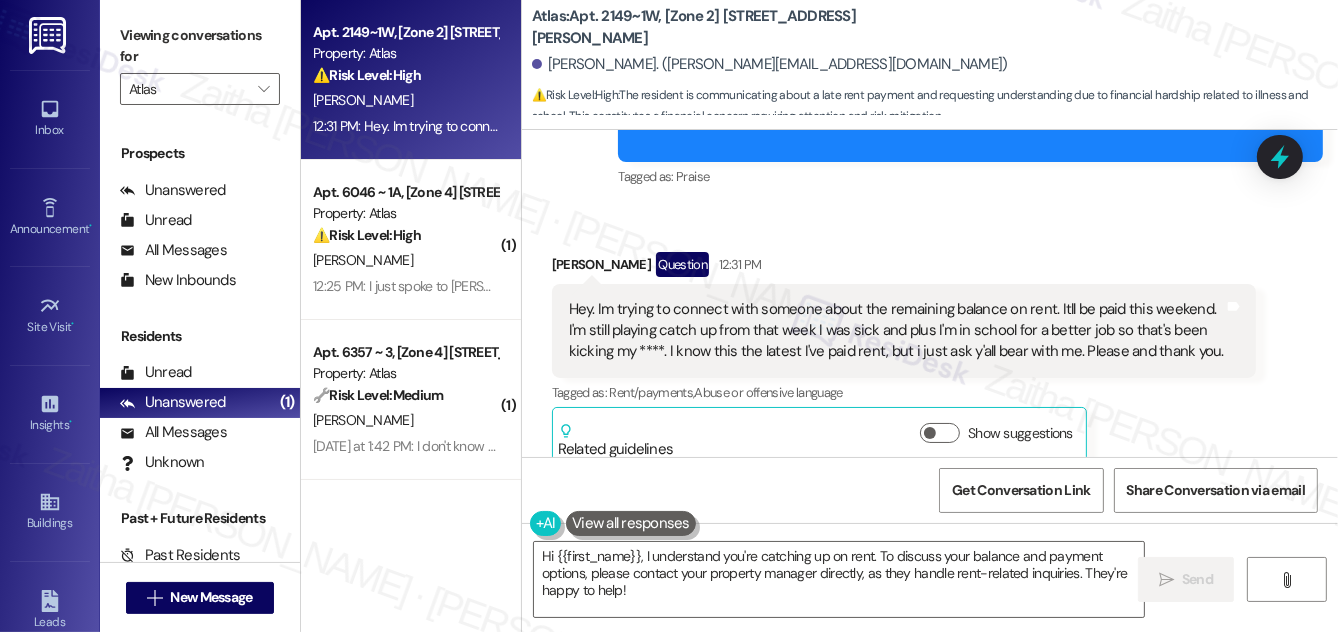click on "⚠️  Risk Level:  High The resident is communicating about a late rent payment and requesting understanding due to financial hardship related to illness and school. This constitutes a financial concern requiring attention and risk mitigation." at bounding box center [405, 75] 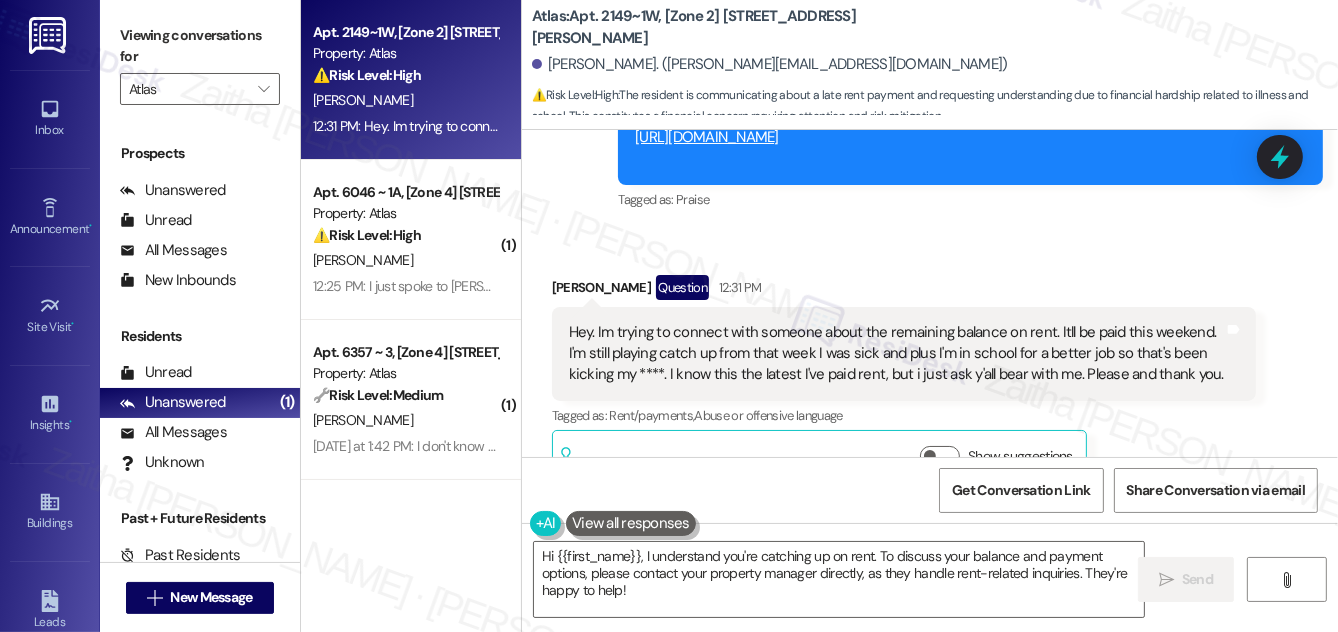 scroll, scrollTop: 6242, scrollLeft: 0, axis: vertical 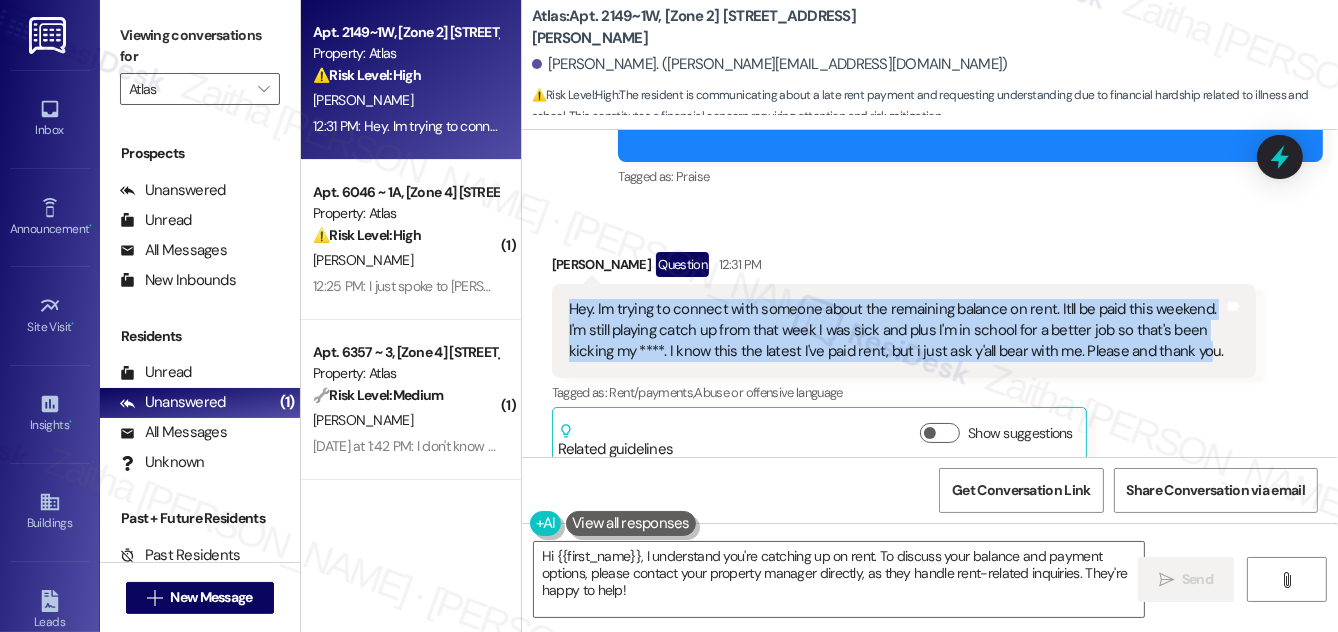 drag, startPoint x: 560, startPoint y: 278, endPoint x: 1201, endPoint y: 331, distance: 643.1874 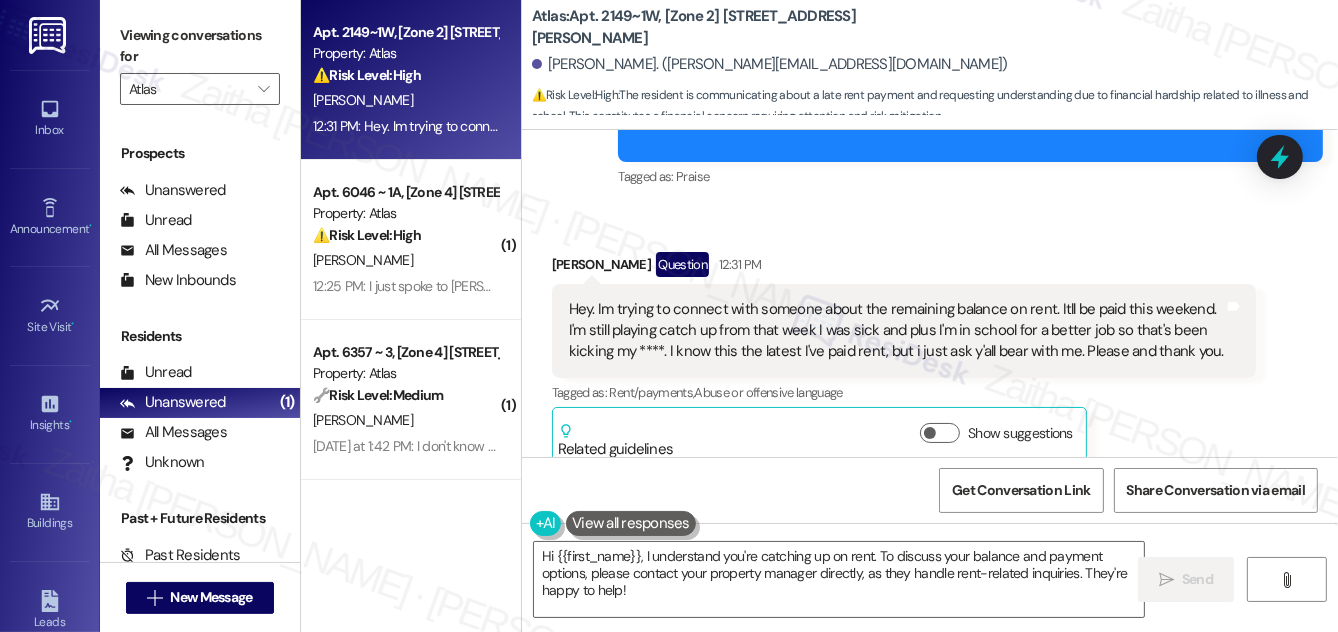 click on "Tagged as:   Rent/payments ,  Click to highlight conversations about Rent/payments Abuse or offensive language Click to highlight conversations about Abuse or offensive language" at bounding box center [904, 392] 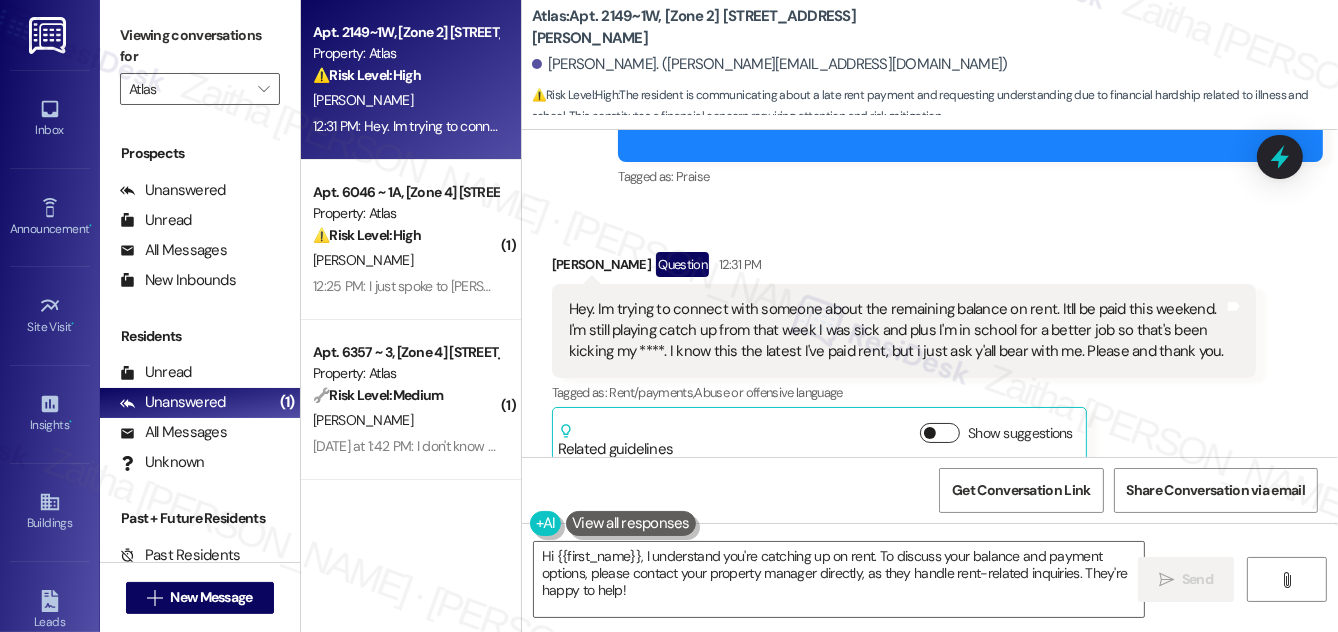 click on "Show suggestions" at bounding box center [940, 433] 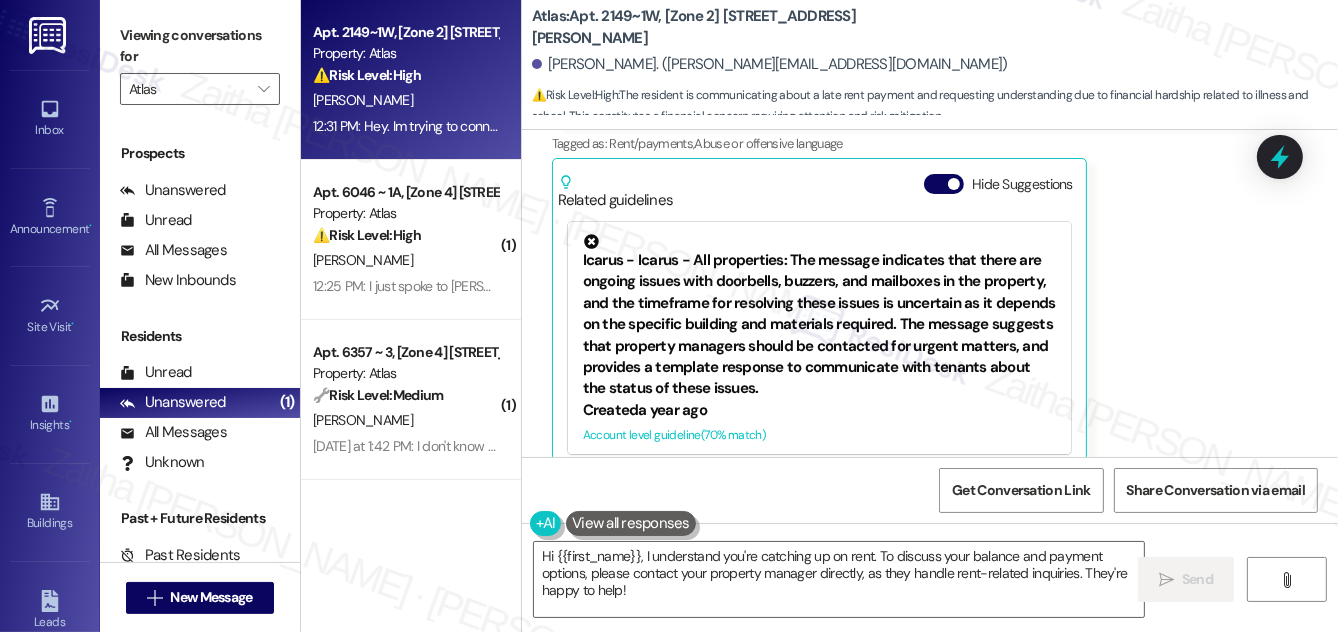 scroll, scrollTop: 6495, scrollLeft: 0, axis: vertical 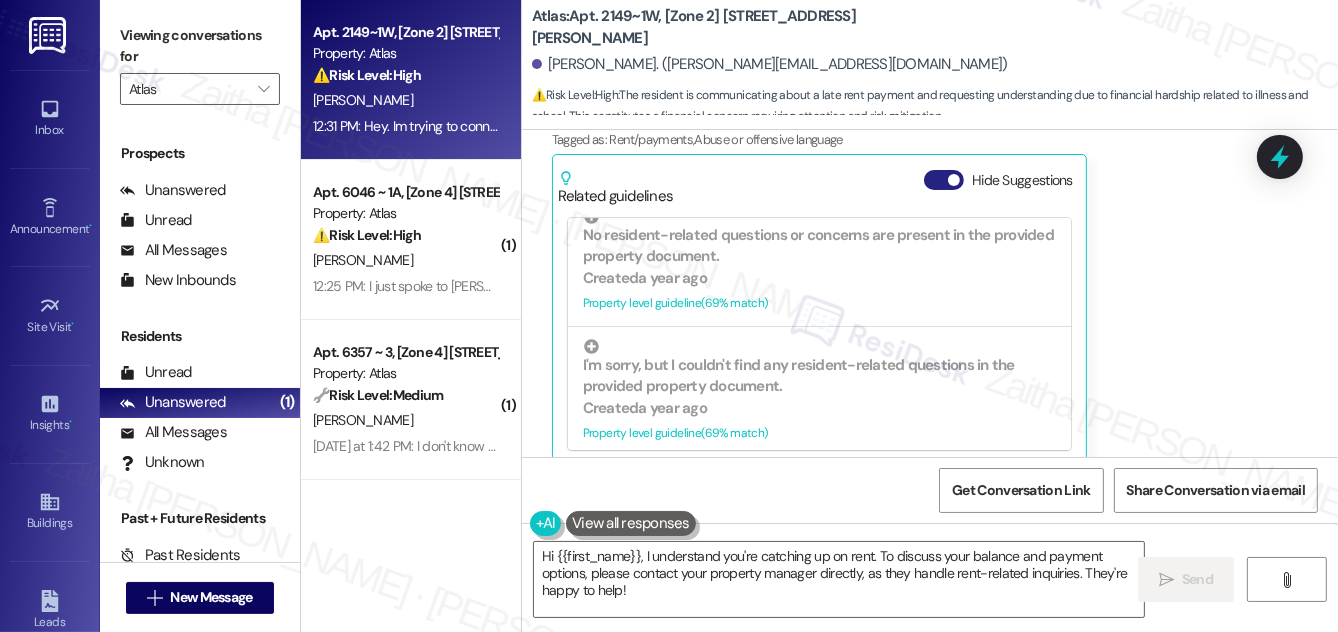 click on "Hide Suggestions" at bounding box center [944, 180] 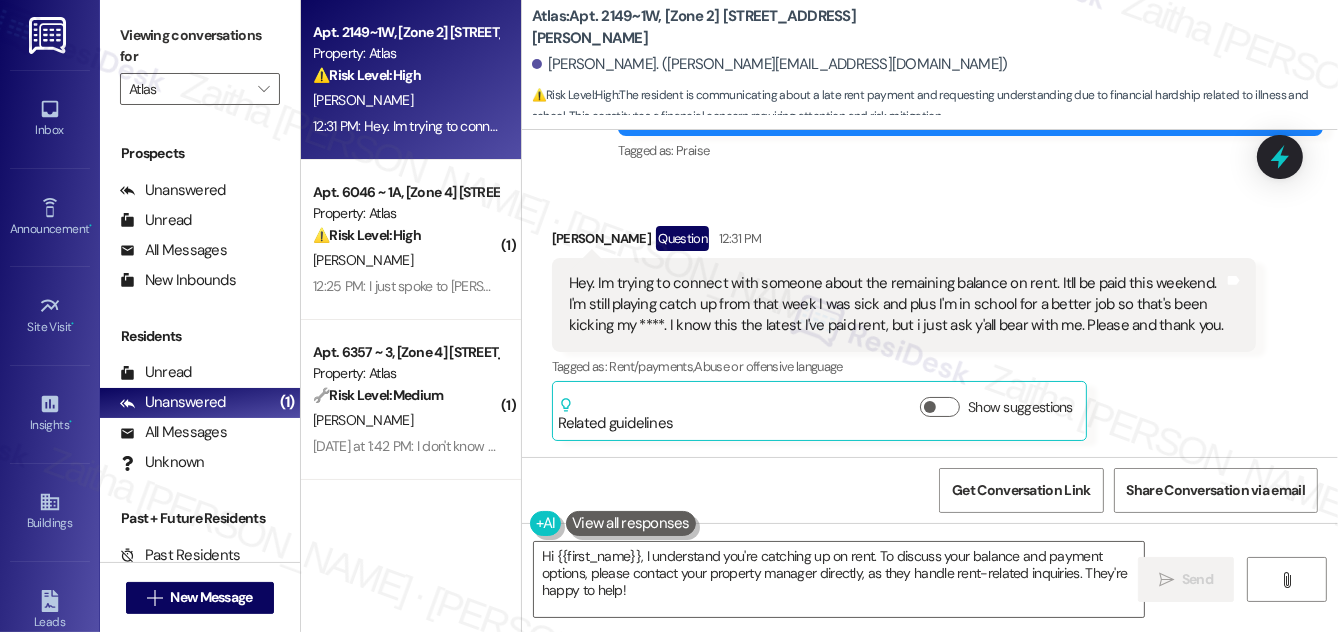 scroll, scrollTop: 6242, scrollLeft: 0, axis: vertical 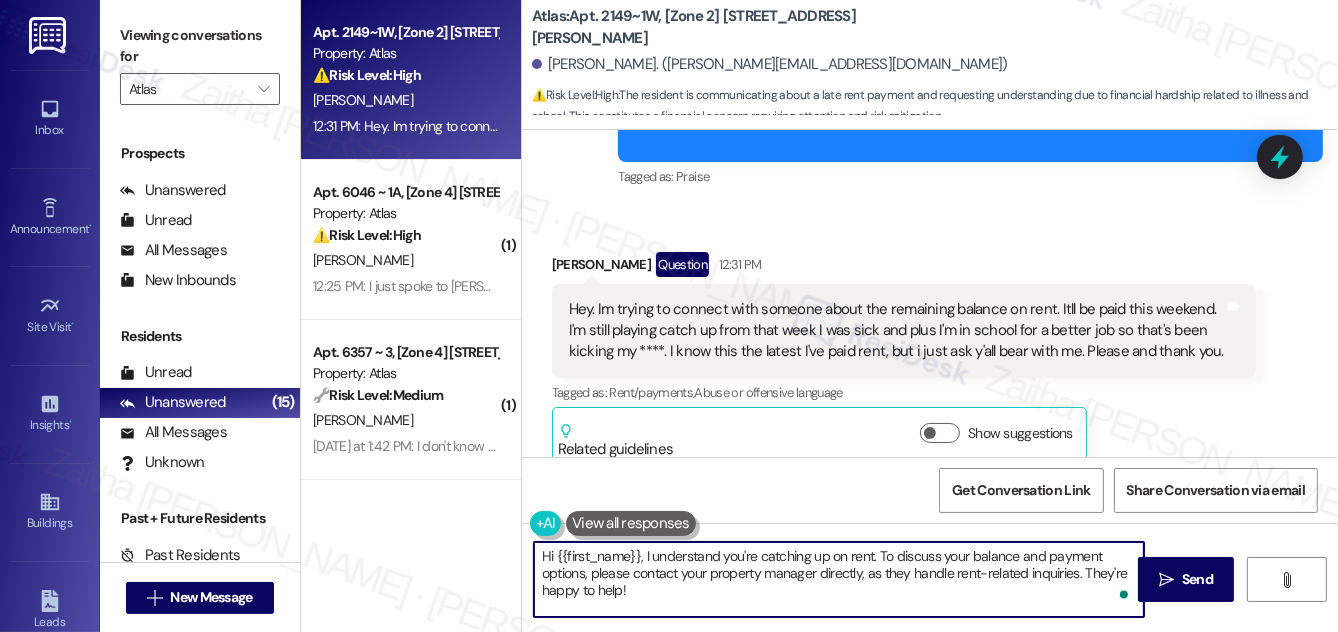 drag, startPoint x: 642, startPoint y: 555, endPoint x: 650, endPoint y: 588, distance: 33.955853 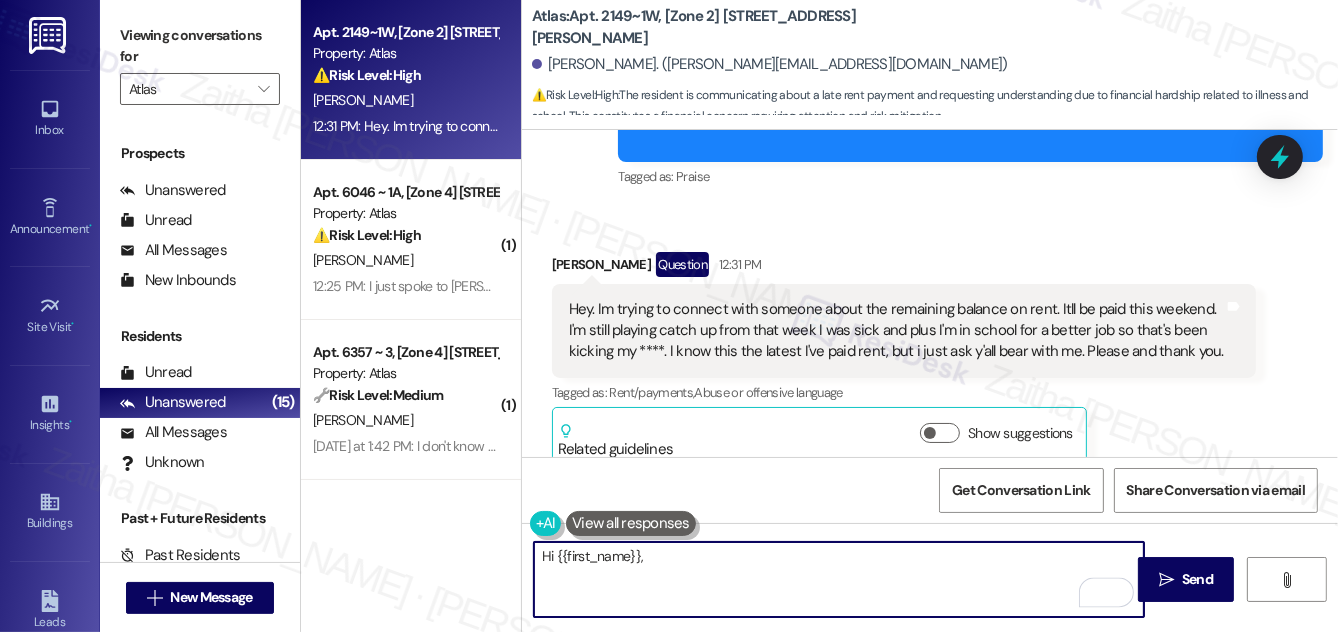 paste on "thank you for reaching out and for the update. I understand things have been challenging, and I appreciate you letting us know. I’ll go ahead and note that the remaining balance is expected to be paid this weekend and relay this to the team as well. We appreciate your effort and communication" 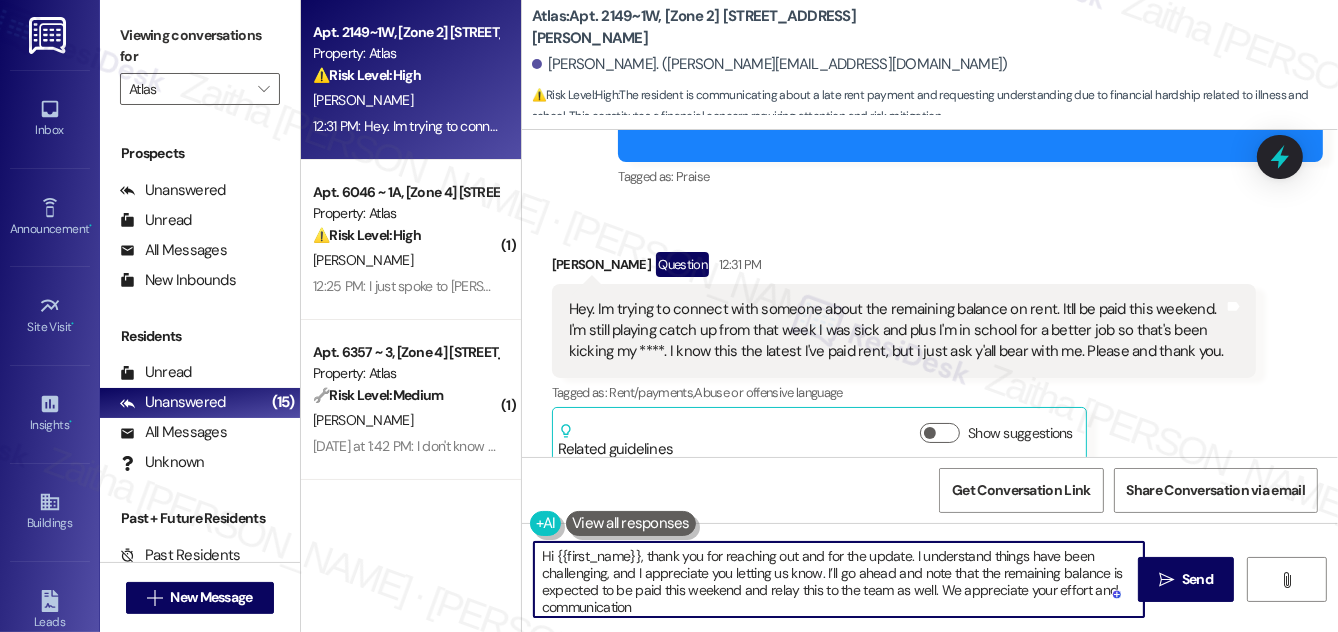 click on "Hi {{first_name}}, thank you for reaching out and for the update. I understand things have been challenging, and I appreciate you letting us know. I’ll go ahead and note that the remaining balance is expected to be paid this weekend and relay this to the team as well. We appreciate your effort and communication" at bounding box center (839, 579) 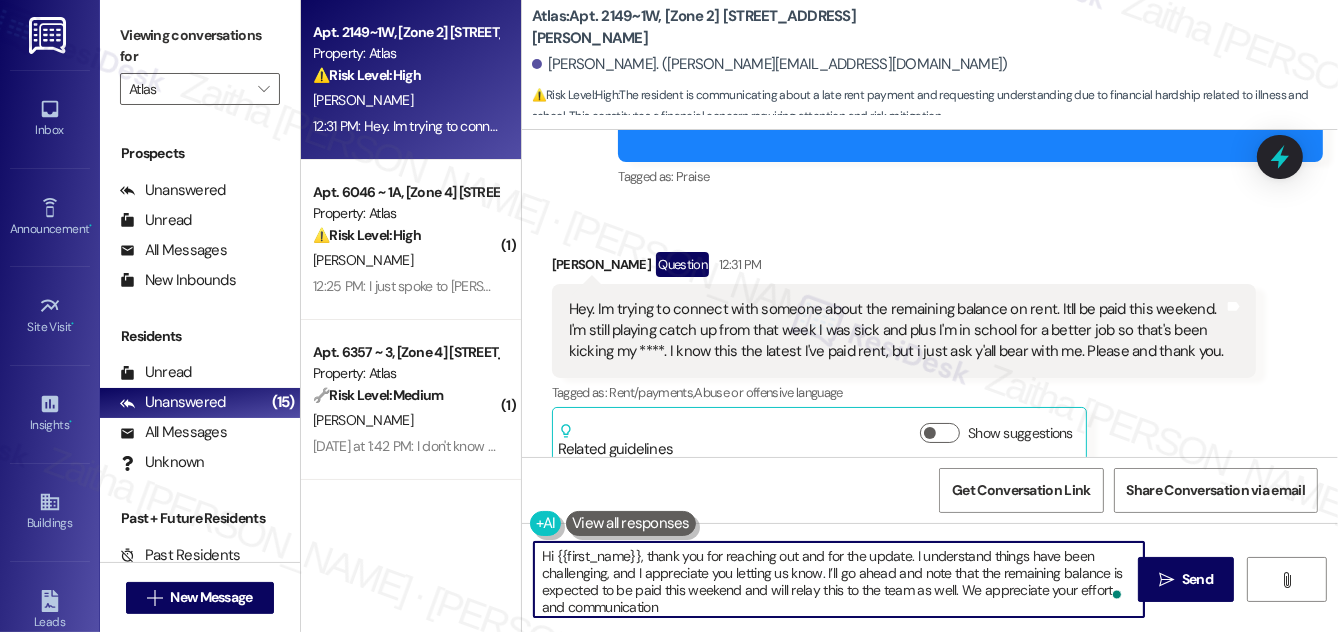 click on "Hi {{first_name}}, thank you for reaching out and for the update. I understand things have been challenging, and I appreciate you letting us know. I’ll go ahead and note that the remaining balance is expected to be paid this weekend and will relay this to the team as well. We appreciate your effort and communication" at bounding box center (839, 579) 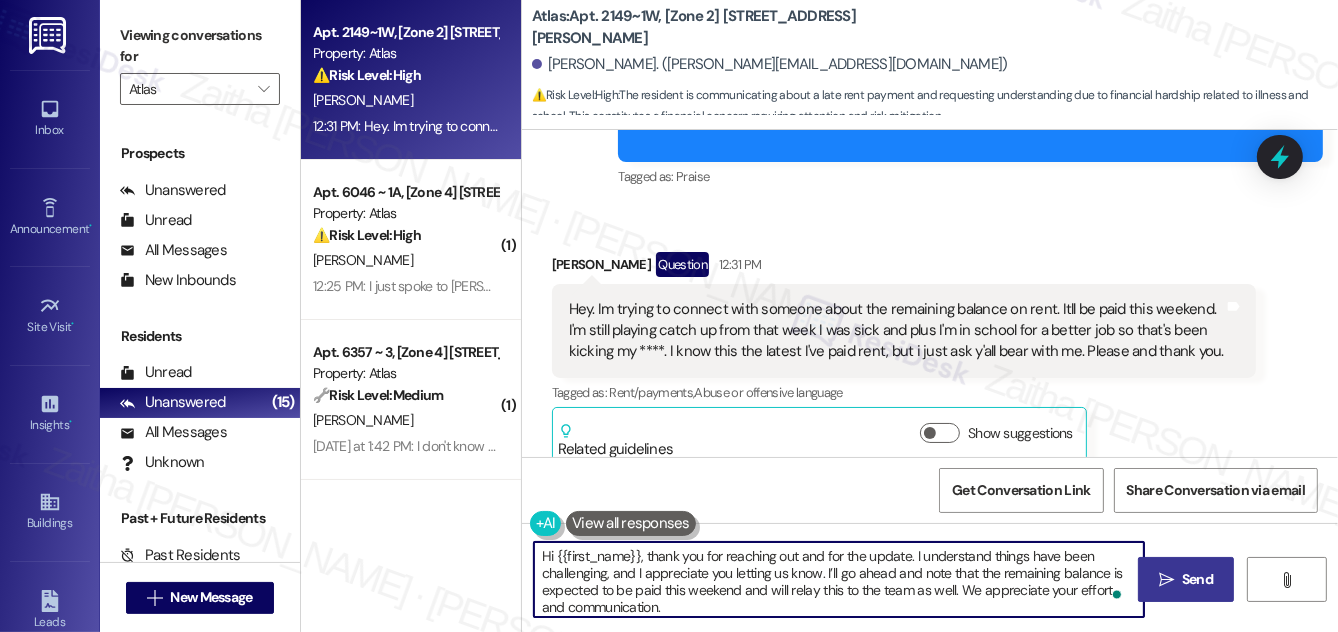 type on "Hi {{first_name}}, thank you for reaching out and for the update. I understand things have been challenging, and I appreciate you letting us know. I’ll go ahead and note that the remaining balance is expected to be paid this weekend and will relay this to the team as well. We appreciate your effort and communication." 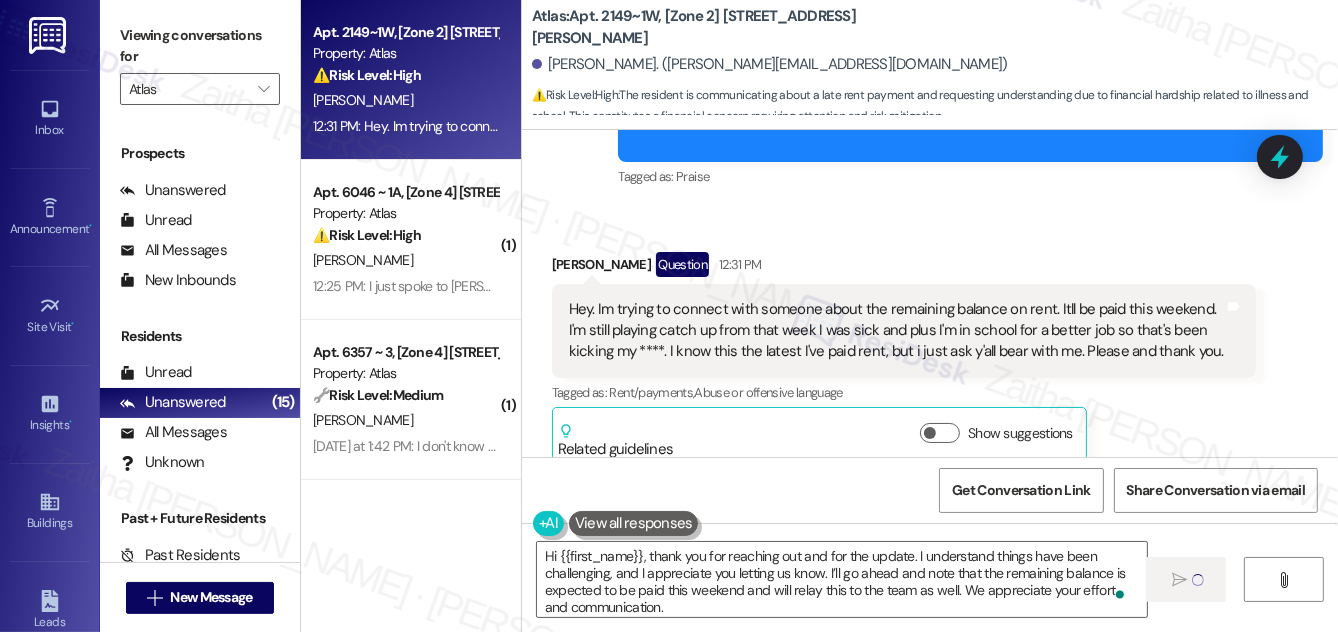 type 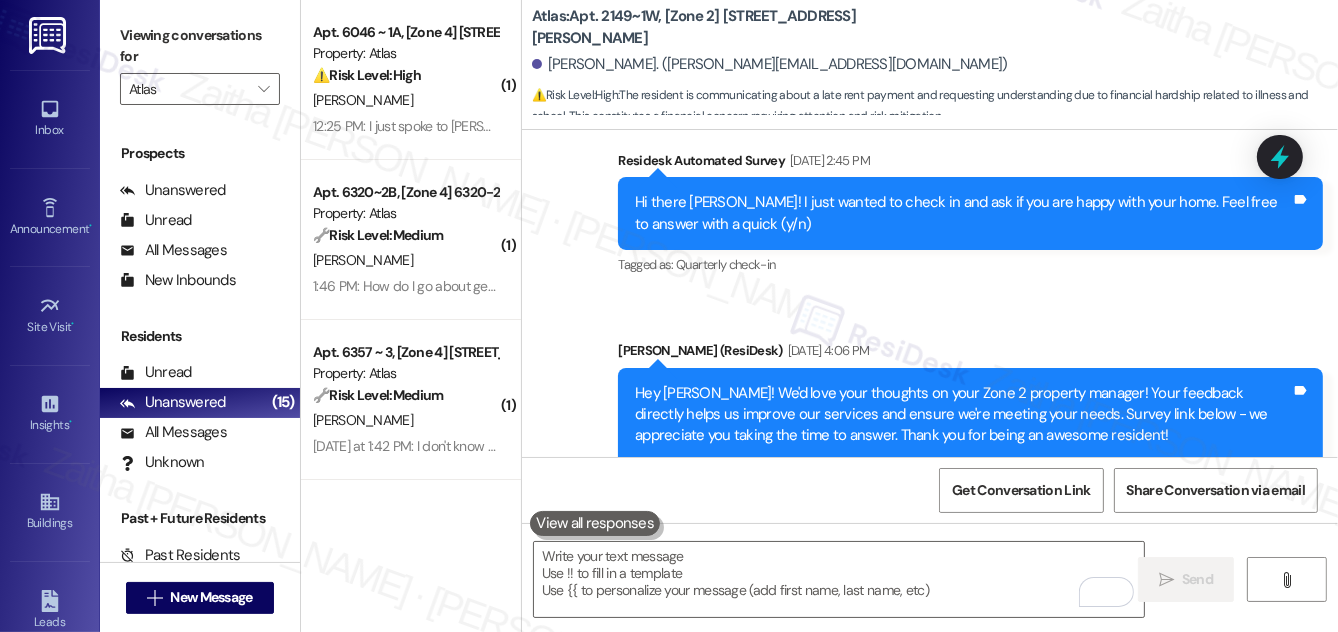 scroll, scrollTop: 5787, scrollLeft: 0, axis: vertical 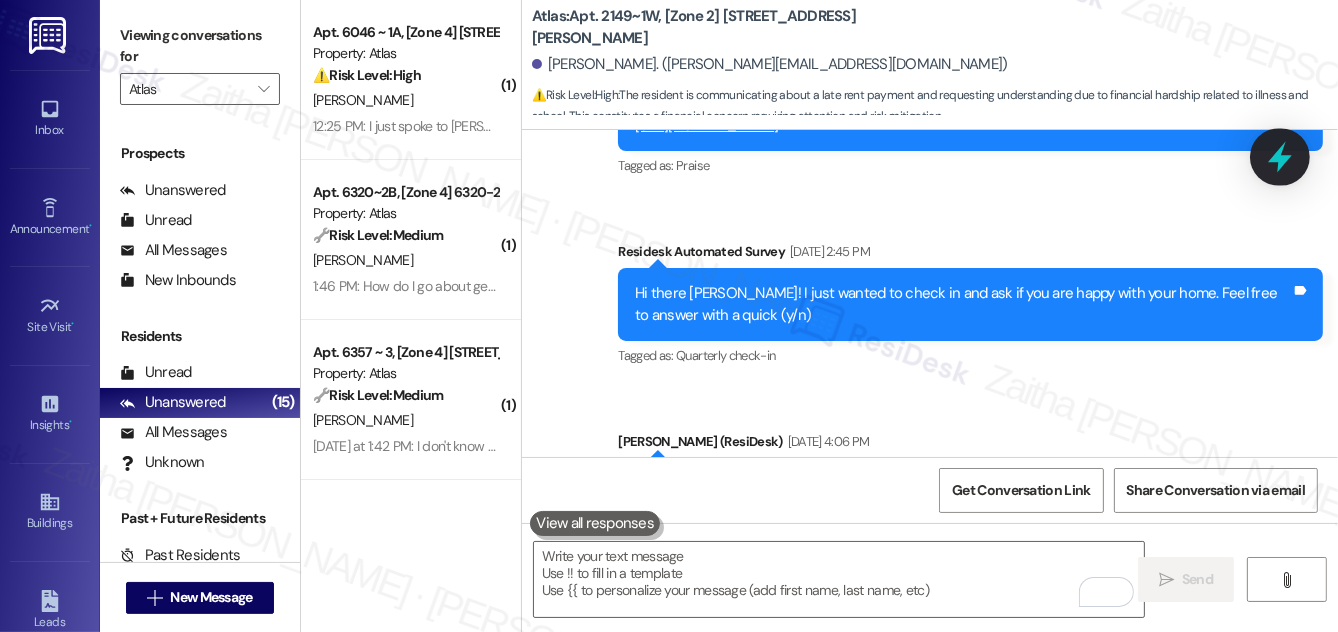 click 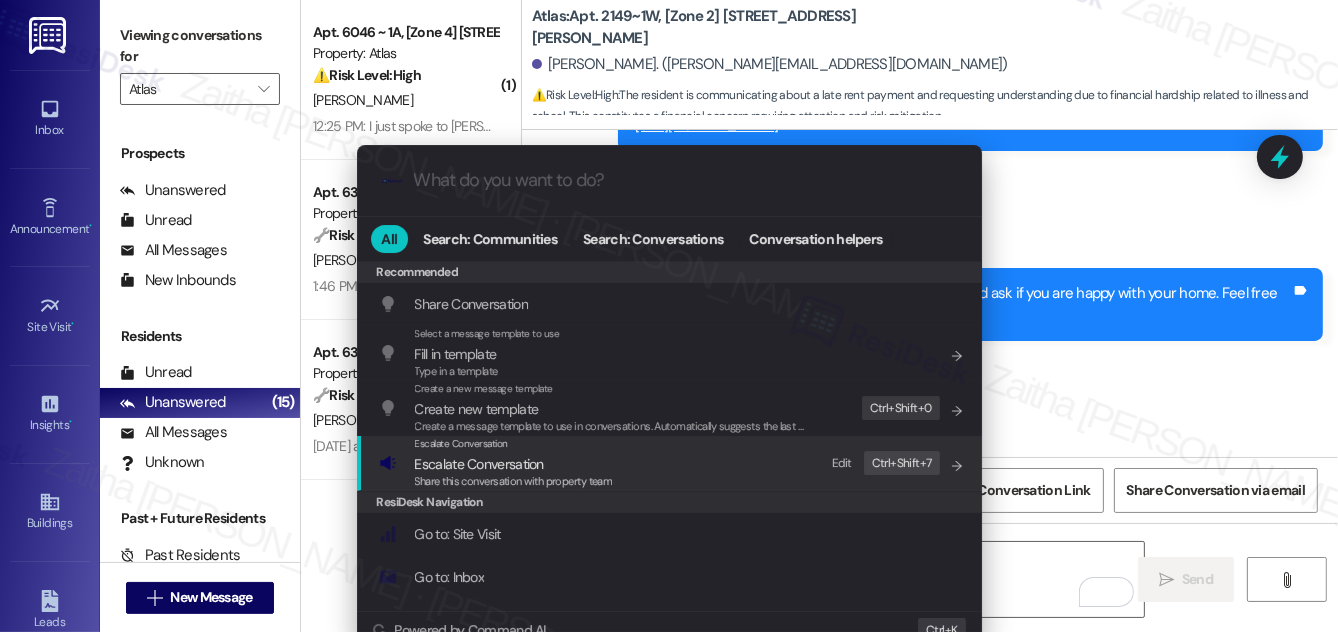 click on "Escalate Conversation" at bounding box center [479, 464] 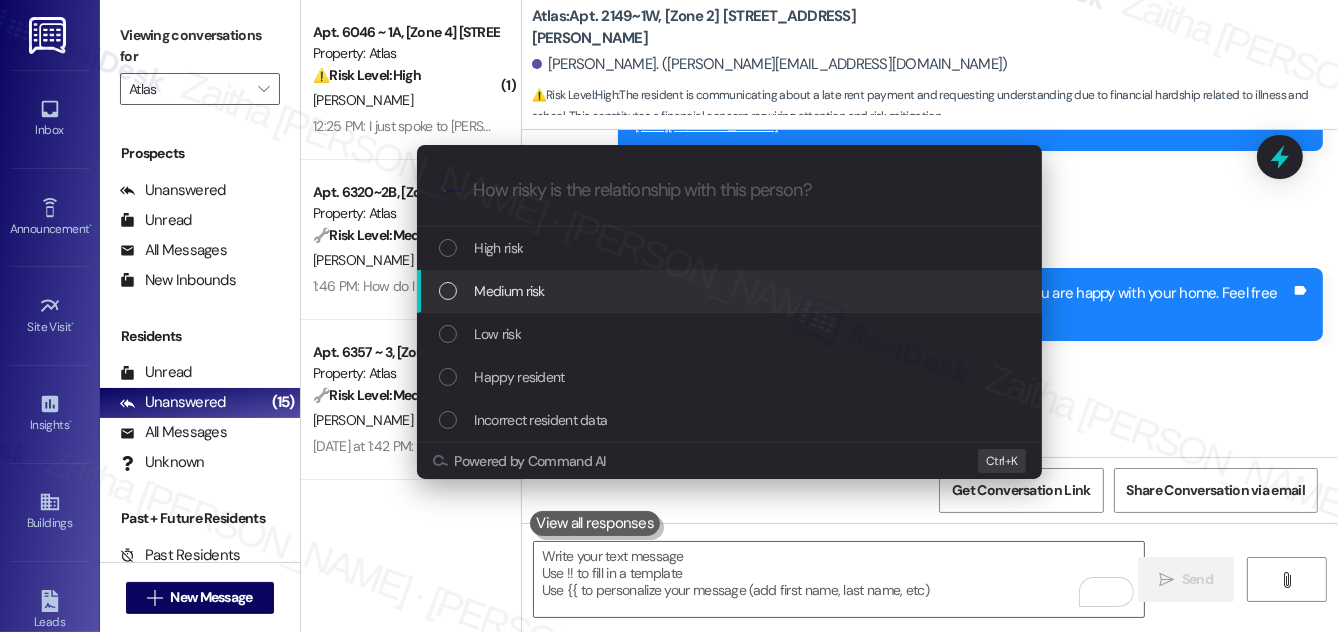 click on "Medium risk" at bounding box center (510, 291) 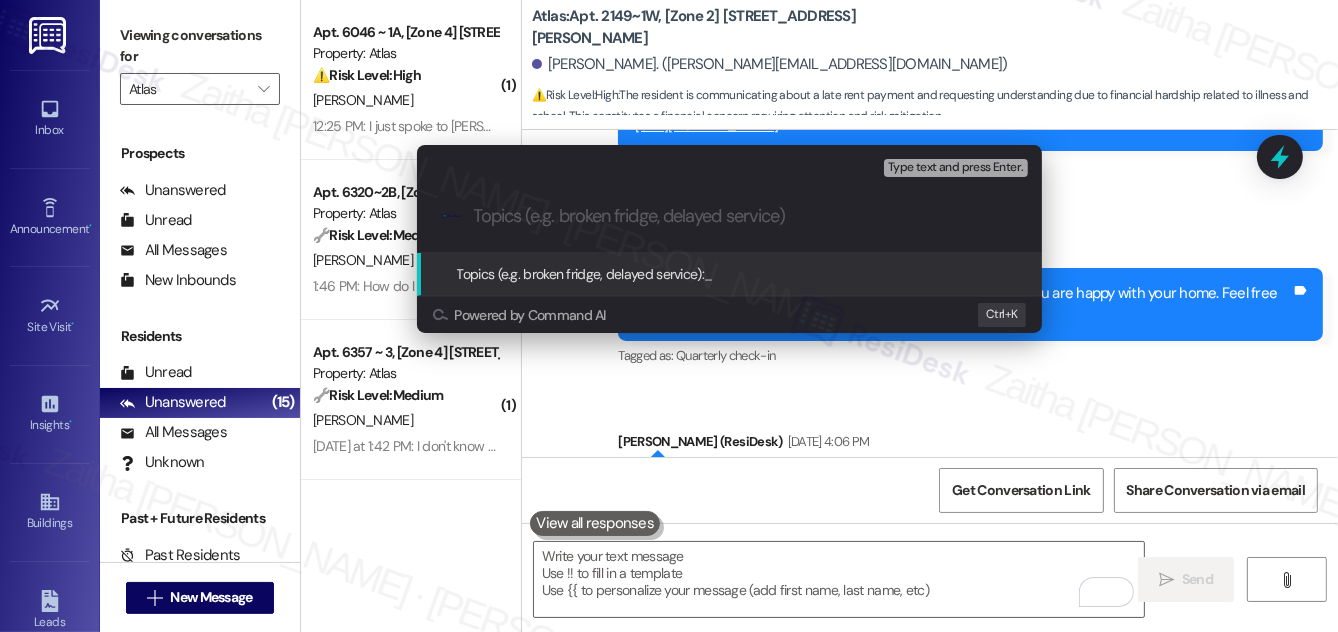 paste on "Rent Payment Update" 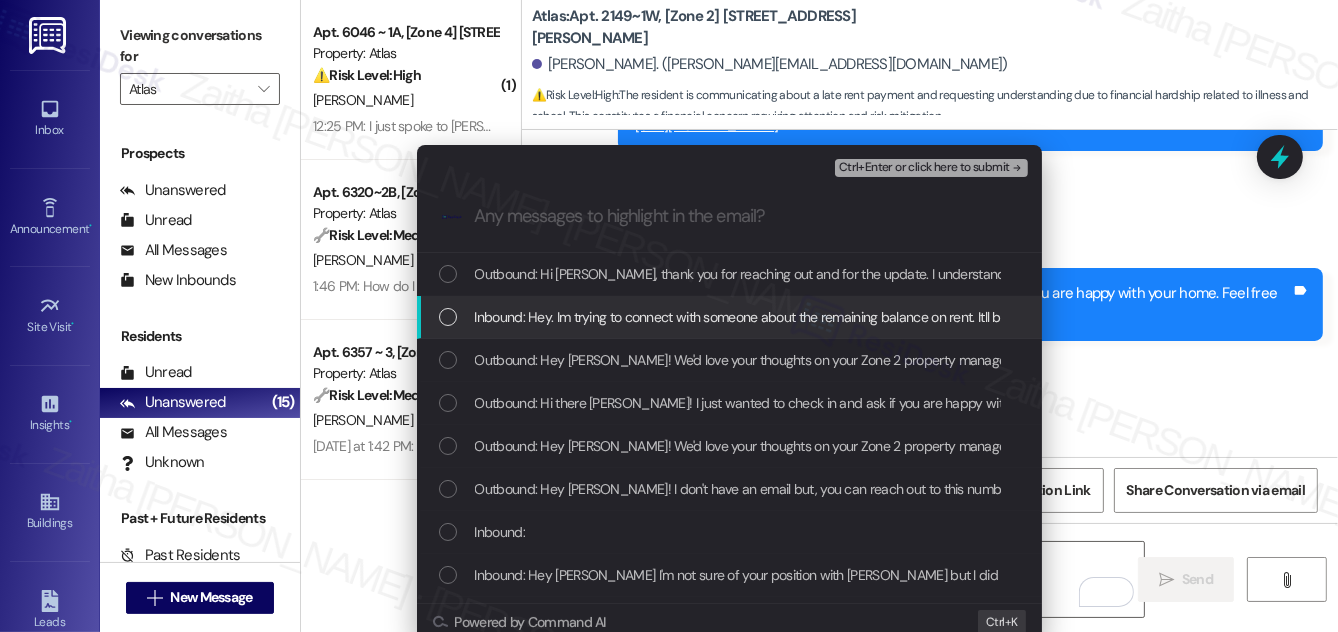 click at bounding box center (448, 317) 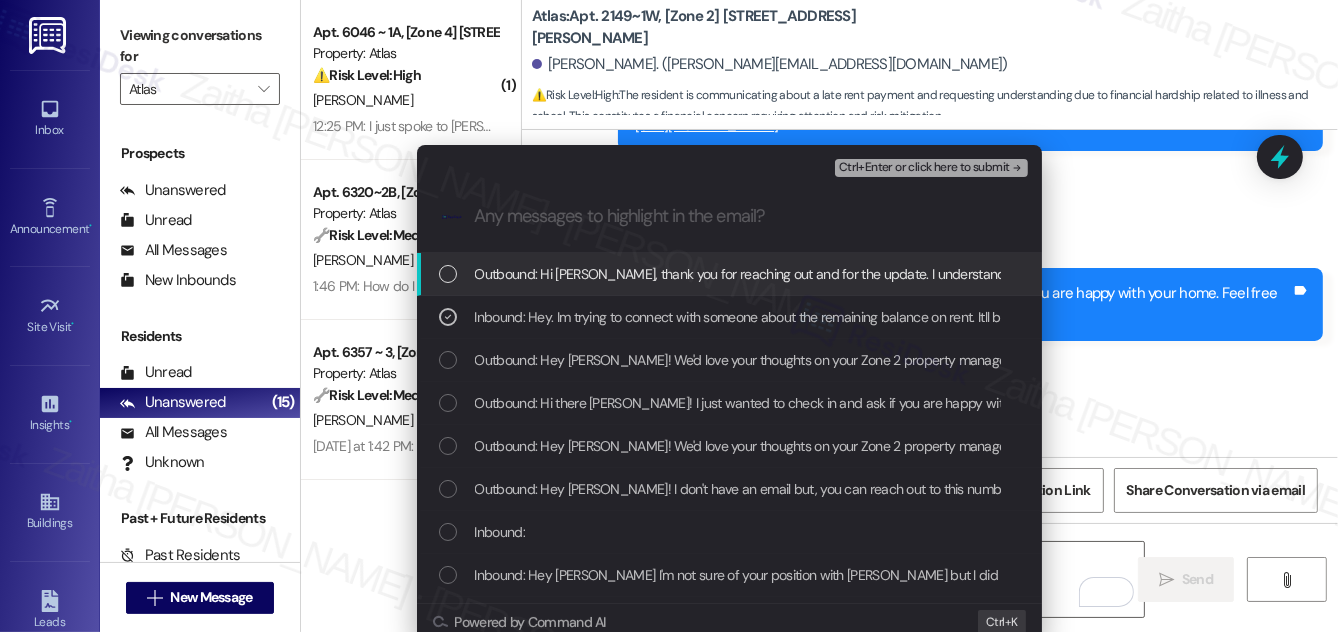 click on "Ctrl+Enter or click here to submit" at bounding box center (924, 168) 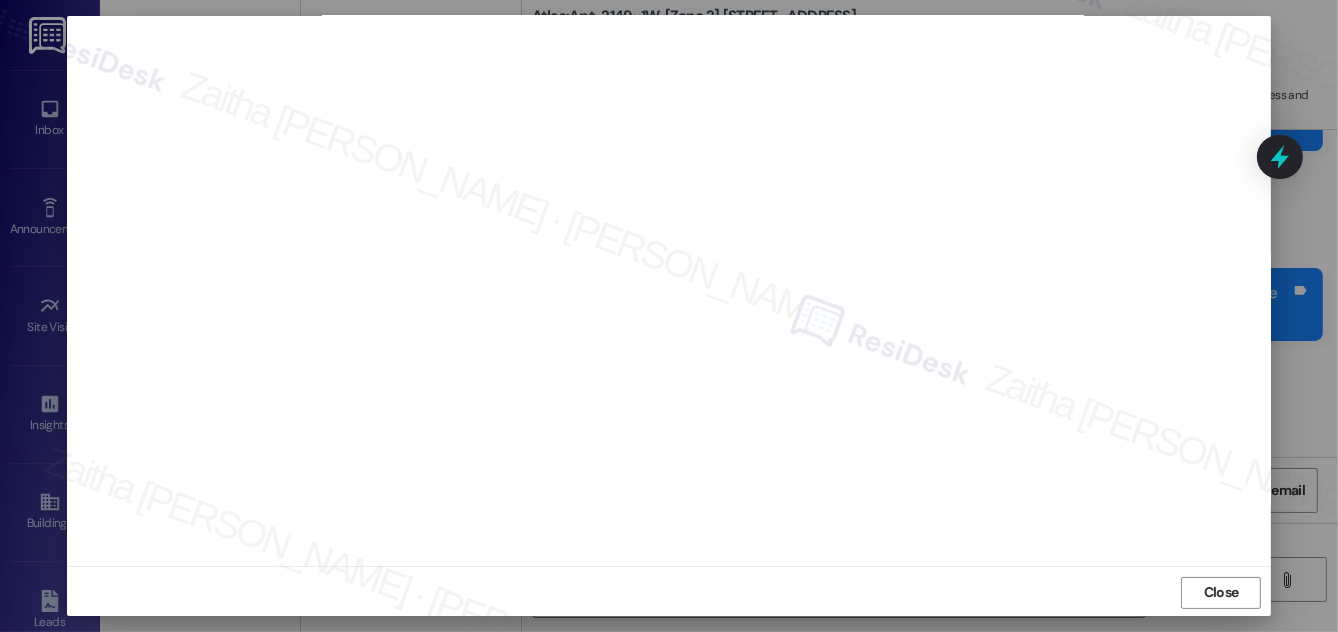 scroll, scrollTop: 21, scrollLeft: 0, axis: vertical 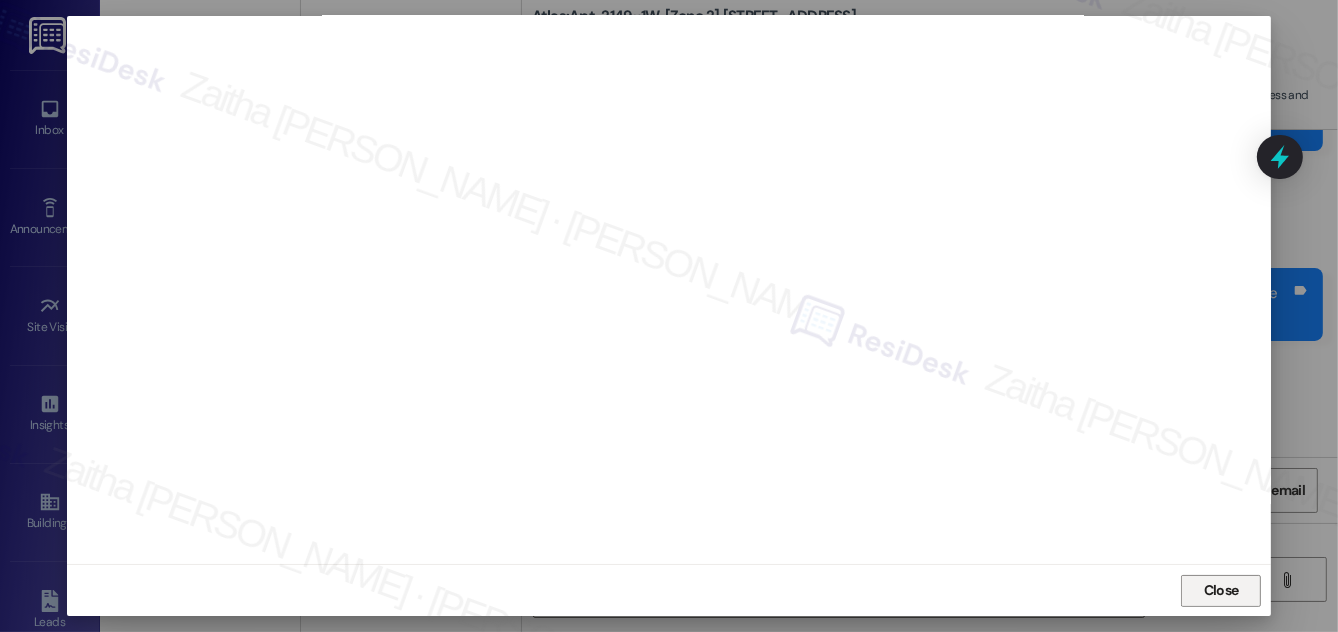 click on "Close" at bounding box center (1221, 590) 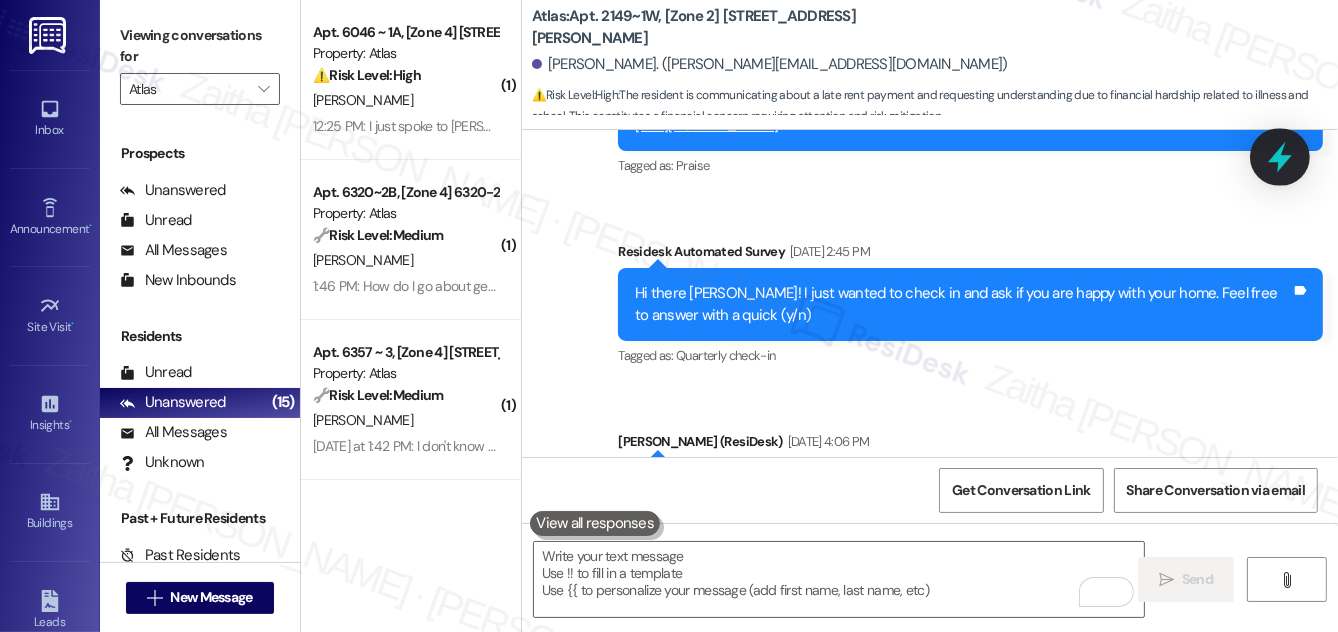 click 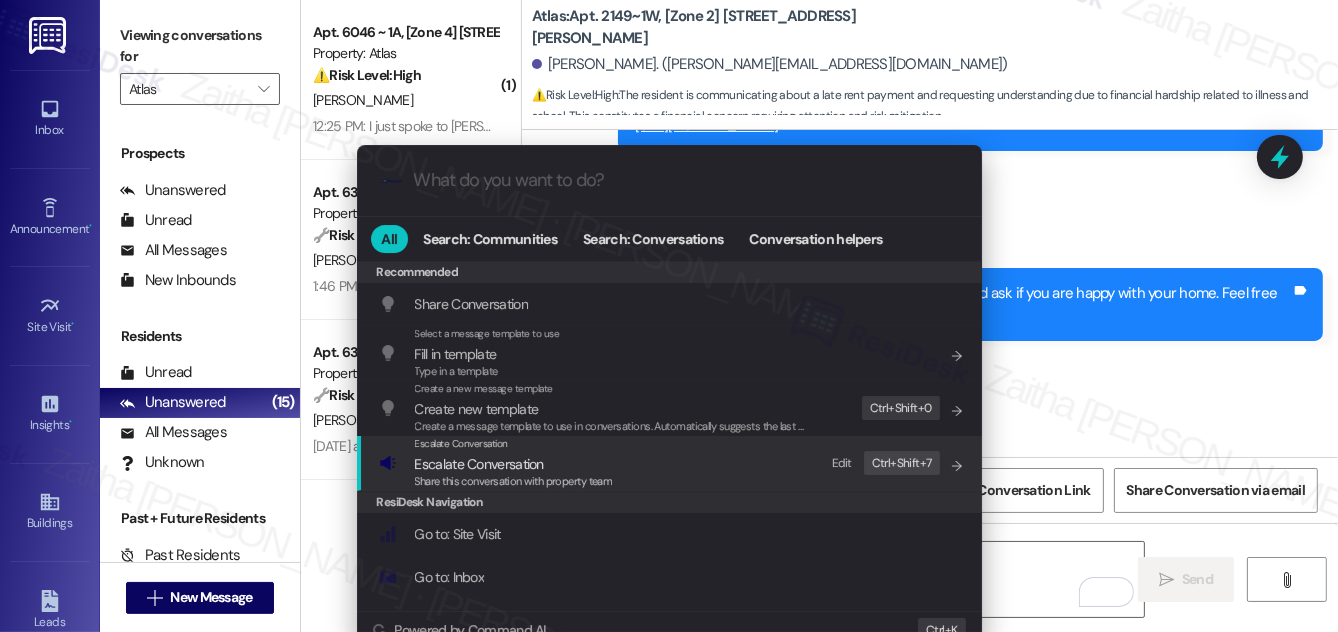 click on "Escalate Conversation" at bounding box center (479, 464) 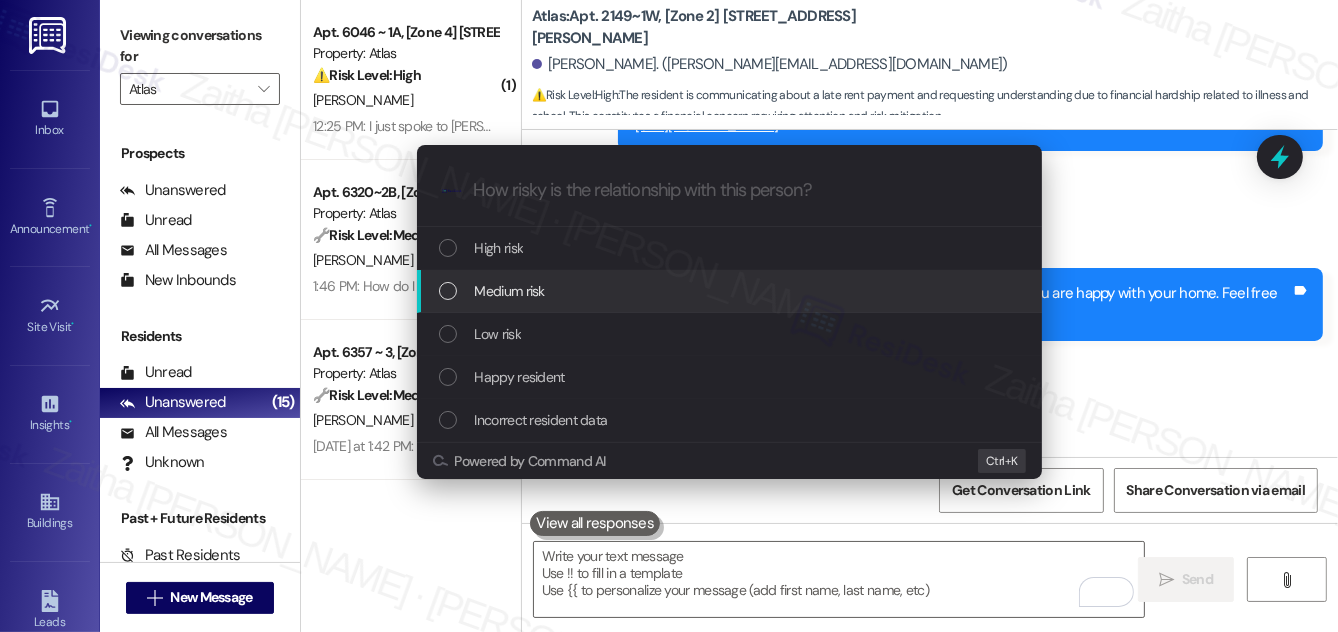 click on "Medium risk" at bounding box center [729, 291] 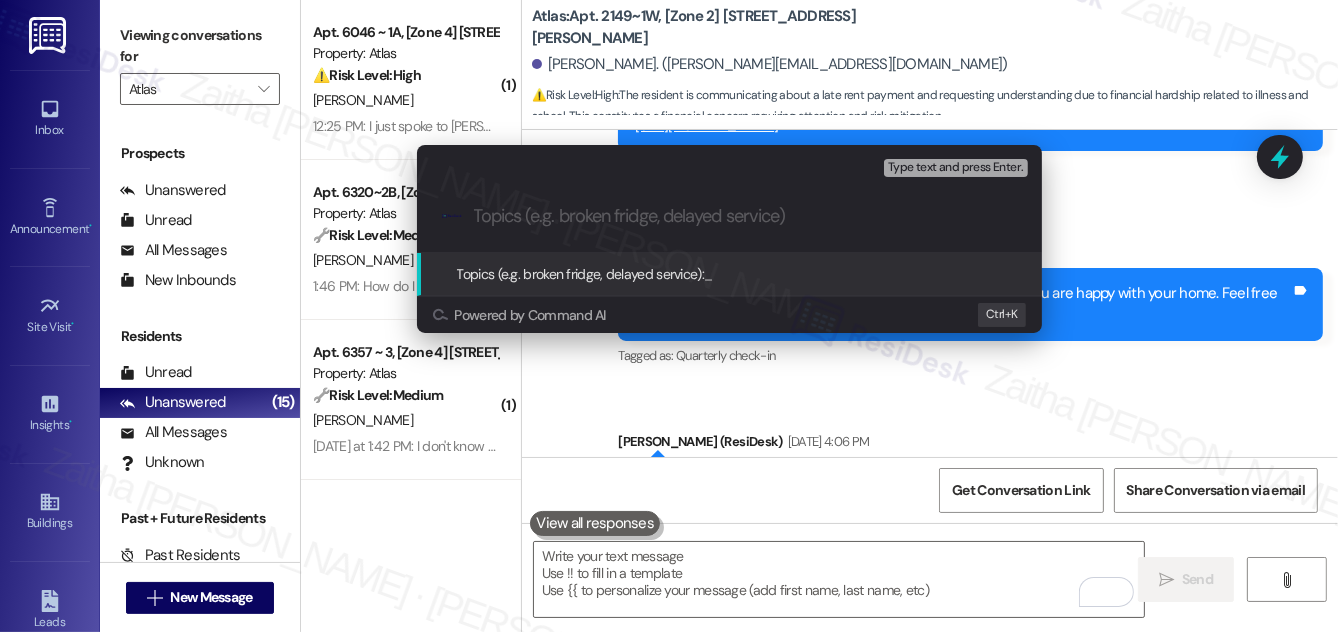 paste on "Rent Payment Update" 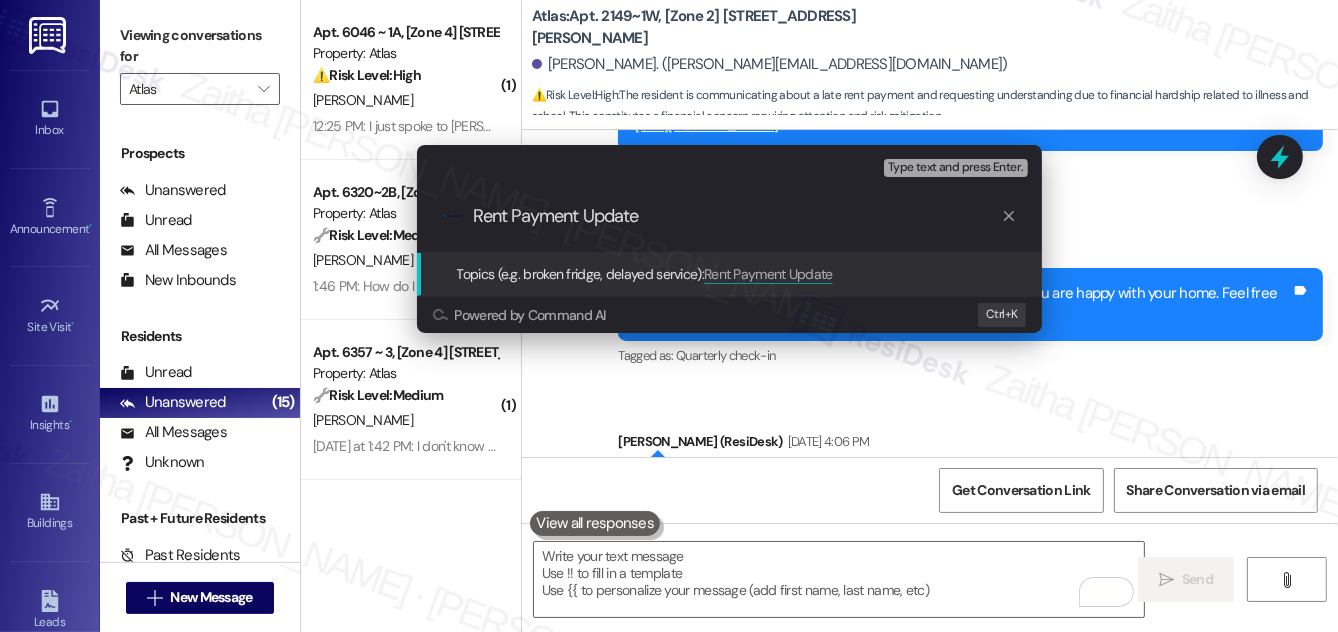 type 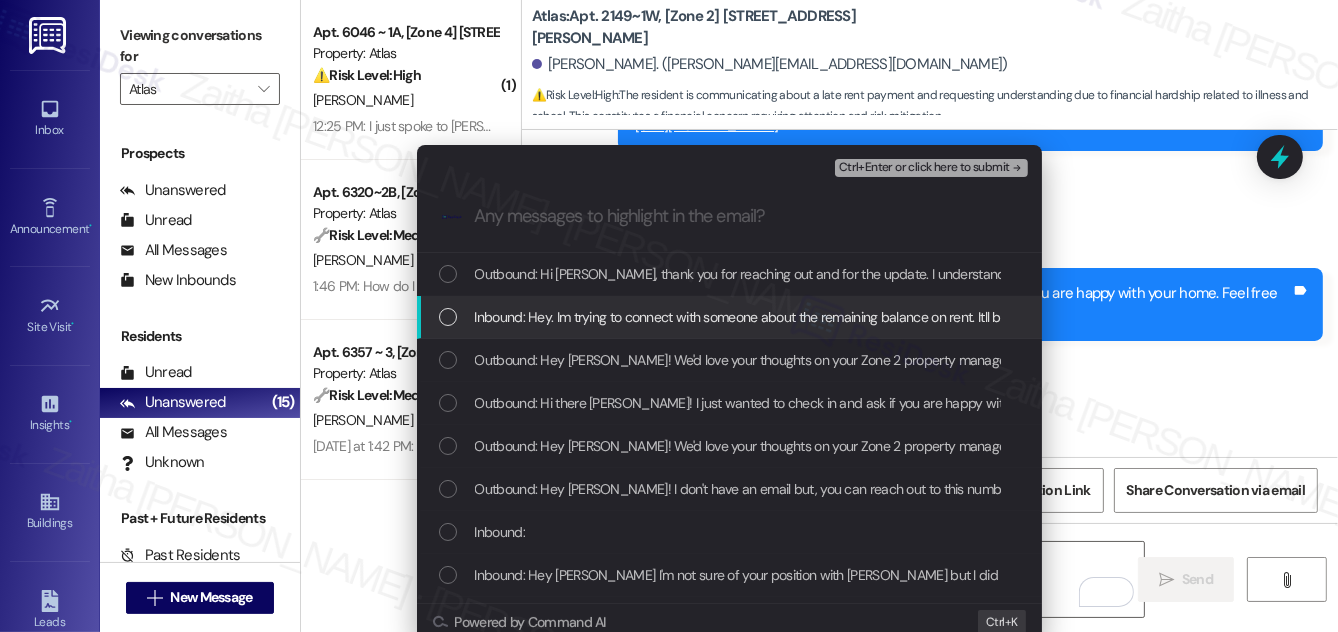 click on "Inbound: Hey. Im trying to connect with someone about the remaining balance on rent. Itll be paid this weekend. I'm still playing catch up from that week I was sick and plus I'm in school for a better job so that's been kicking my butt. I know this the latest I've paid rent, but i just ask y'all bear with me. Please and thank you." at bounding box center (731, 317) 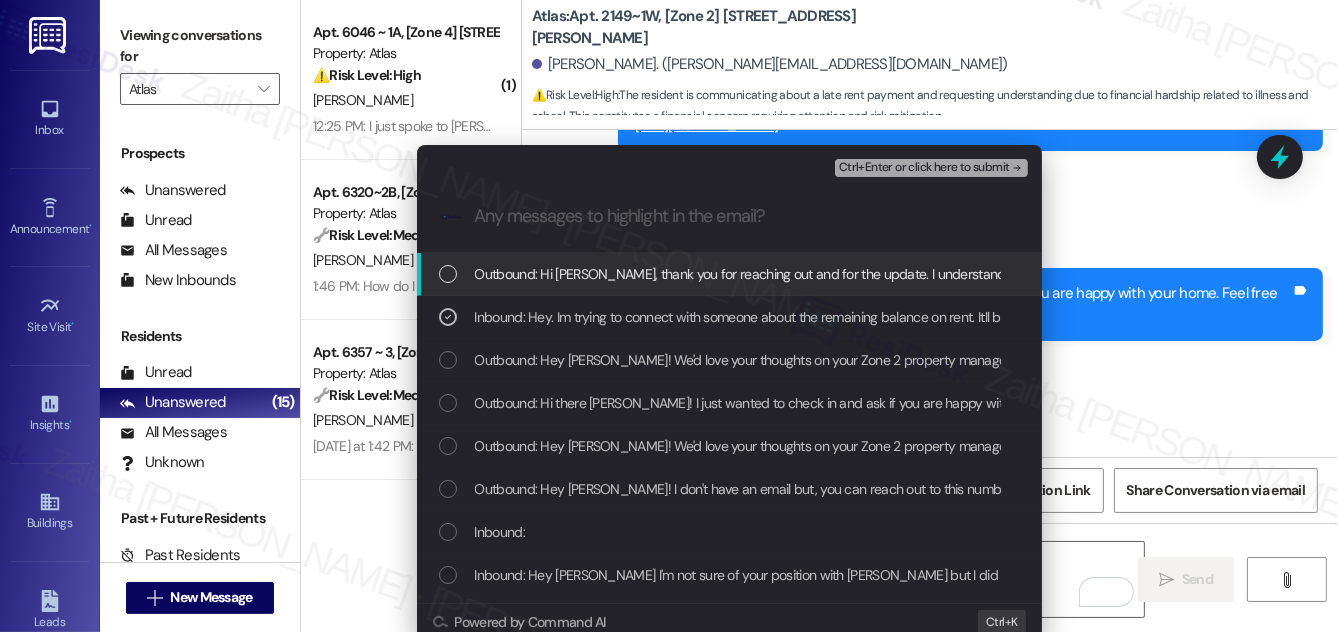 click on "Ctrl+Enter or click here to submit" at bounding box center [931, 168] 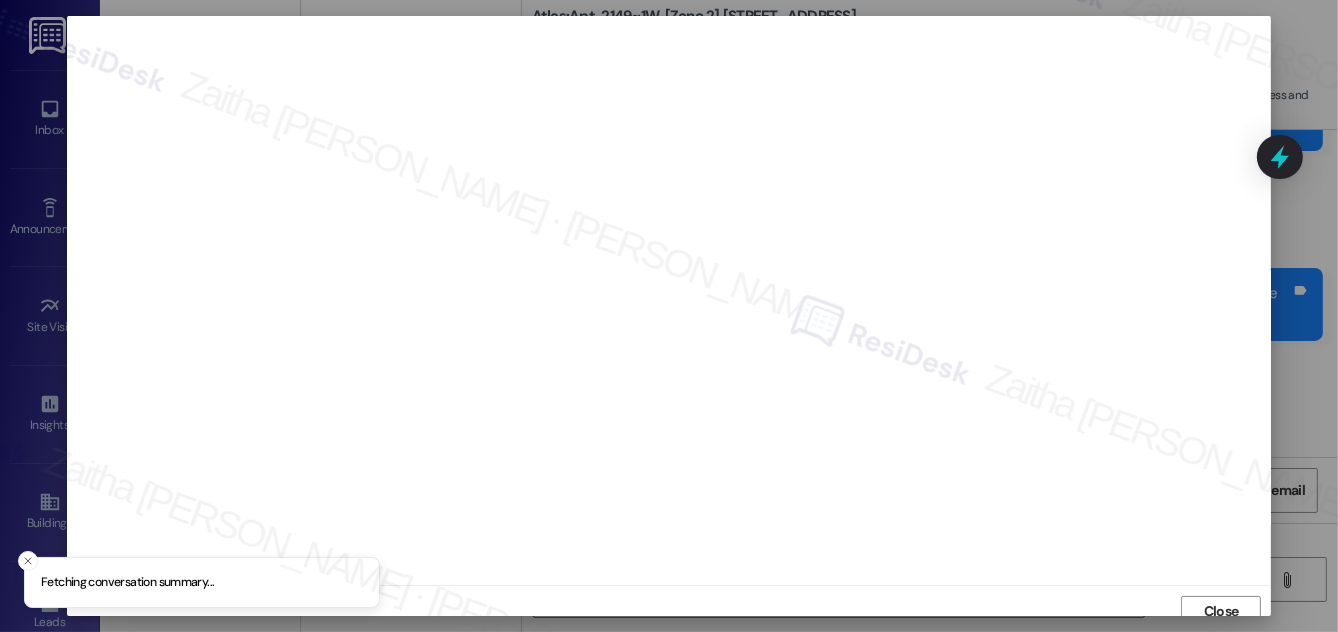 scroll, scrollTop: 11, scrollLeft: 0, axis: vertical 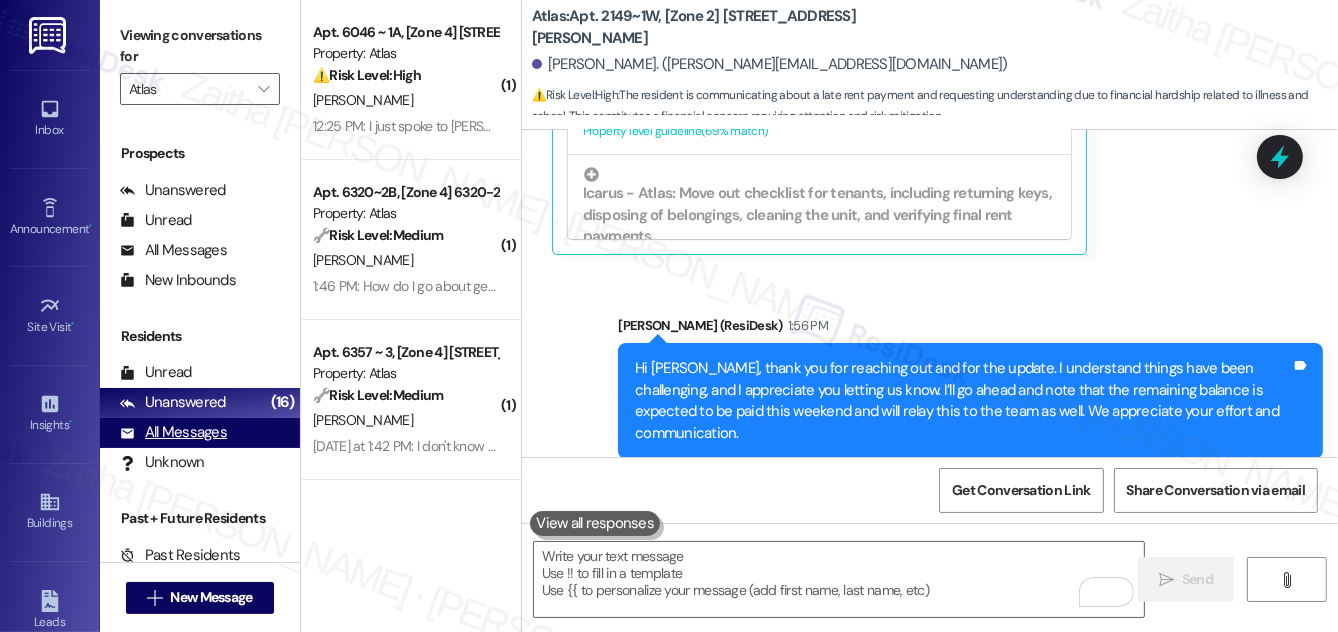 click on "All Messages" at bounding box center [173, 432] 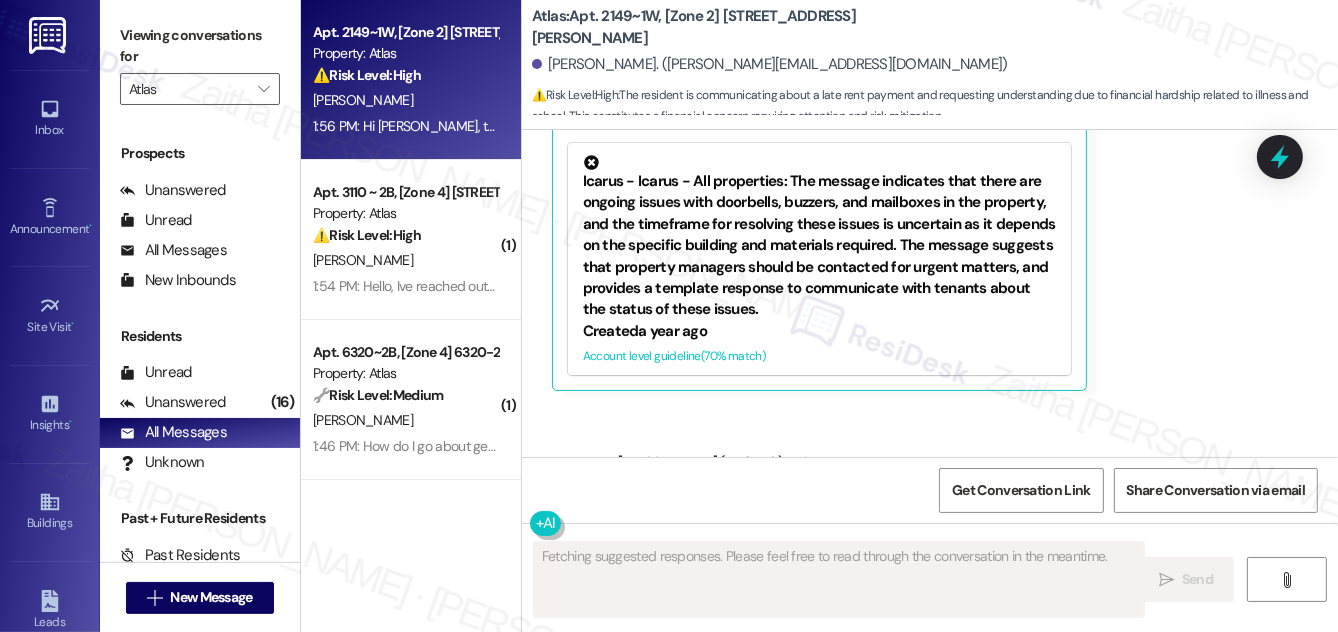 scroll, scrollTop: 6494, scrollLeft: 0, axis: vertical 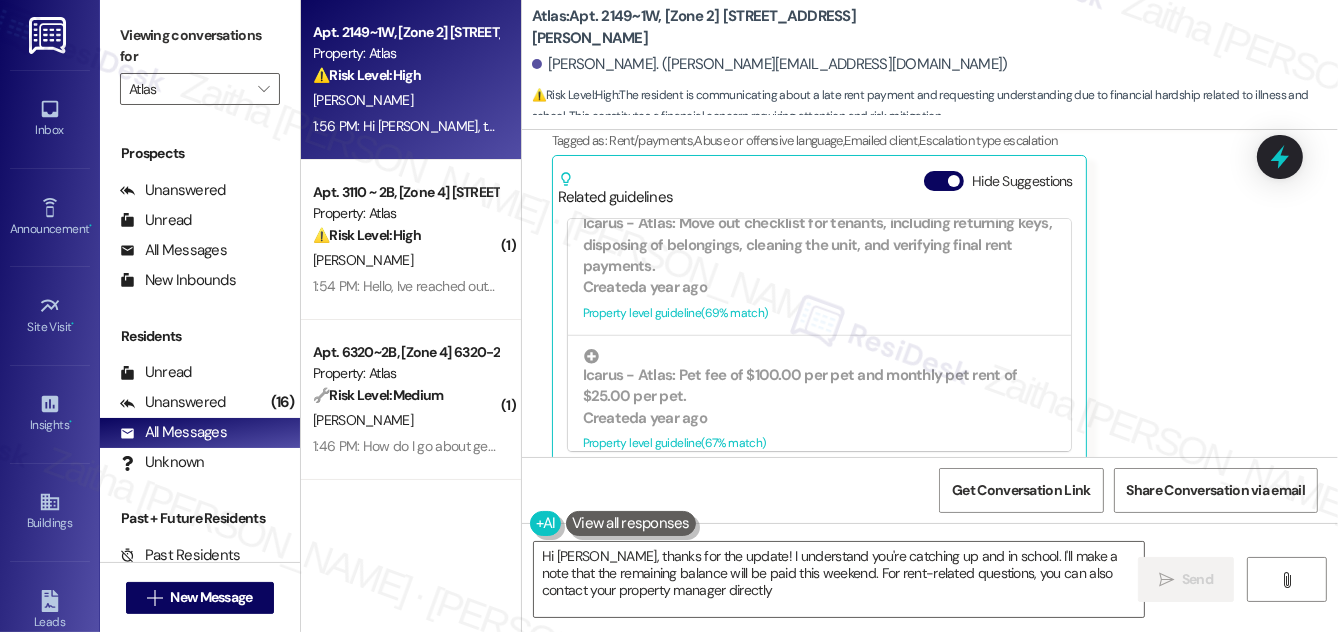 type on "Hi Katrina, thanks for the update! I understand you're catching up and in school. I'll make a note that the remaining balance will be paid this weekend. For rent-related questions, you can also contact your property manager directly." 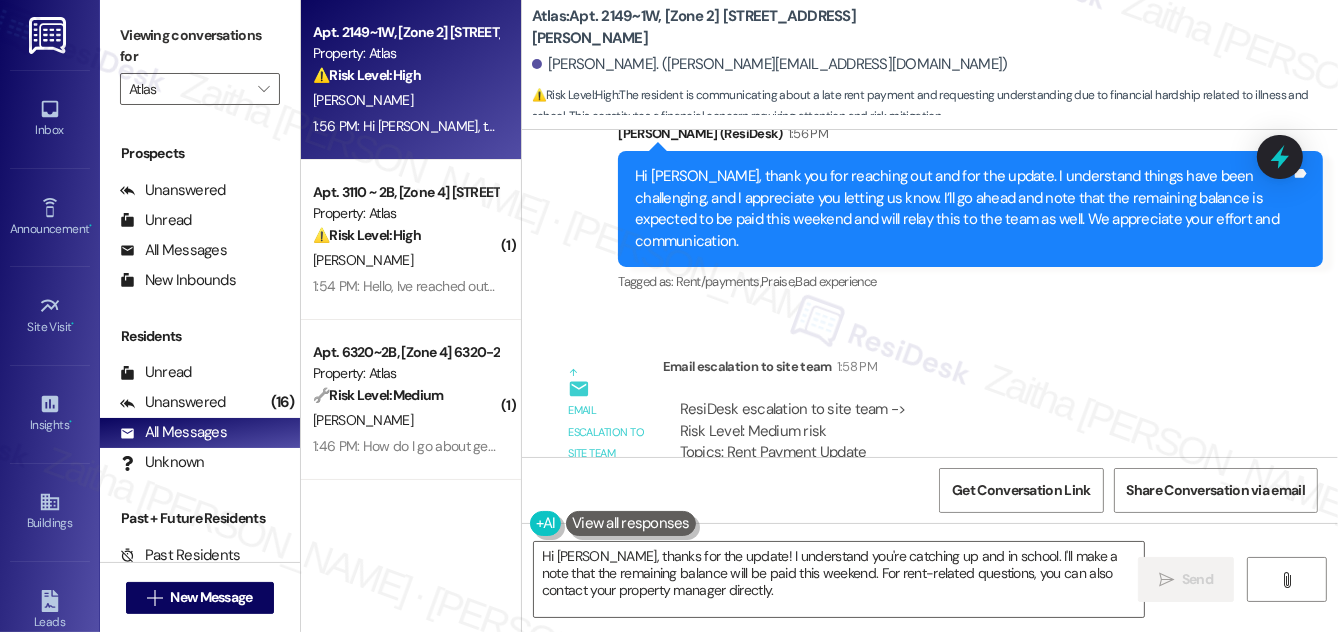 scroll, scrollTop: 6953, scrollLeft: 0, axis: vertical 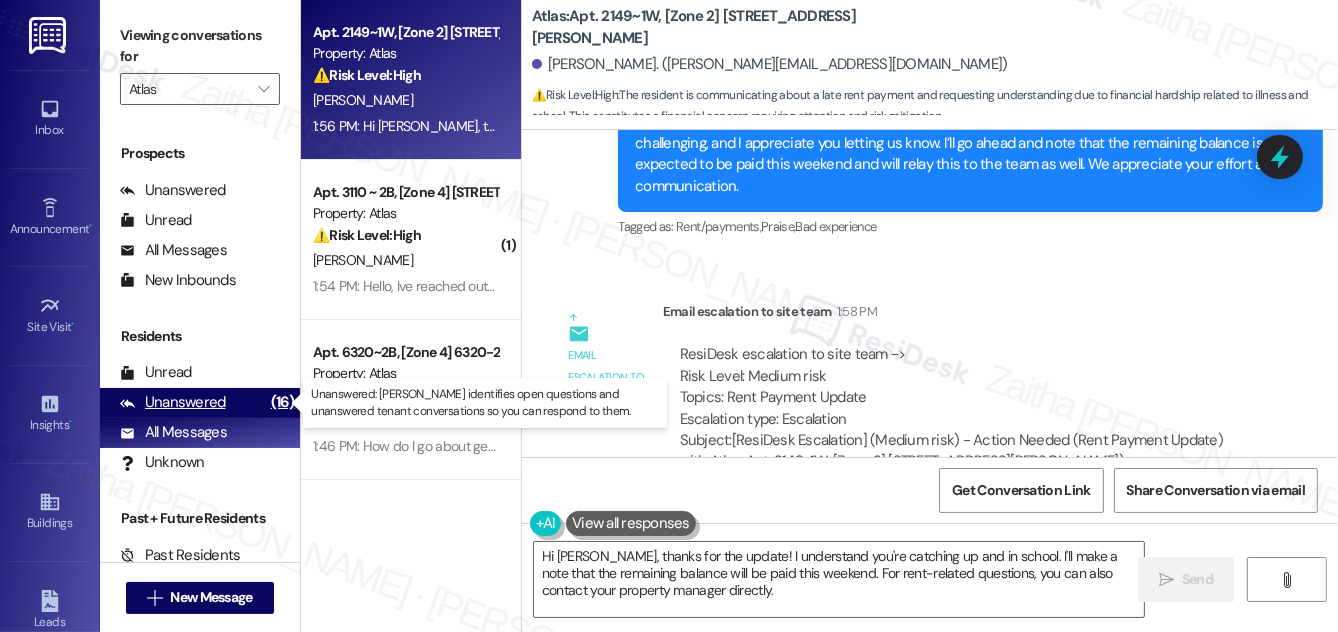 click on "Unanswered" at bounding box center (173, 402) 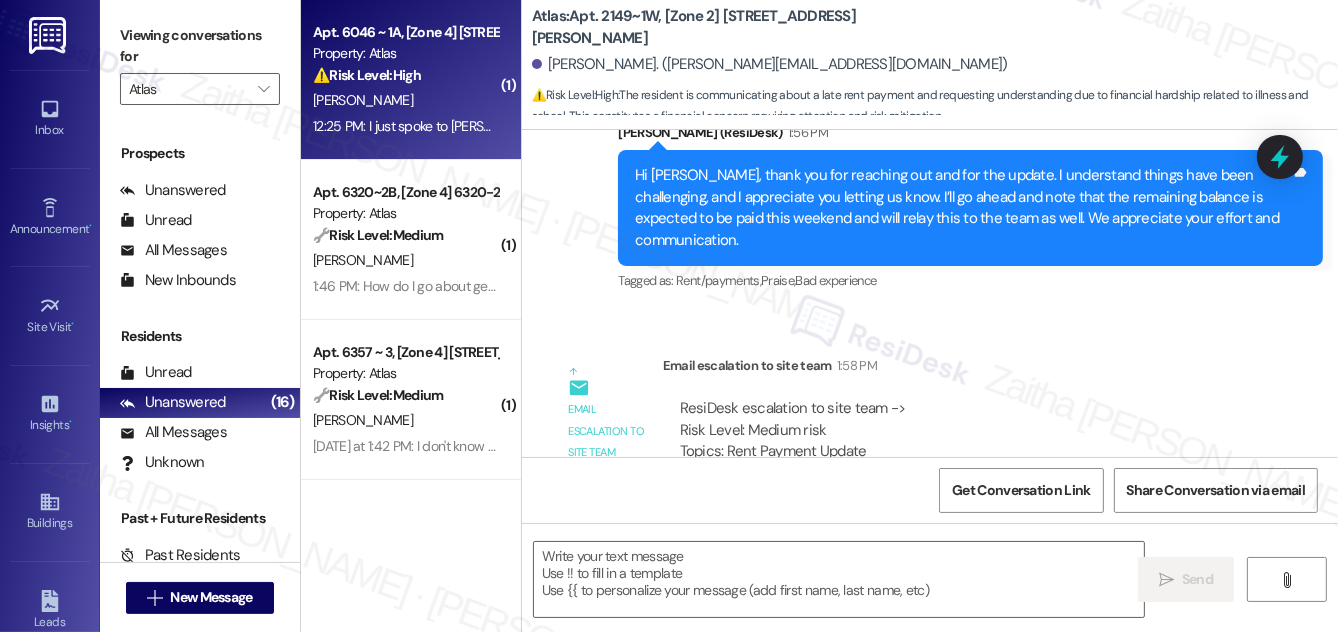 type on "Fetching suggested responses. Please feel free to read through the conversation in the meantime." 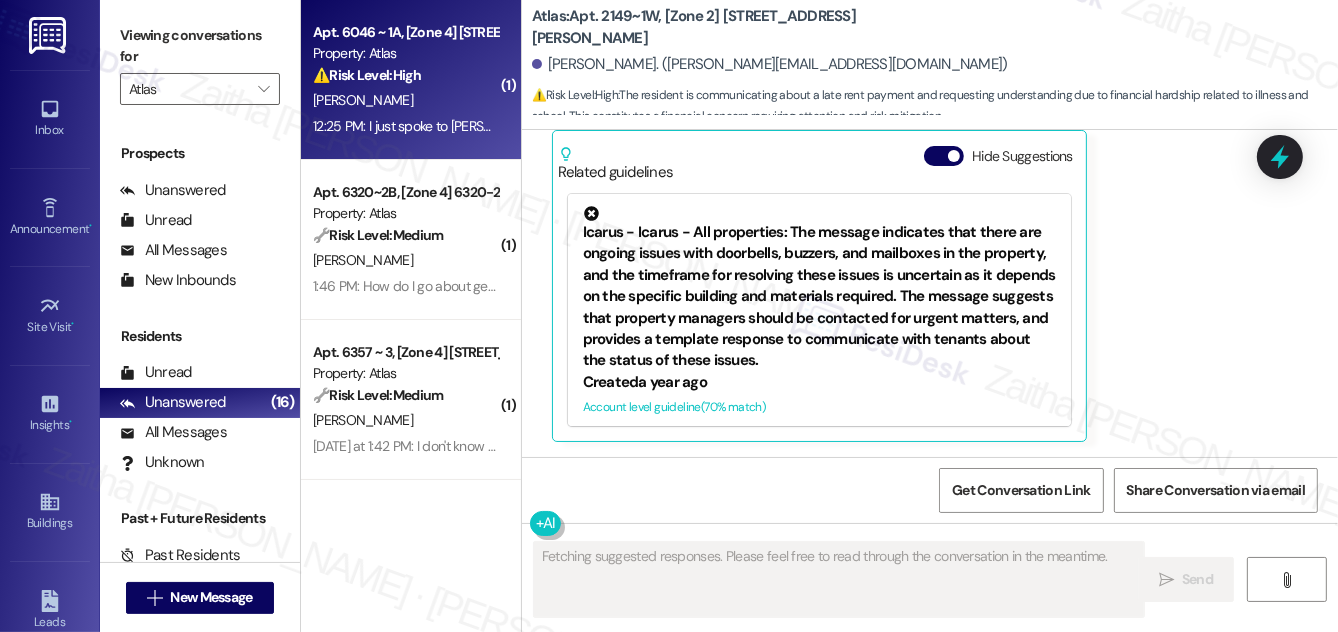 scroll, scrollTop: 6494, scrollLeft: 0, axis: vertical 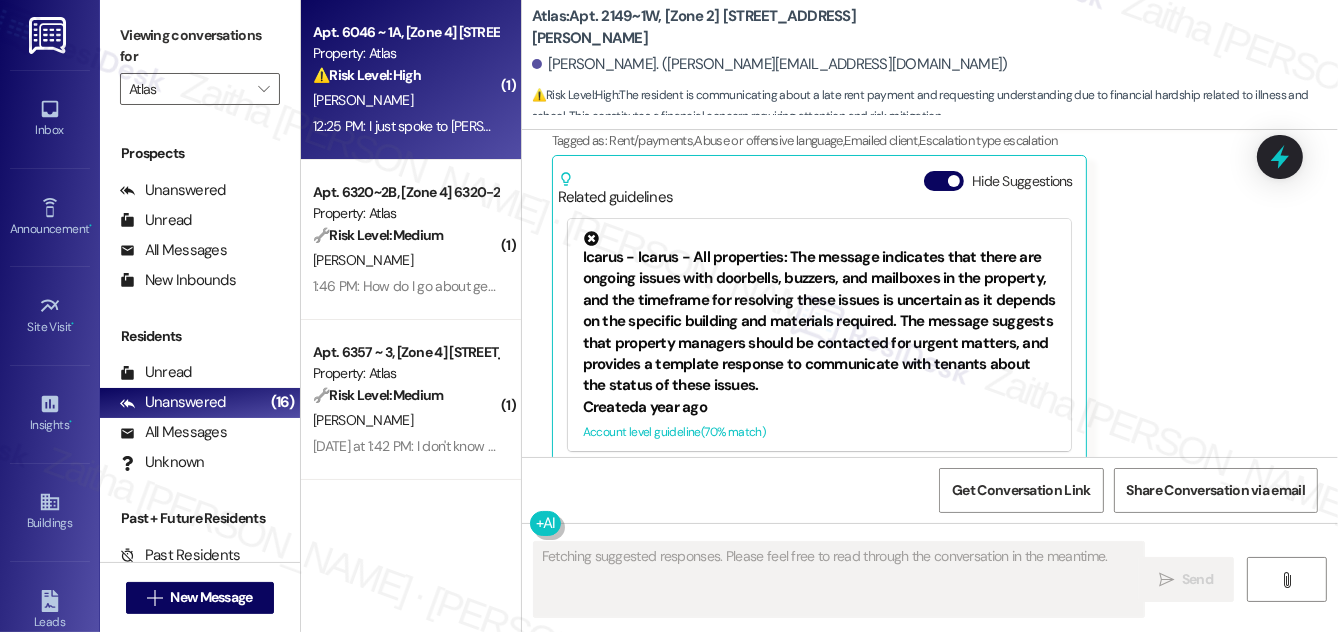 click on "[PERSON_NAME]" at bounding box center (405, 100) 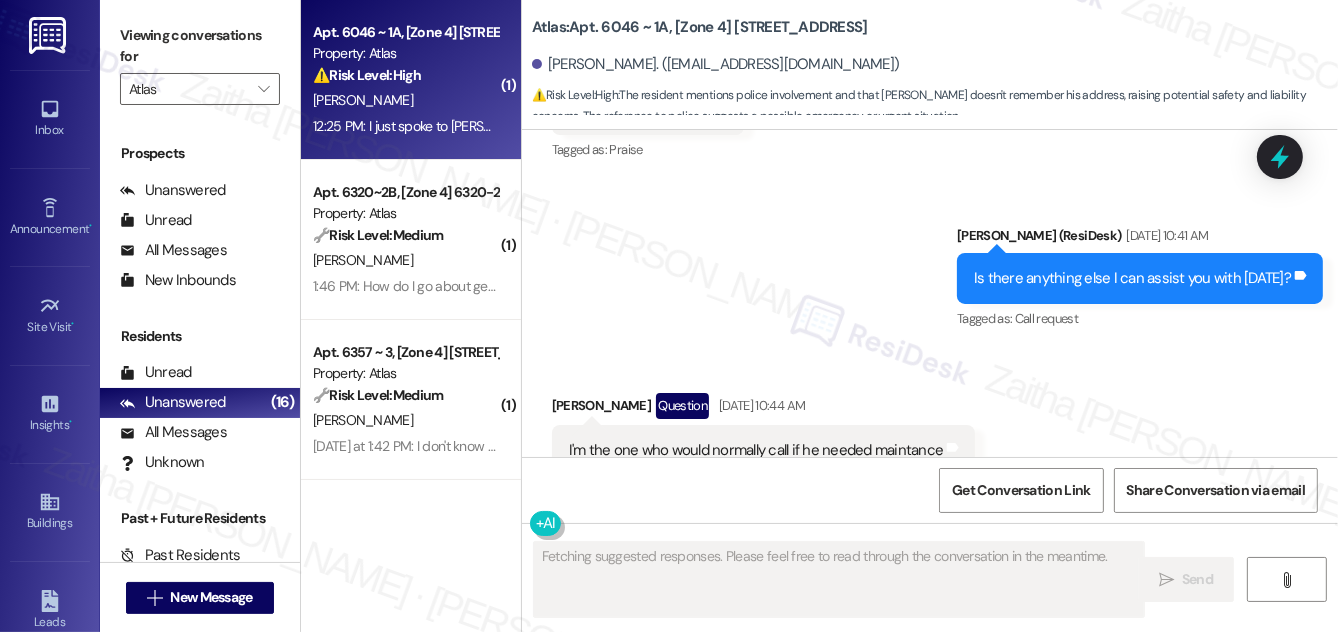 scroll, scrollTop: 10352, scrollLeft: 0, axis: vertical 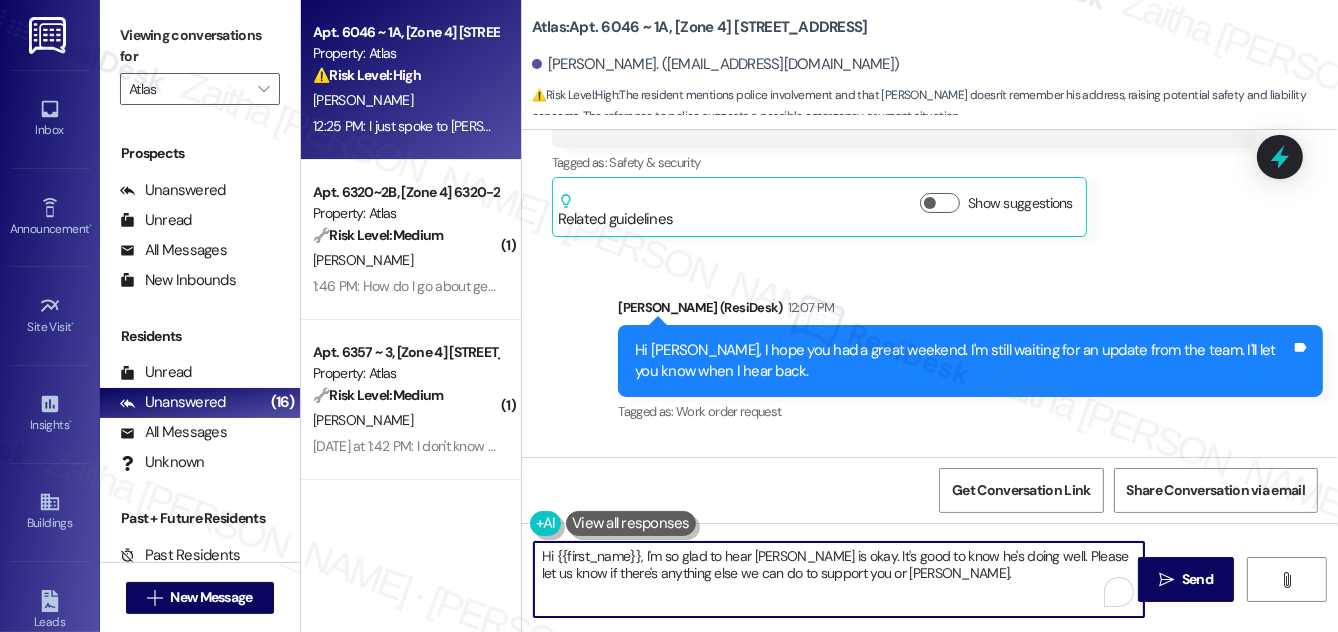 drag, startPoint x: 642, startPoint y: 554, endPoint x: 536, endPoint y: 558, distance: 106.07545 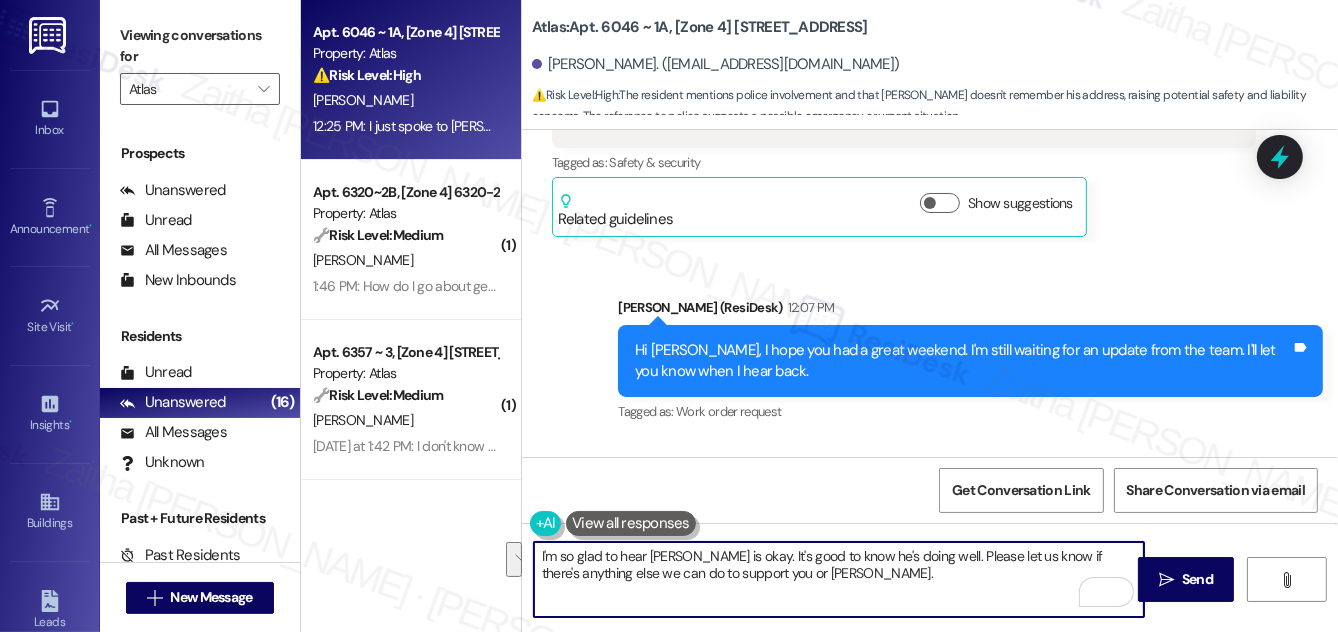 drag, startPoint x: 902, startPoint y: 551, endPoint x: 919, endPoint y: 578, distance: 31.906113 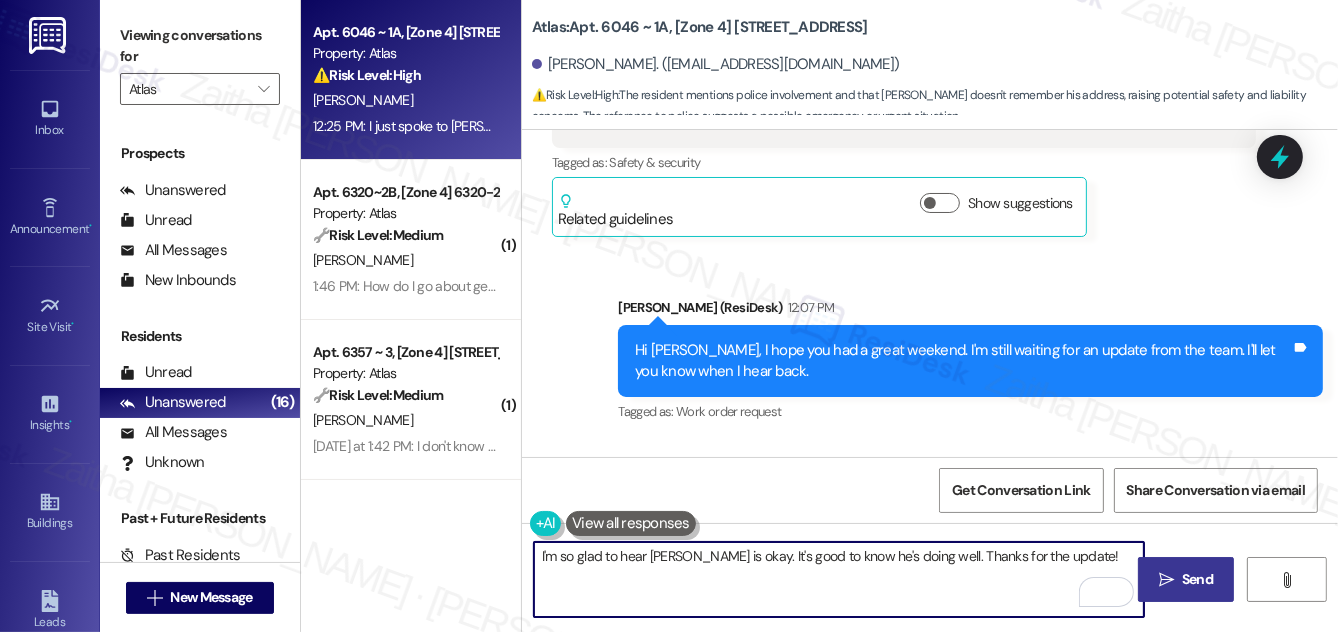 type on "I'm so glad to hear Jeff is okay. It's good to know he's doing well. Thanks for the update!" 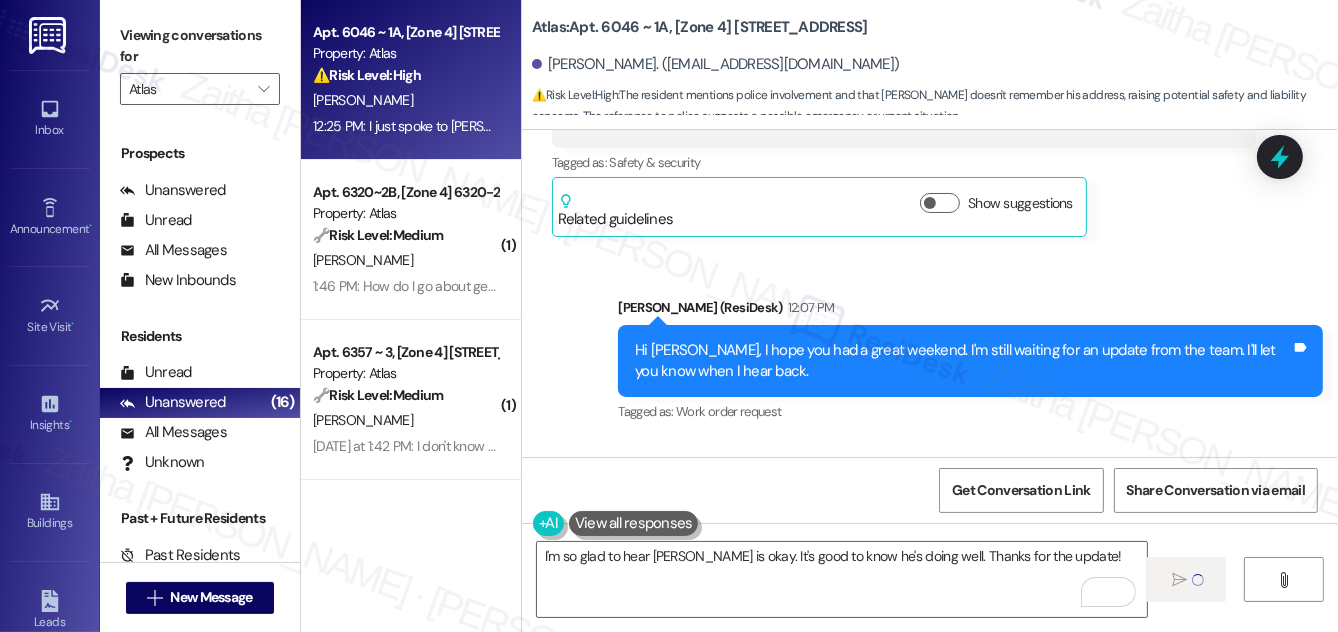 type 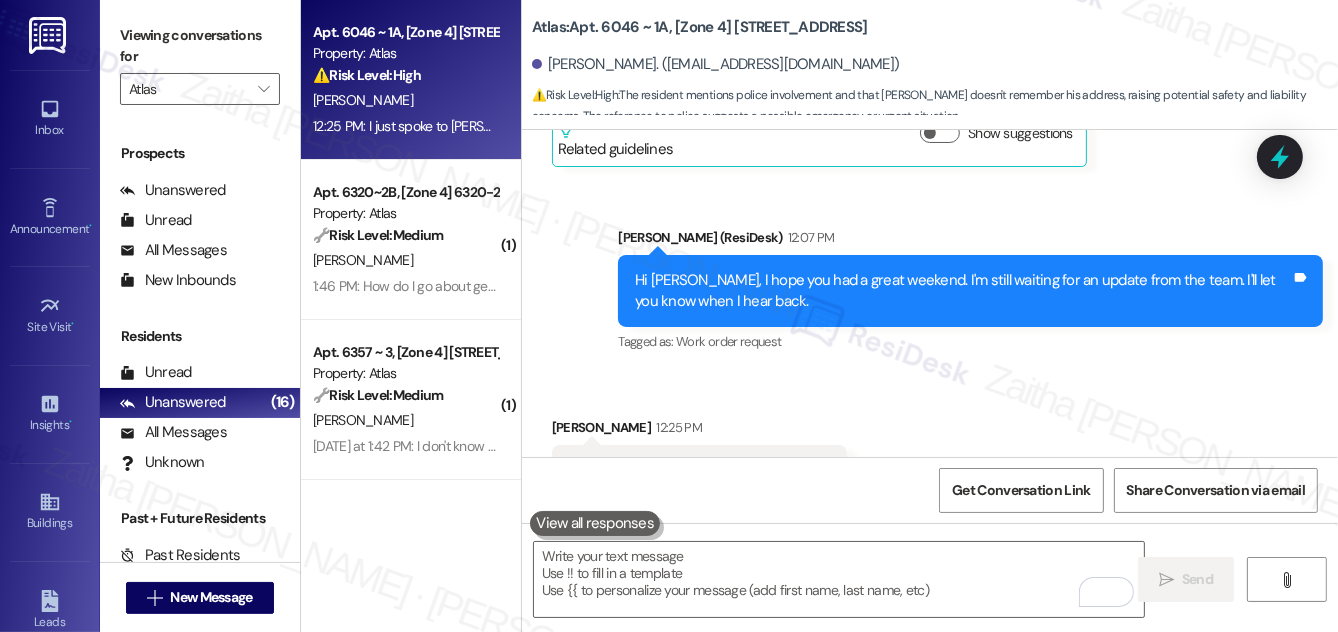 scroll, scrollTop: 10491, scrollLeft: 0, axis: vertical 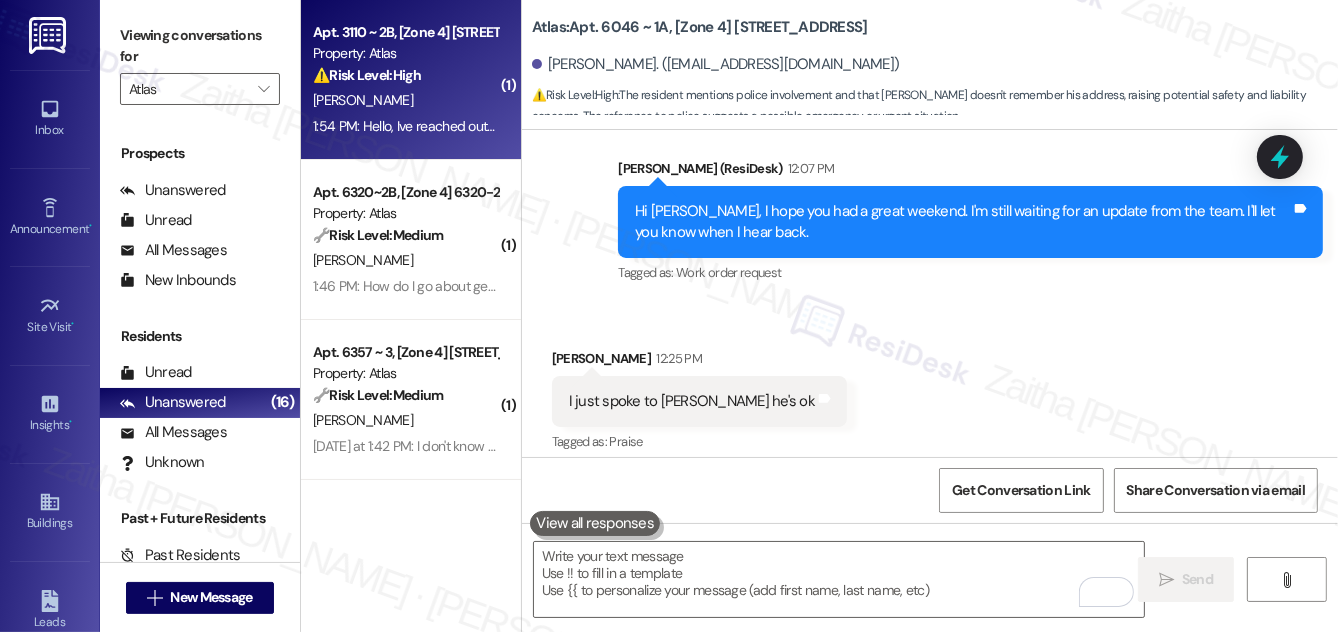 click on "J. Wright" at bounding box center [405, 100] 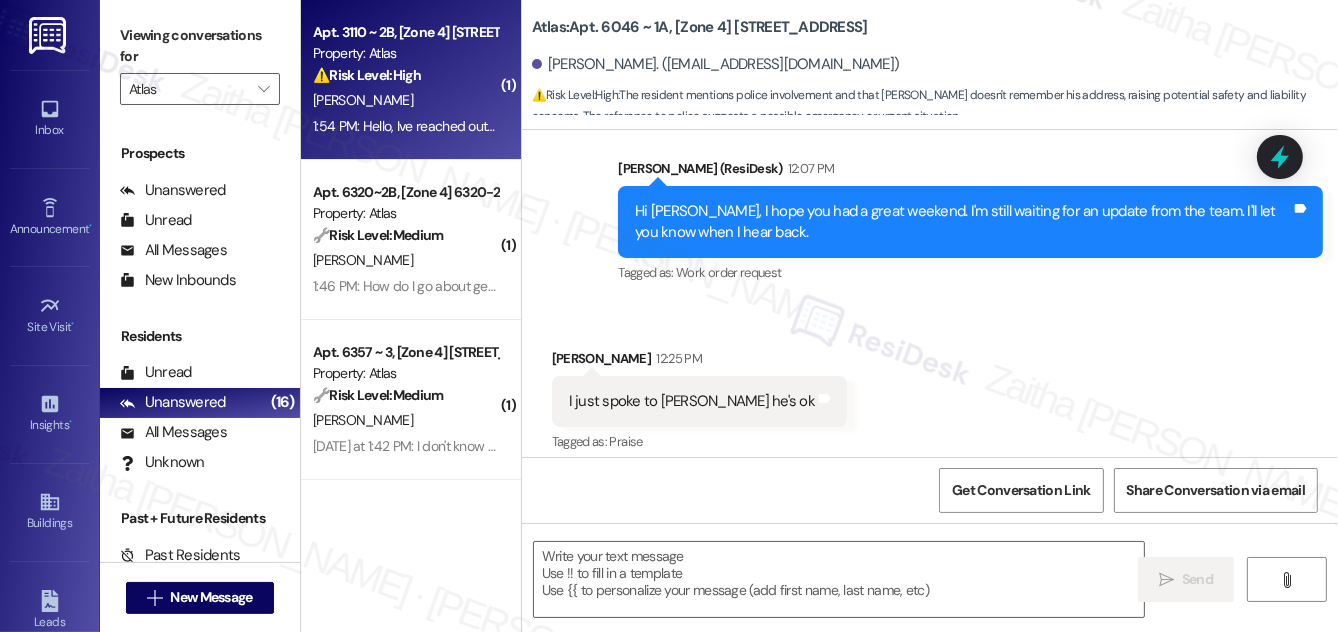 type on "Fetching suggested responses. Please feel free to read through the conversation in the meantime." 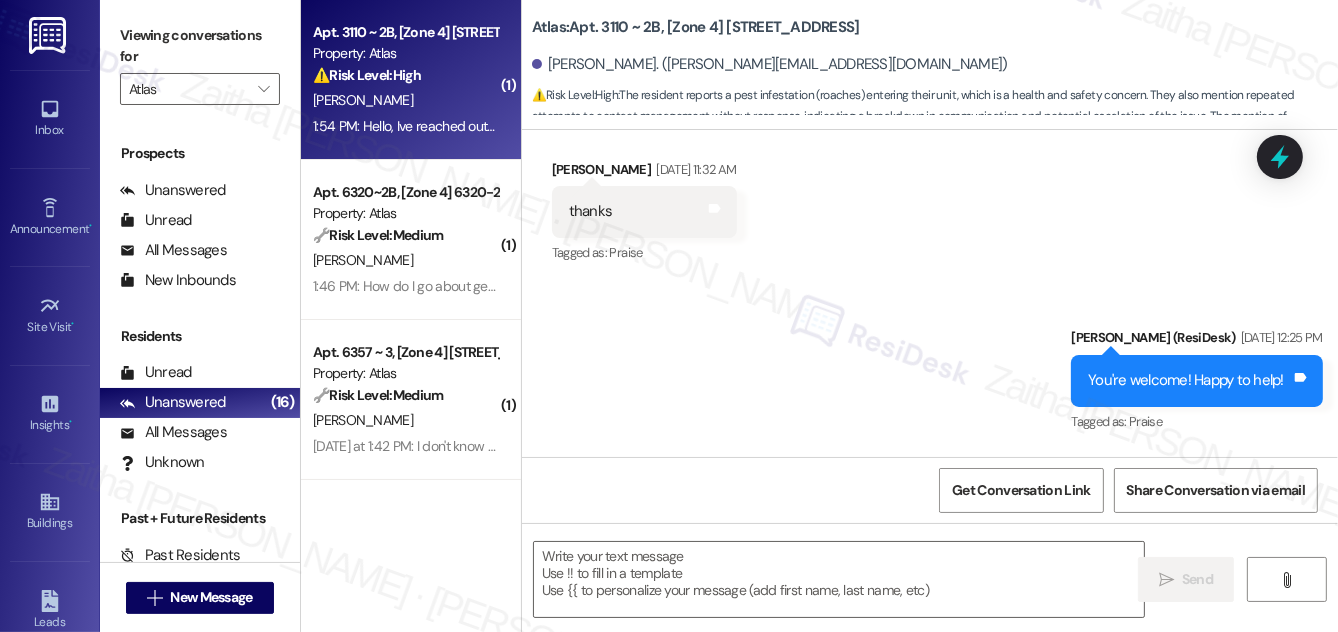 scroll, scrollTop: 5258, scrollLeft: 0, axis: vertical 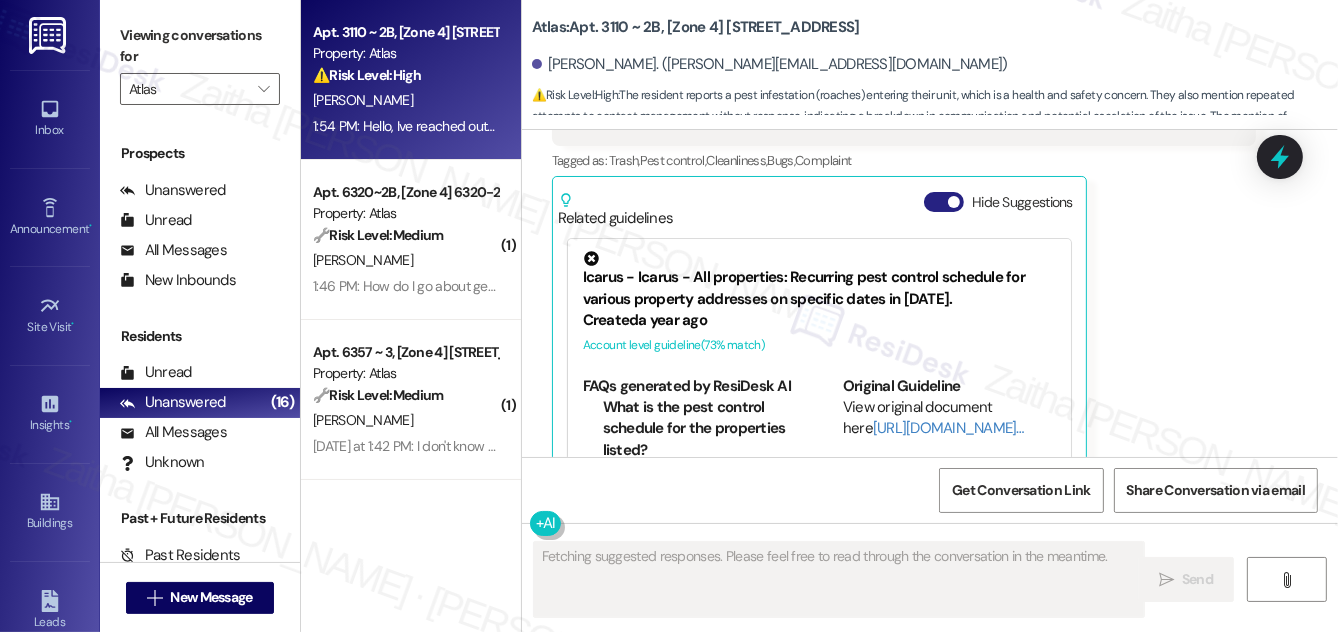 click on "Hide Suggestions" at bounding box center (944, 202) 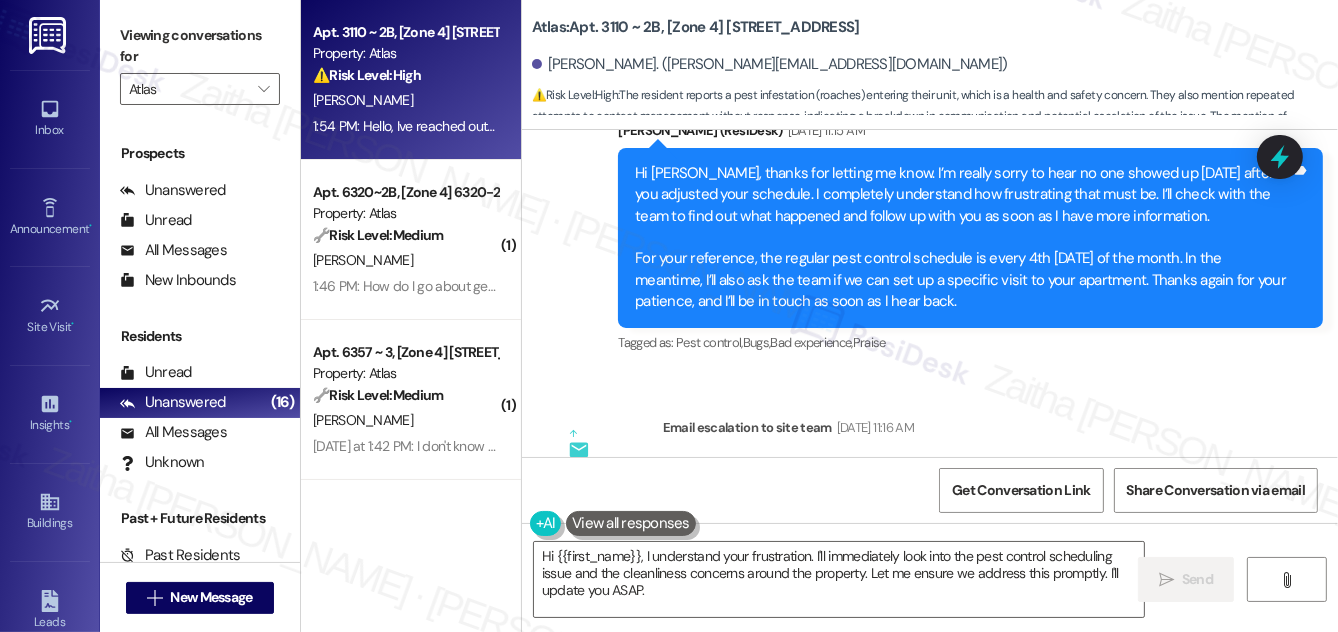 scroll, scrollTop: 3914, scrollLeft: 0, axis: vertical 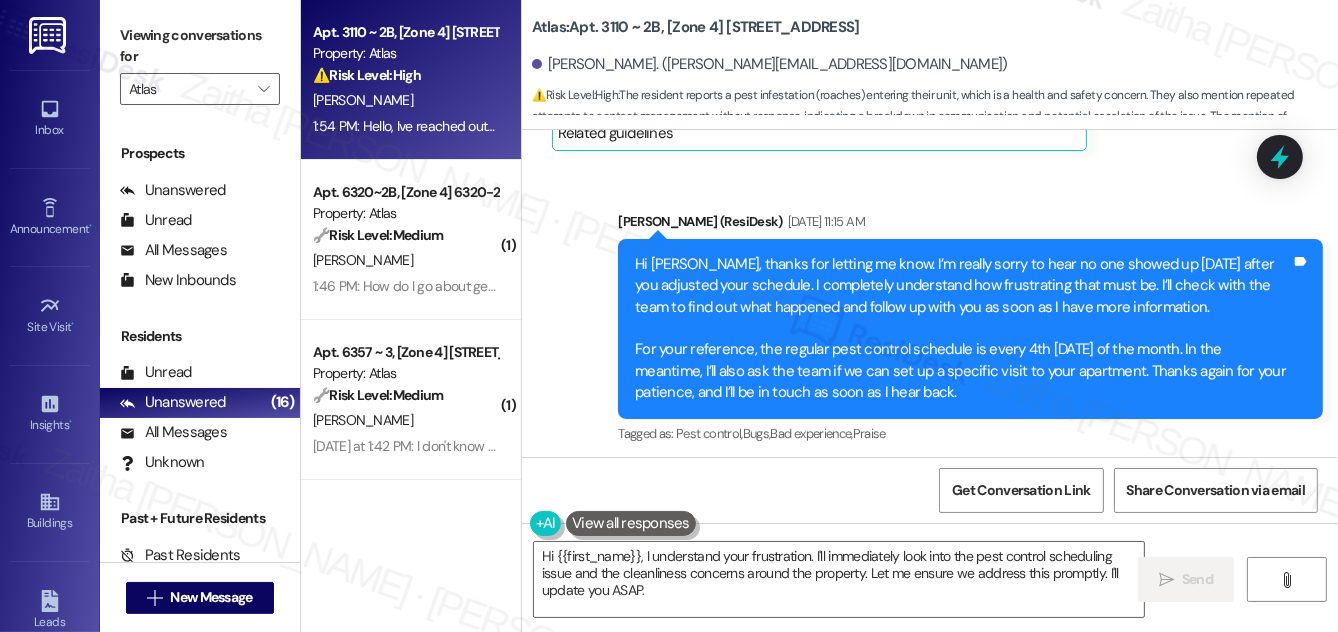 click on "Jeanah Wright. (jeanahwright@gmail.com)" at bounding box center [770, 64] 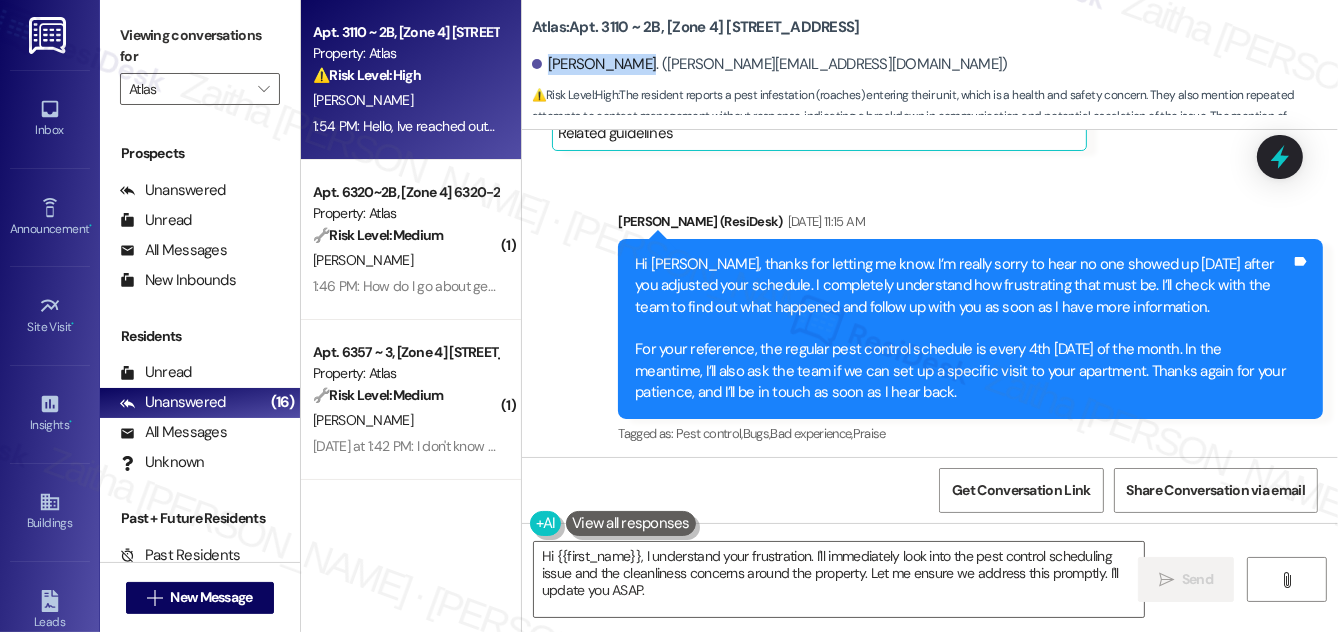 drag, startPoint x: 548, startPoint y: 60, endPoint x: 636, endPoint y: 60, distance: 88 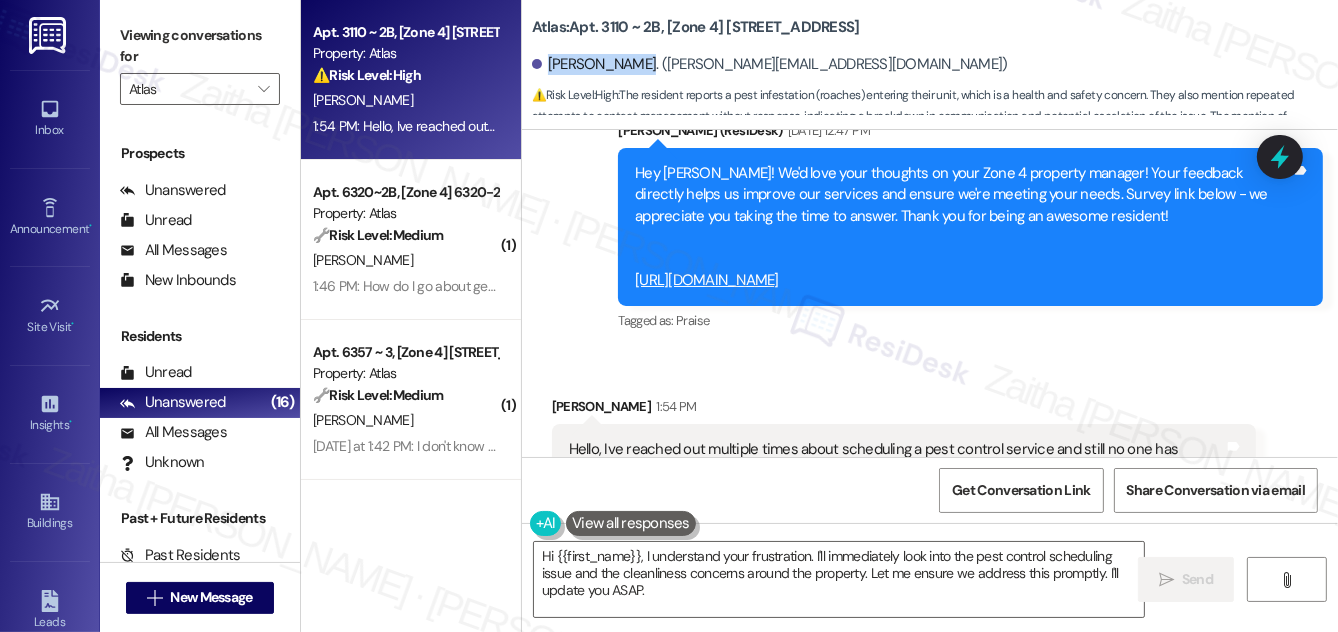 scroll, scrollTop: 5005, scrollLeft: 0, axis: vertical 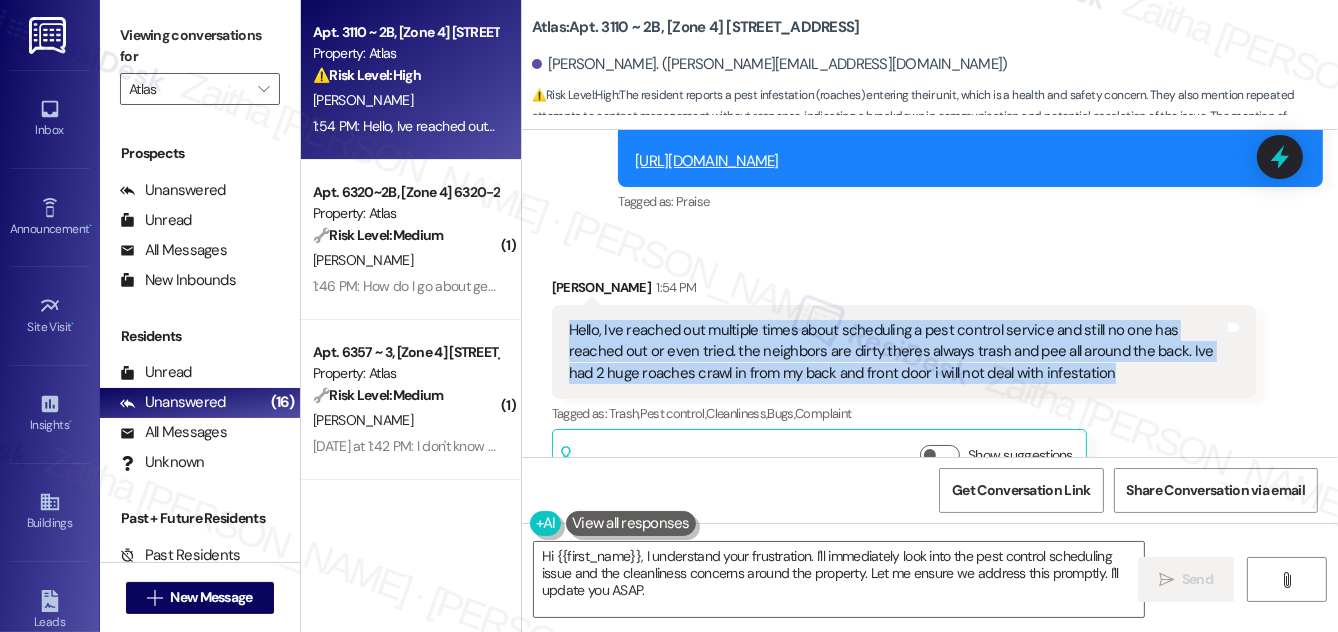 drag, startPoint x: 562, startPoint y: 283, endPoint x: 1056, endPoint y: 338, distance: 497.0523 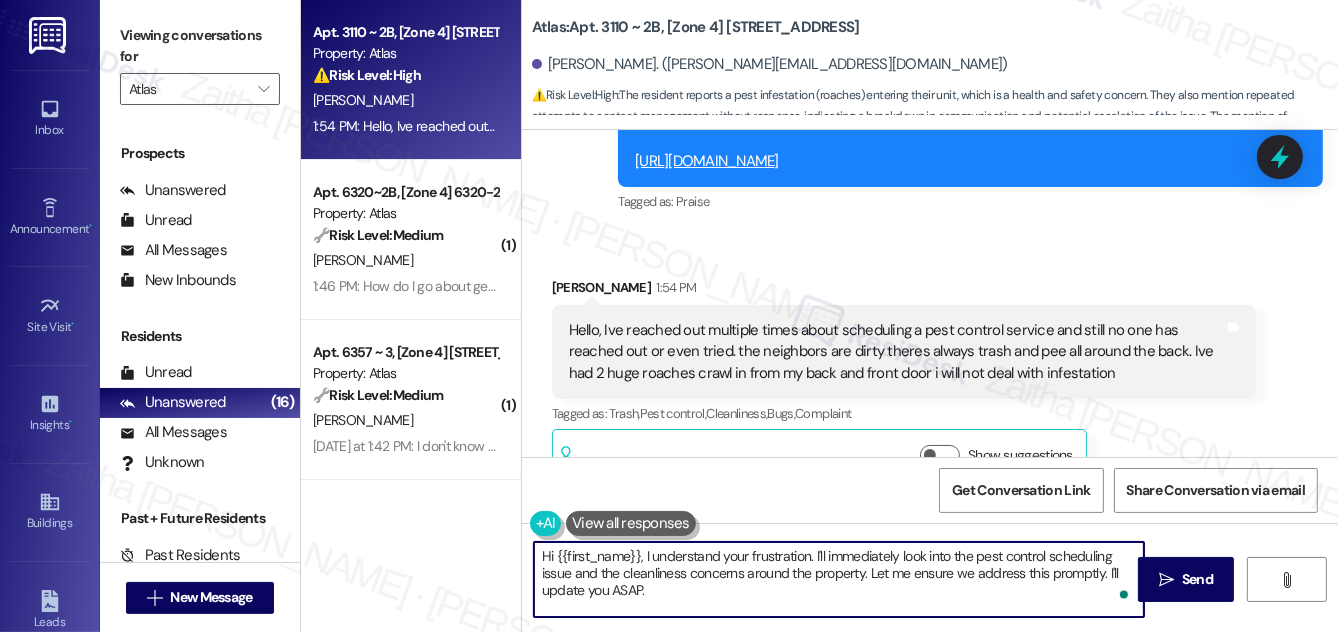 drag, startPoint x: 643, startPoint y: 553, endPoint x: 695, endPoint y: 593, distance: 65.60488 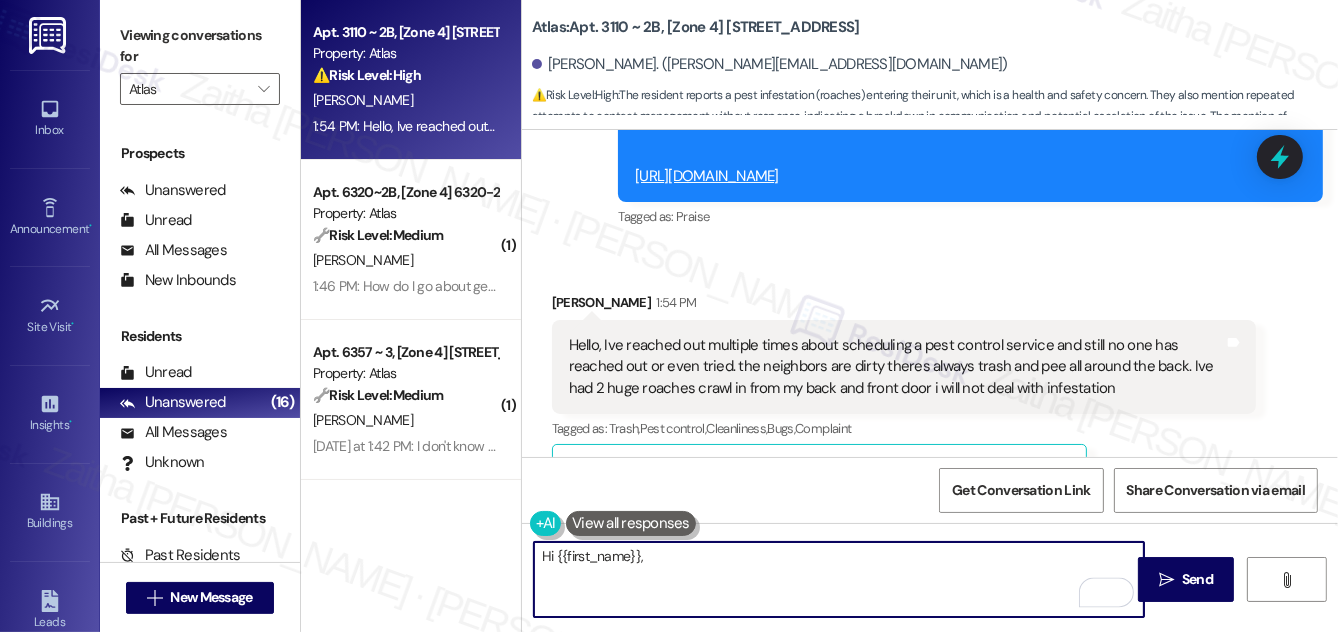 scroll, scrollTop: 5005, scrollLeft: 0, axis: vertical 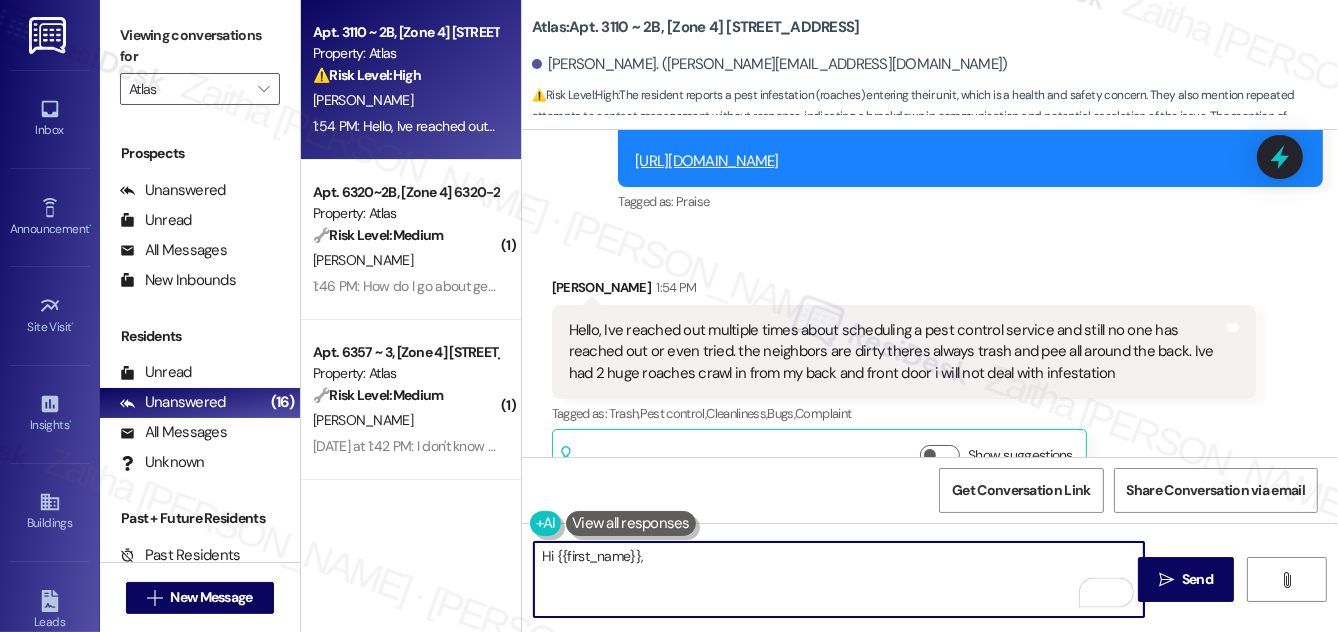paste on "Thank you for reaching out, and I’m really sorry to hear that you haven’t received a response yet. I completely understand your frustration, especially with the pest concerns and the conditions around the building. I’ll go ahead and submit a new work order for pest control and follow up with the team to make sure it’s addressed" 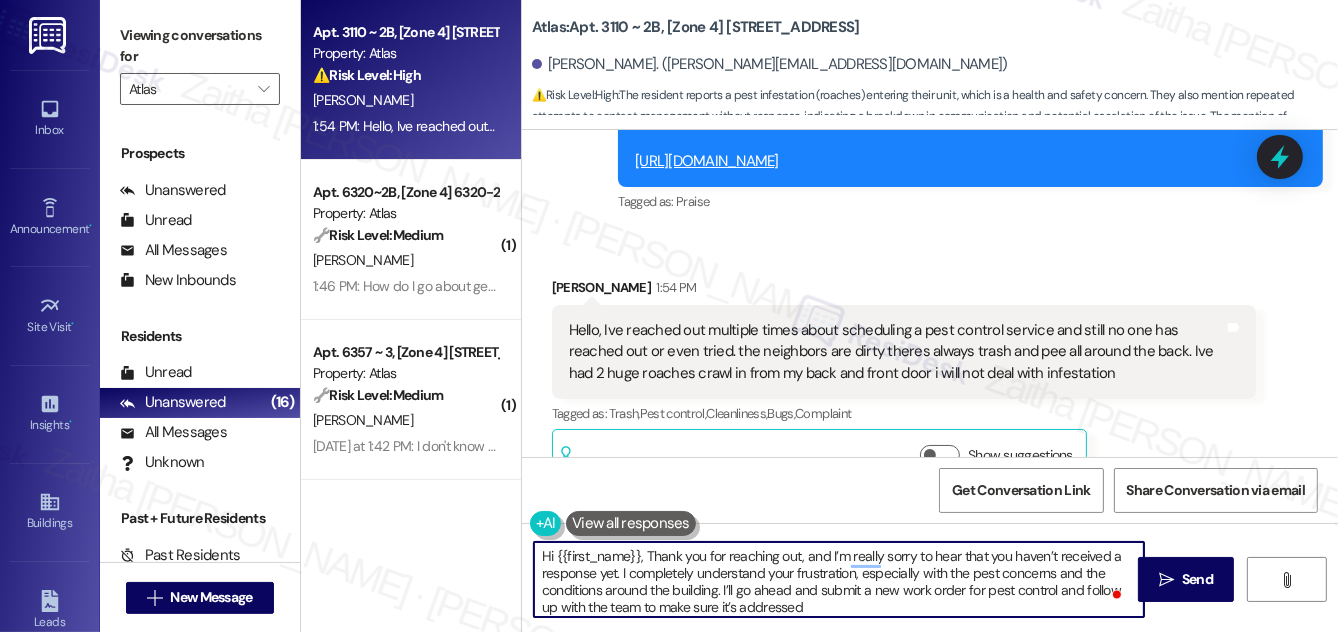 click on "Hi {{first_name}}, Thank you for reaching out, and I’m really sorry to hear that you haven’t received a response yet. I completely understand your frustration, especially with the pest concerns and the conditions around the building. I’ll go ahead and submit a new work order for pest control and follow up with the team to make sure it’s addressed" at bounding box center (839, 579) 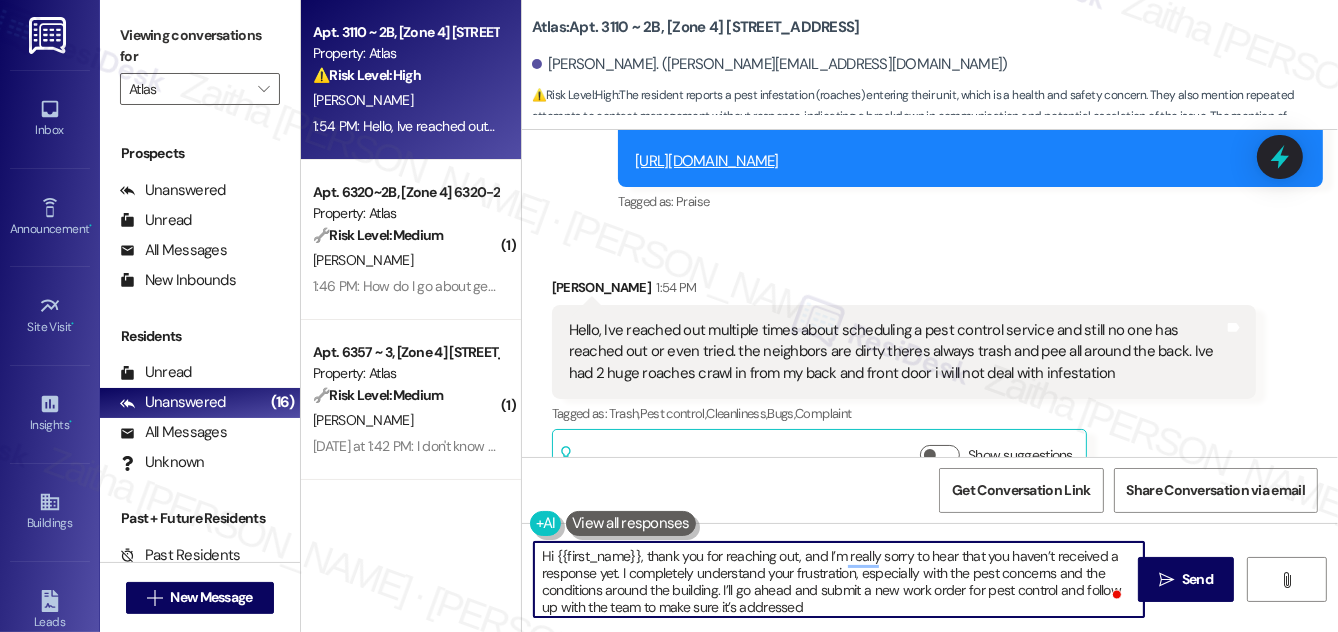 scroll, scrollTop: 5, scrollLeft: 0, axis: vertical 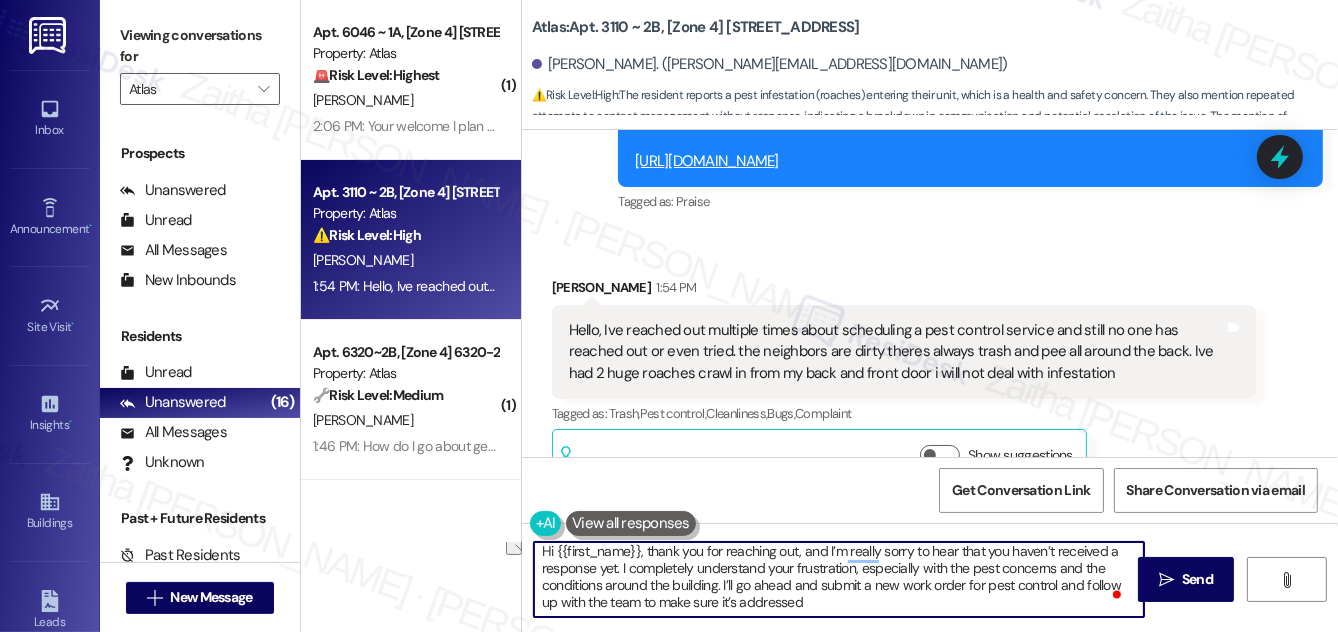 drag, startPoint x: 638, startPoint y: 600, endPoint x: 837, endPoint y: 604, distance: 199.04019 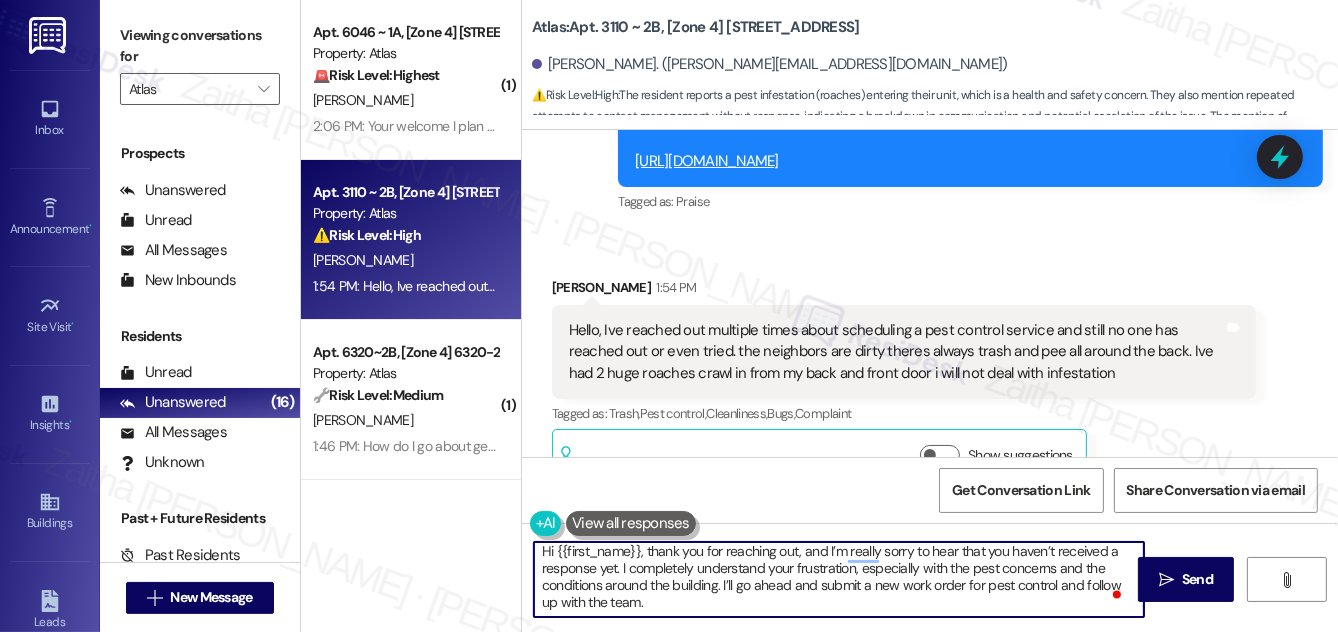 scroll, scrollTop: 16, scrollLeft: 0, axis: vertical 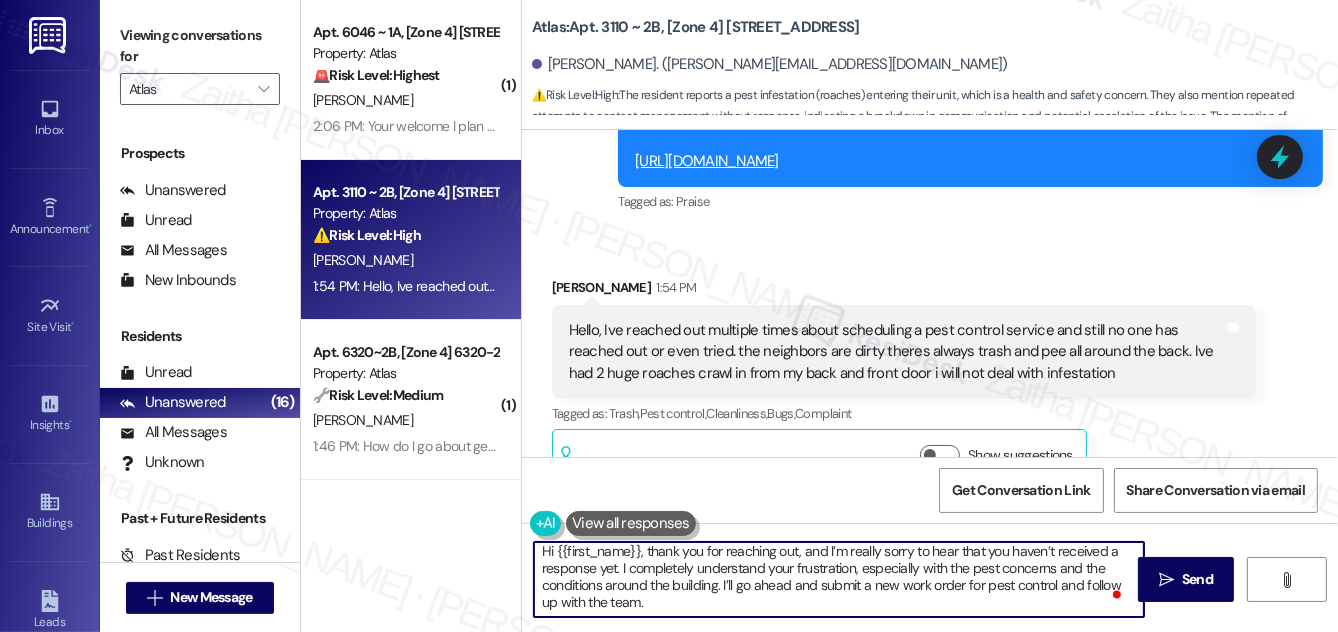 paste on "Do we have your permission to enter during your absence? Do you have pets that we should be aware of?" 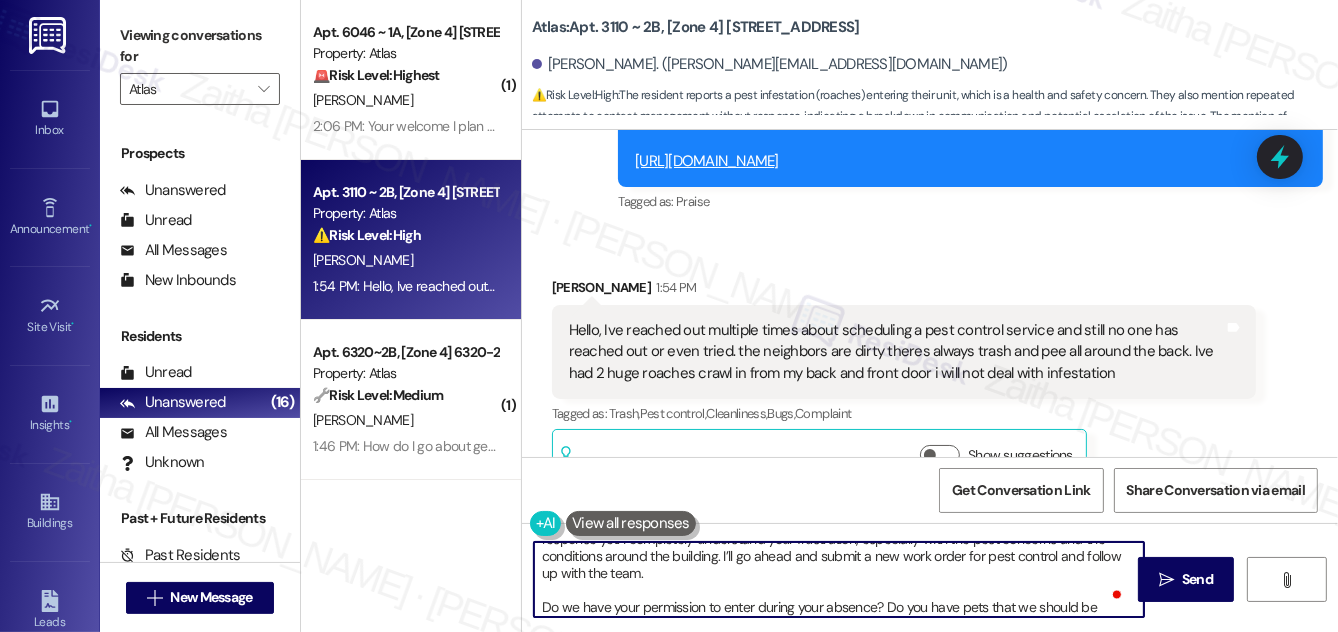 scroll, scrollTop: 59, scrollLeft: 0, axis: vertical 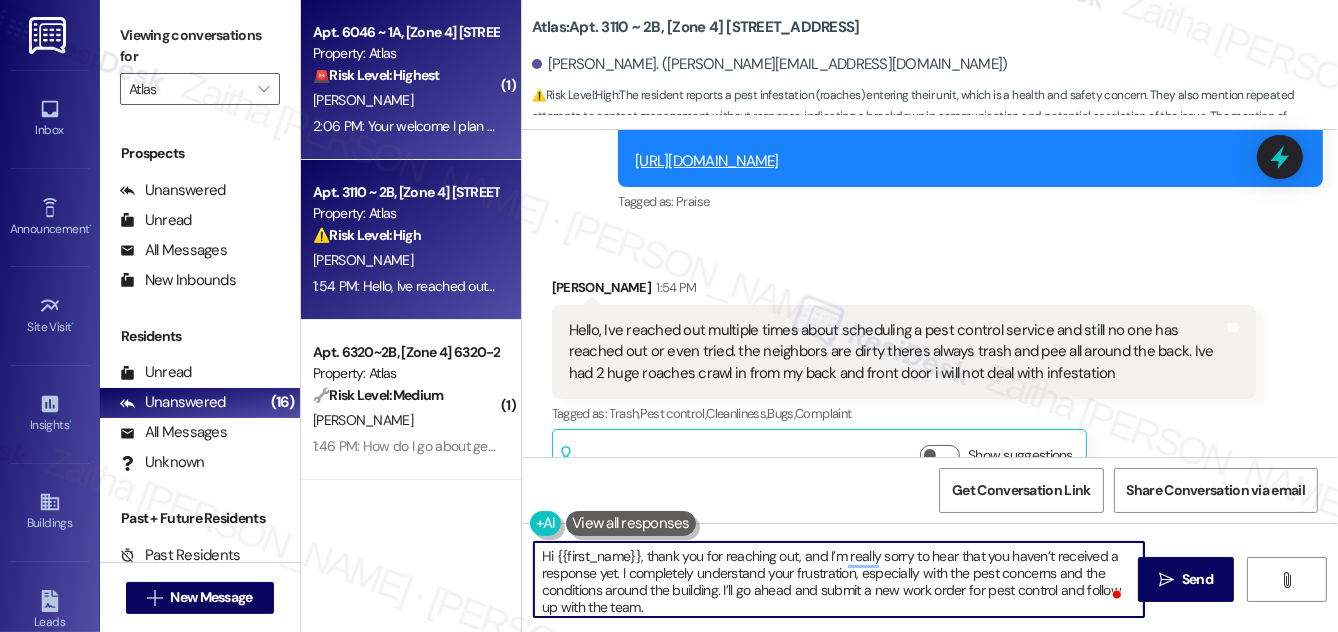 type on "Hi {{first_name}}, thank you for reaching out, and I’m really sorry to hear that you haven’t received a response yet. I completely understand your frustration, especially with the pest concerns and the conditions around the building. I’ll go ahead and submit a new work order for pest control and follow up with the team.
Do we have your permission to enter during your absence? Do you have pets that we should be aware of?" 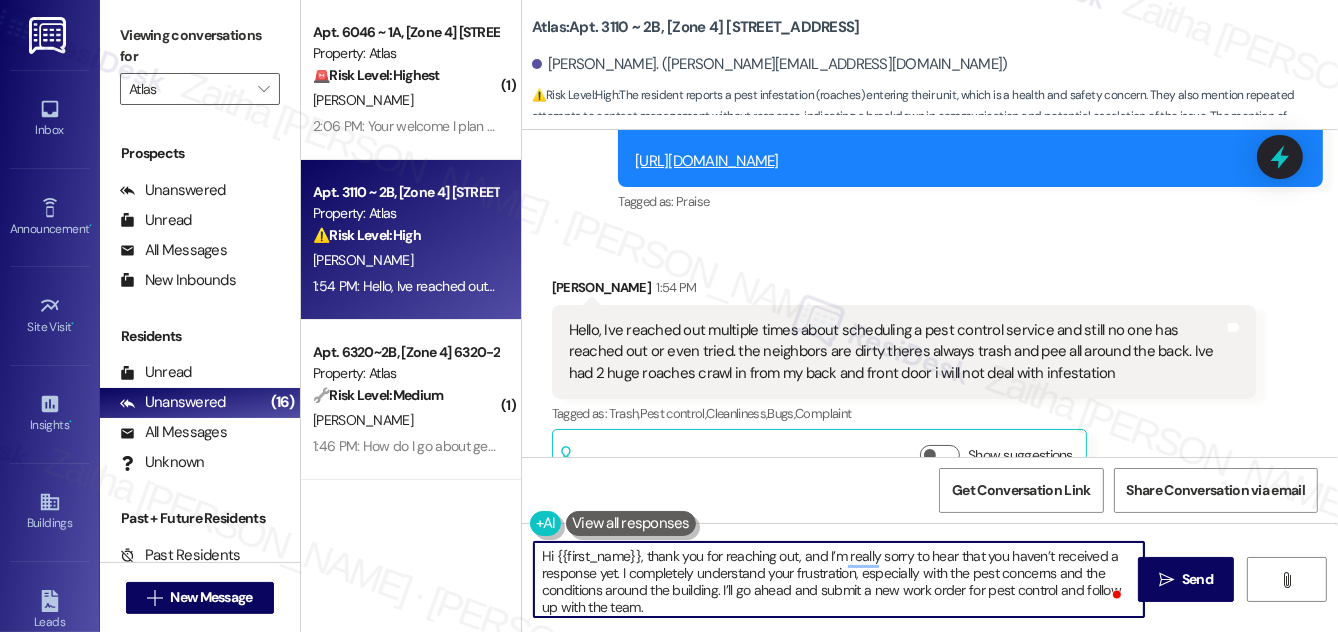 scroll, scrollTop: 39, scrollLeft: 0, axis: vertical 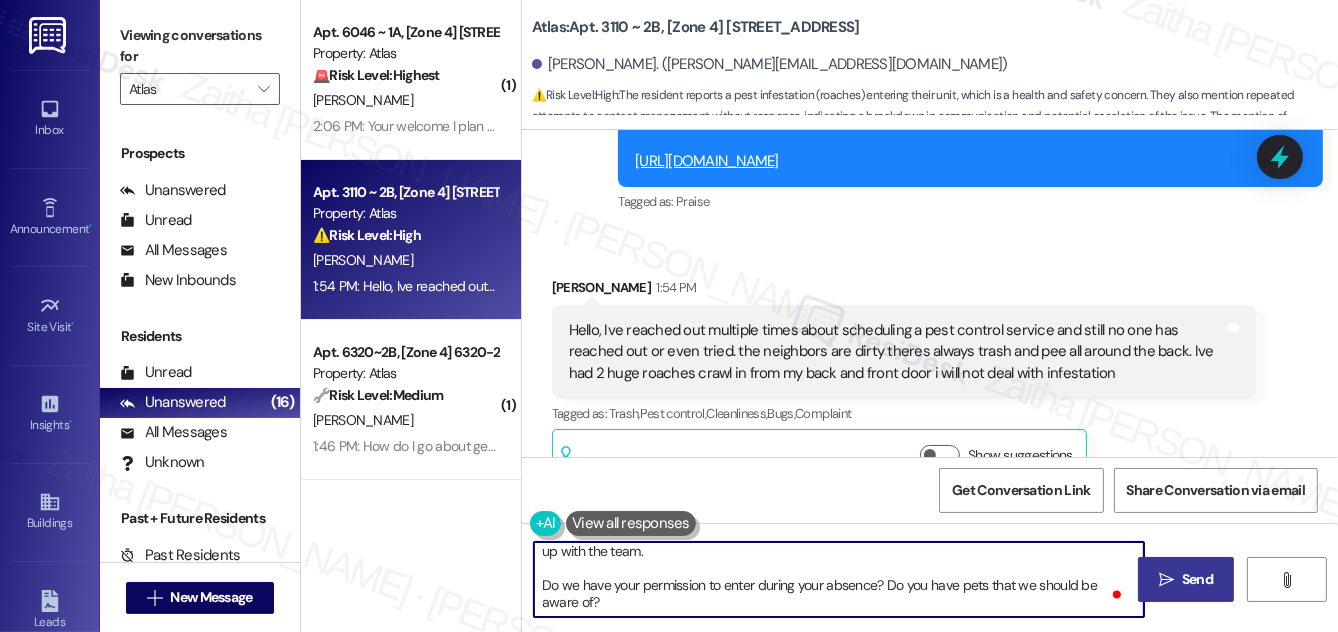 click on "" at bounding box center [1166, 580] 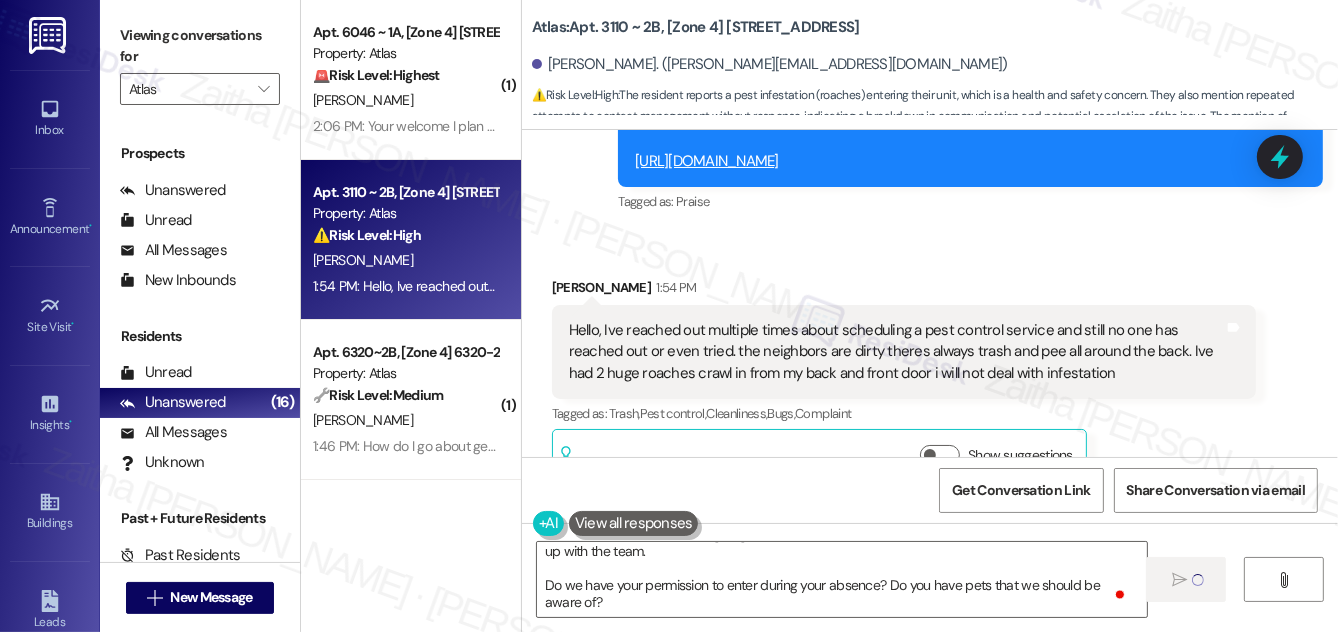 type 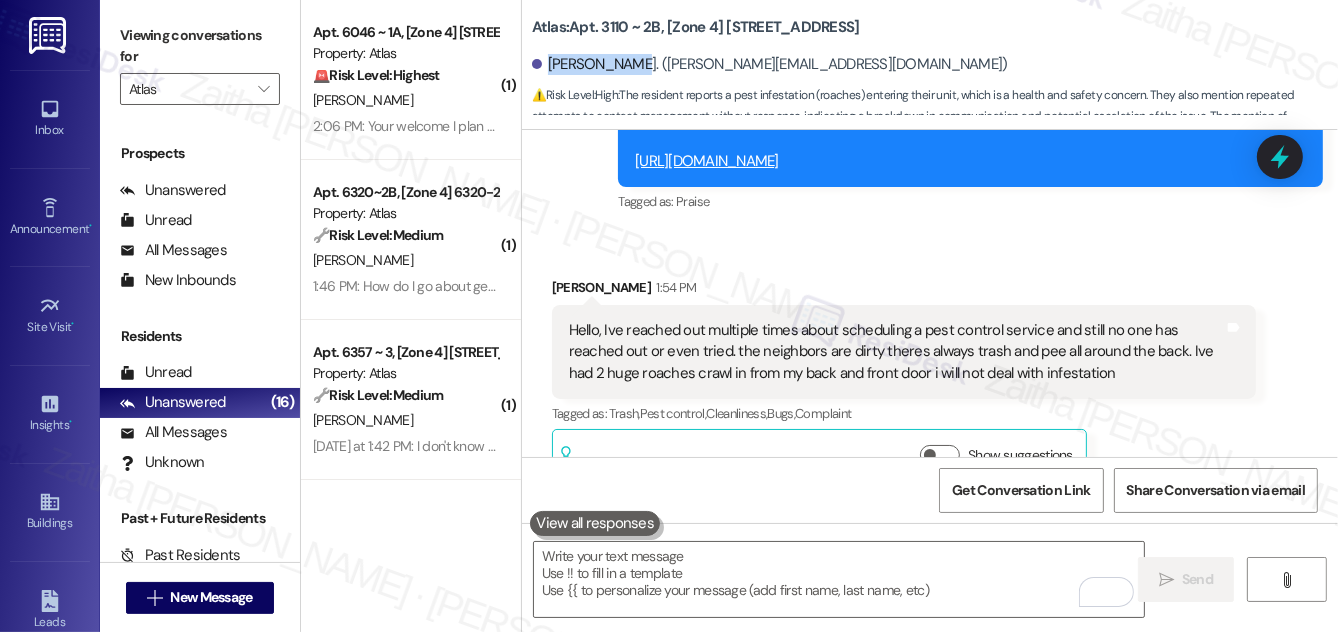 drag, startPoint x: 546, startPoint y: 63, endPoint x: 634, endPoint y: 52, distance: 88.68484 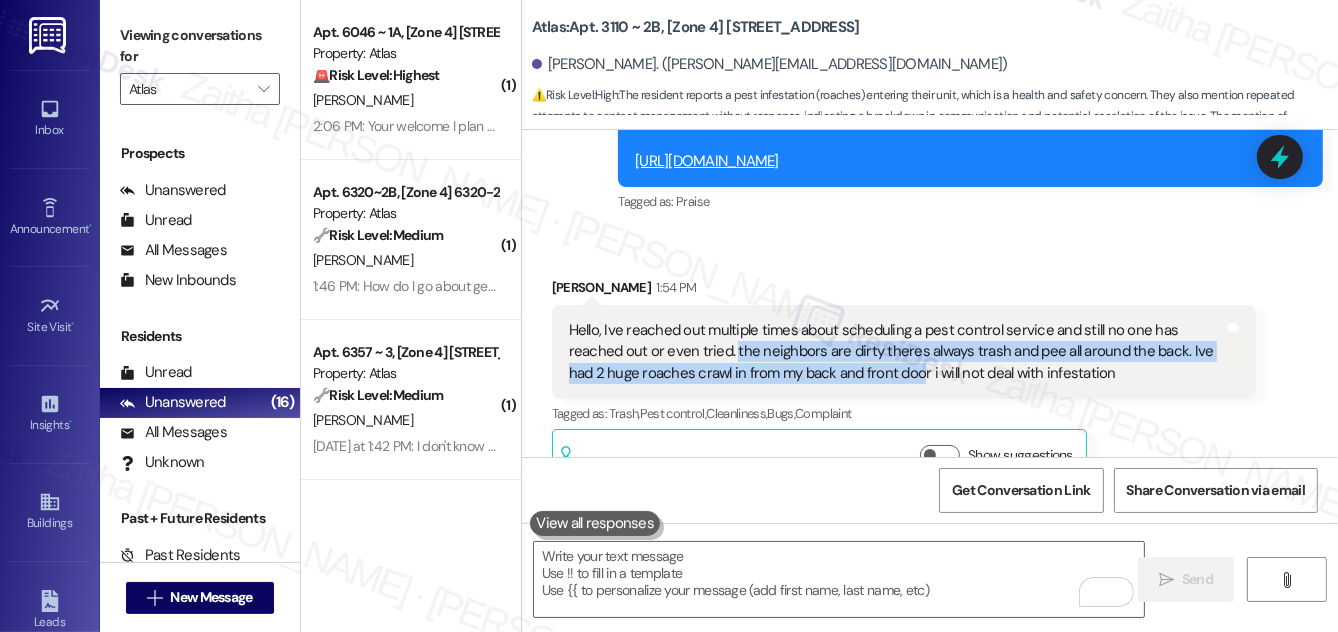 drag, startPoint x: 676, startPoint y: 303, endPoint x: 848, endPoint y: 324, distance: 173.27724 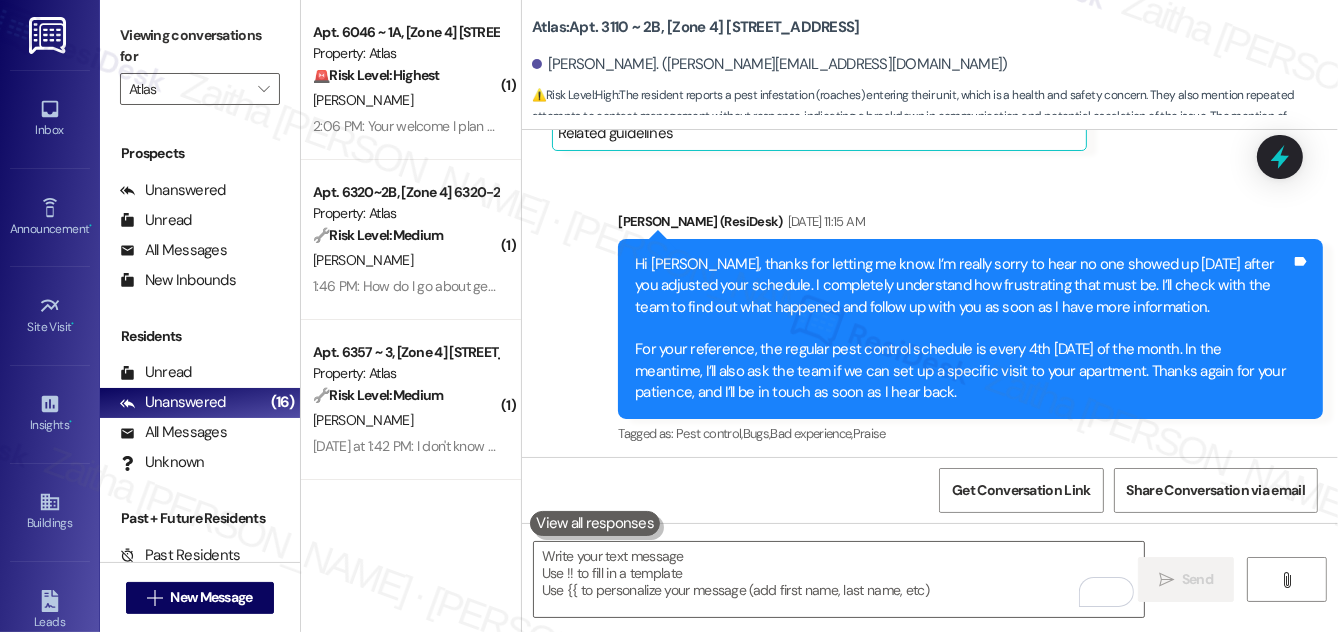 scroll, scrollTop: 4186, scrollLeft: 0, axis: vertical 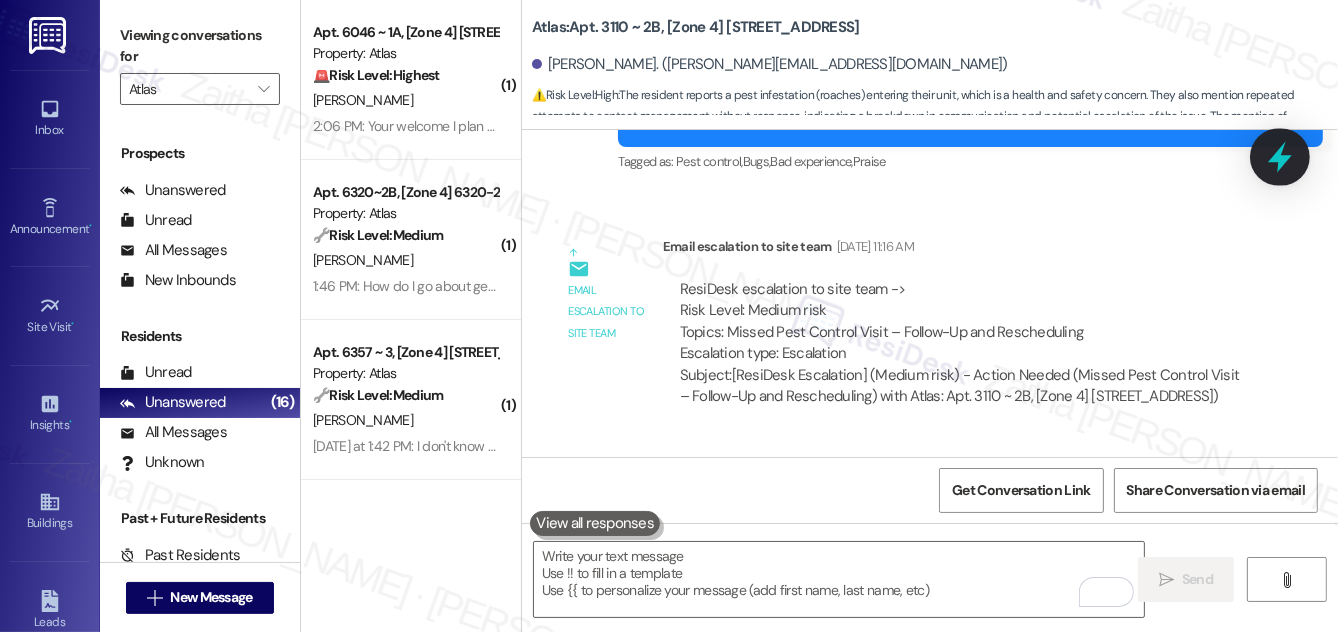 click 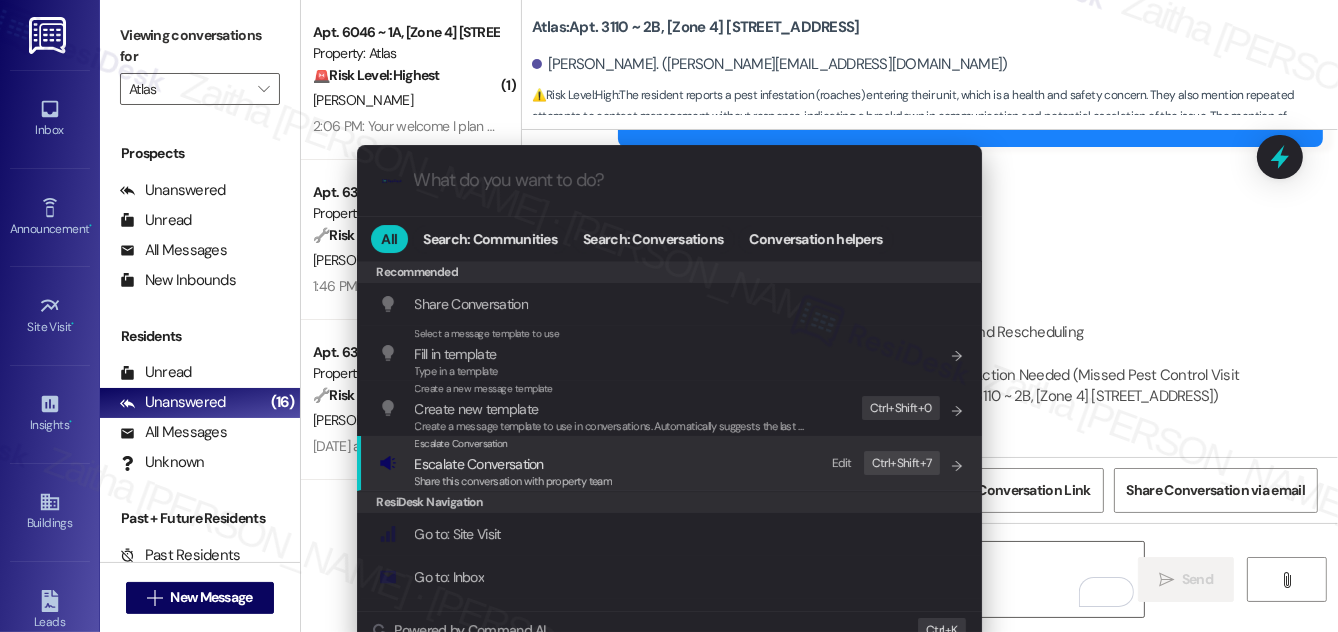 click on "Escalate Conversation" at bounding box center [479, 464] 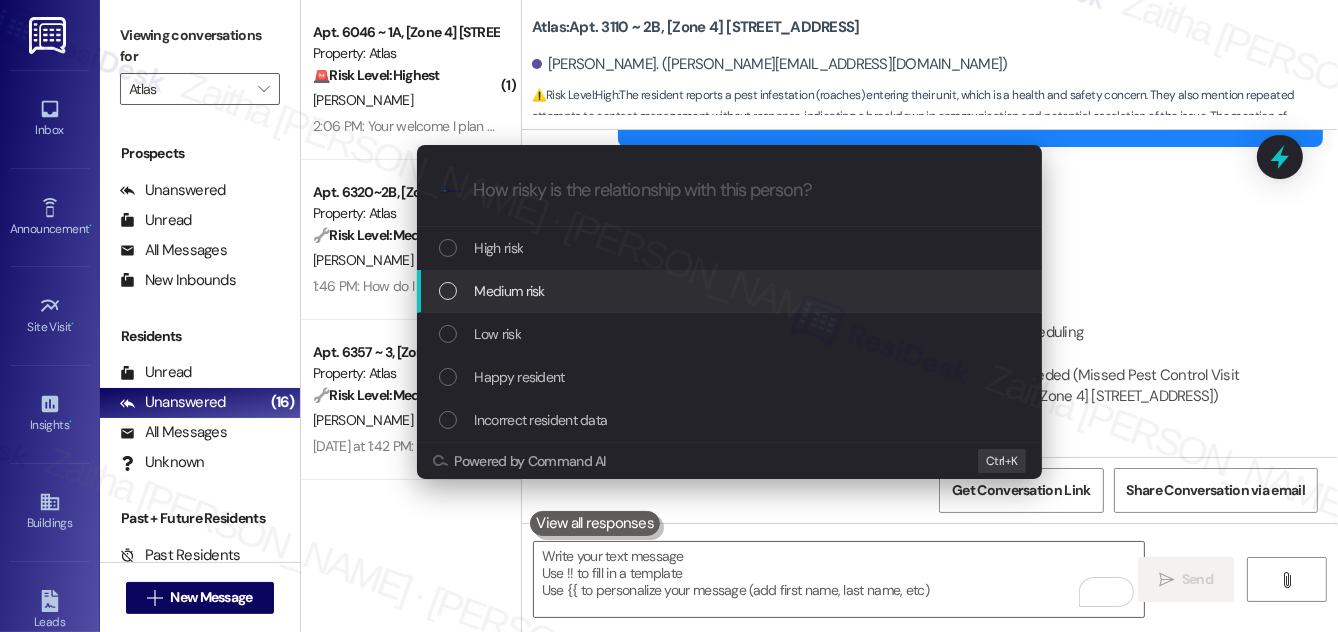 click on "Medium risk" at bounding box center (510, 291) 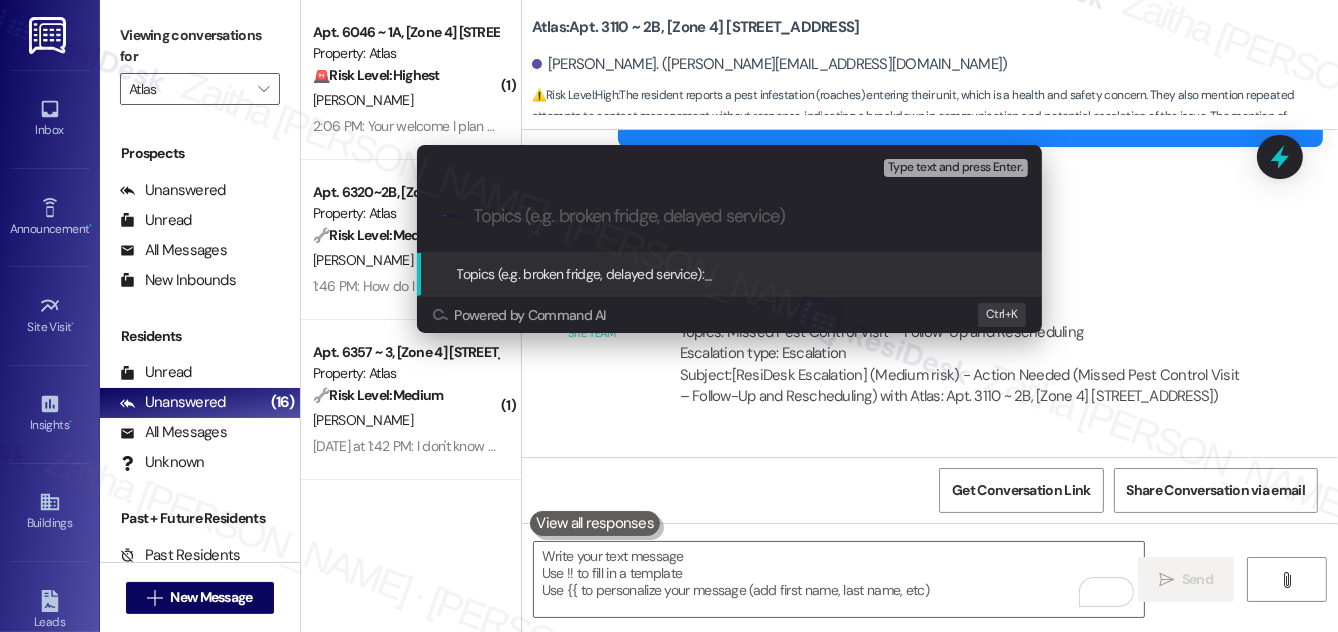 type on "P" 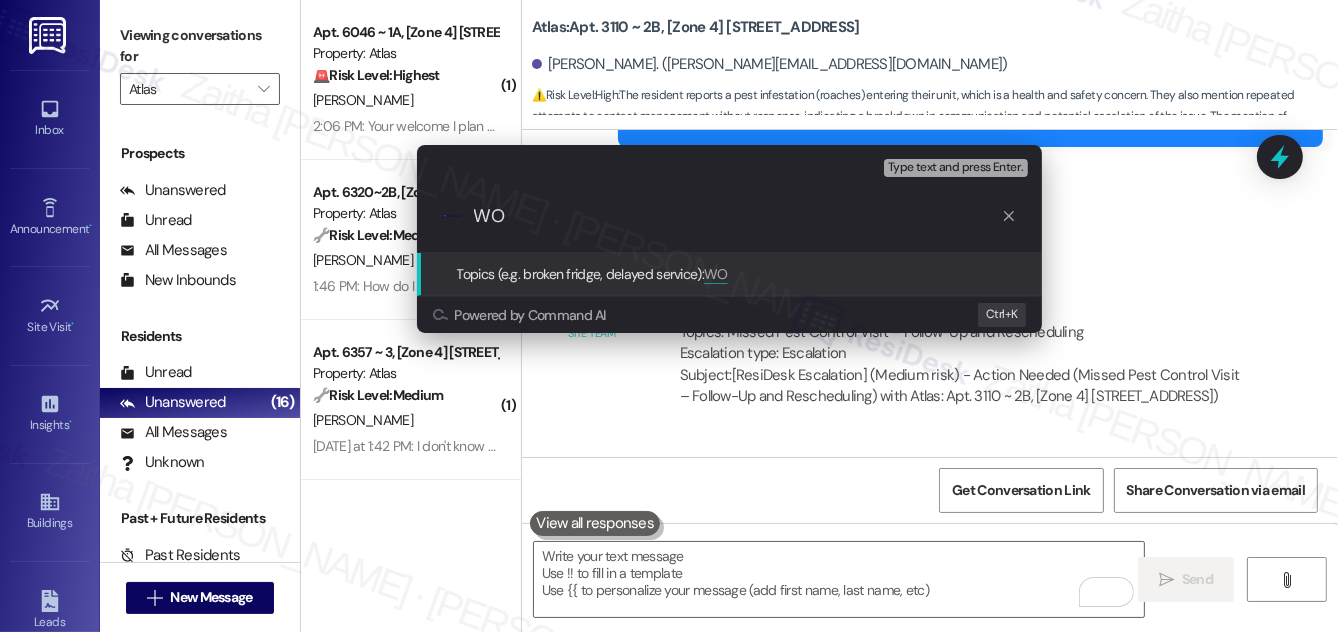 paste on "#162750" 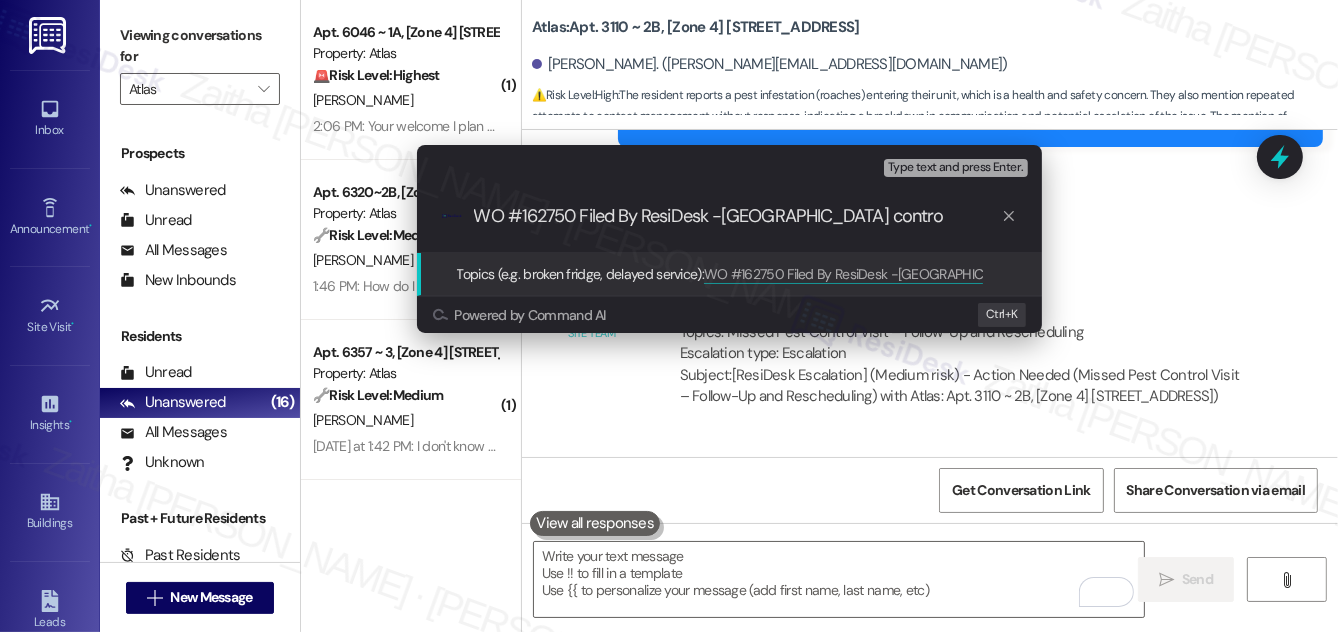 type on "WO #162750 Filed By ResiDesk -Pest control" 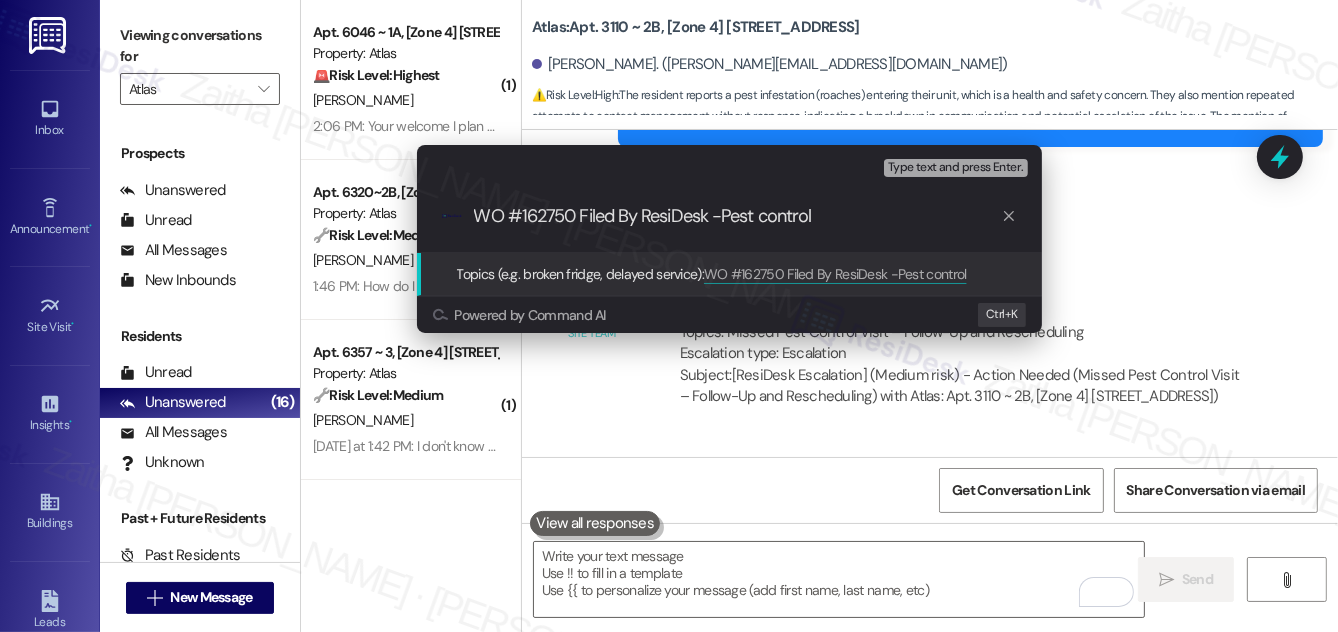 type 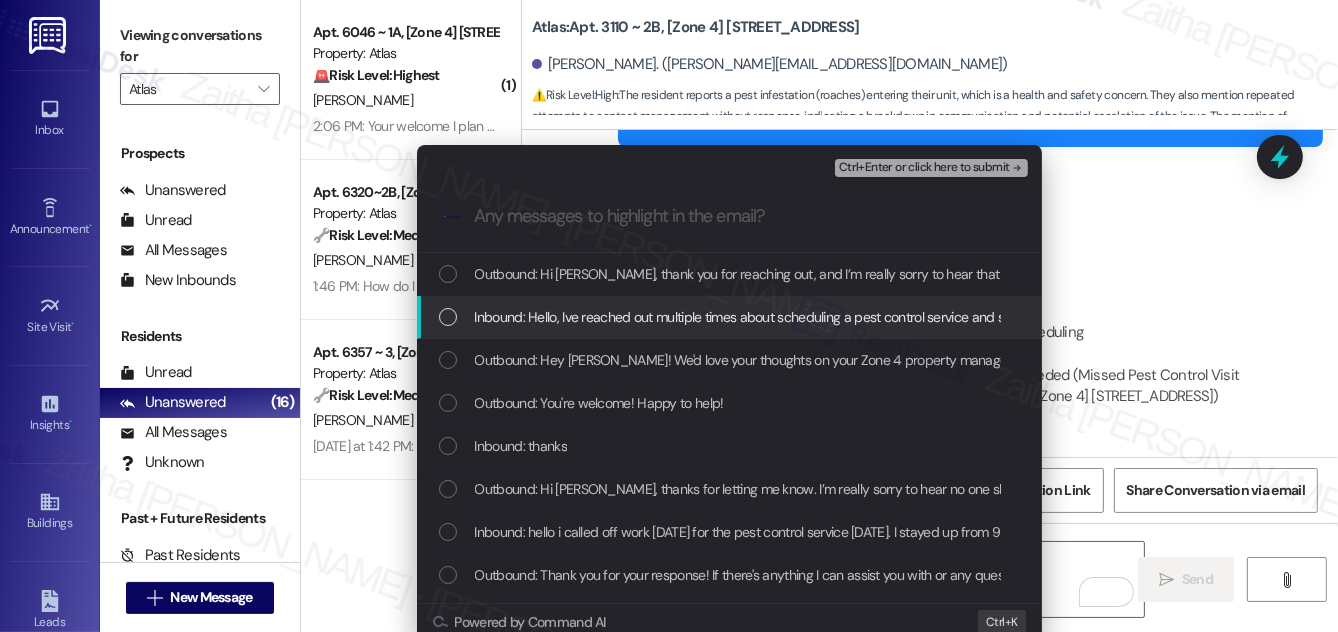 click on "Inbound: Hello, Ive reached out multiple times about scheduling a pest control service and still no one has reached out or even tried. the neighbors are dirty theres always trash and pee all around the back. Ive had 2 huge roaches crawl in from my back and front door i will not deal with infestation" at bounding box center (729, 317) 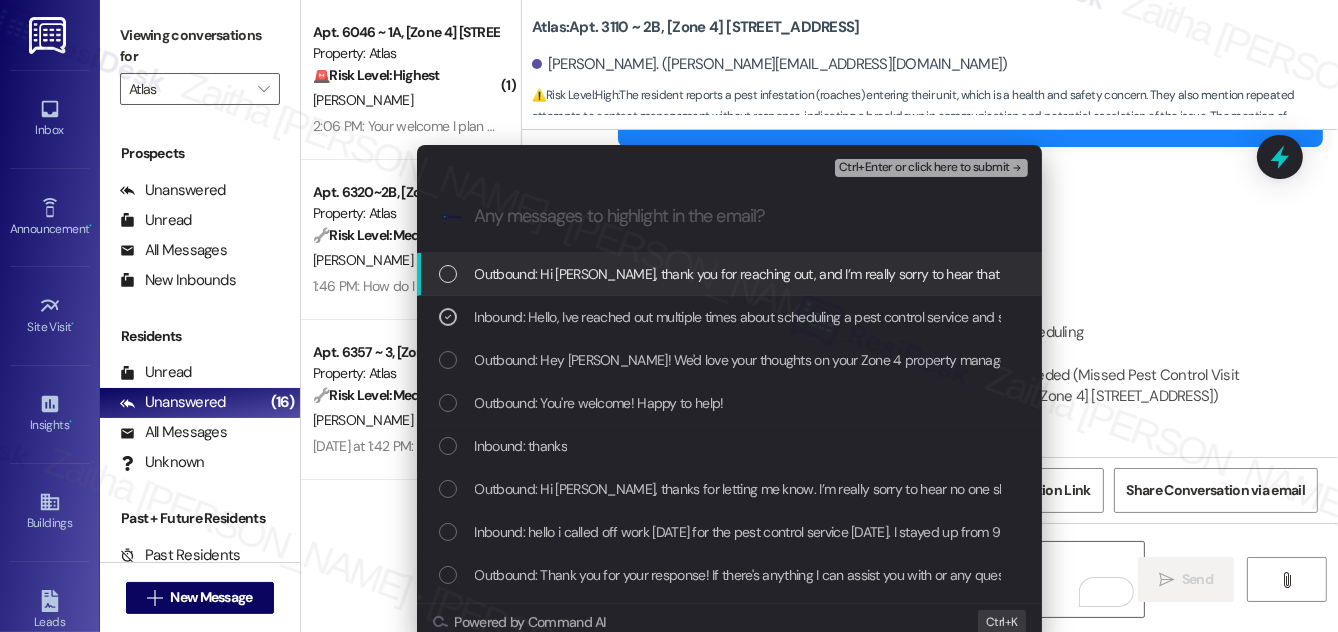 click on "Ctrl+Enter or click here to submit" at bounding box center (924, 168) 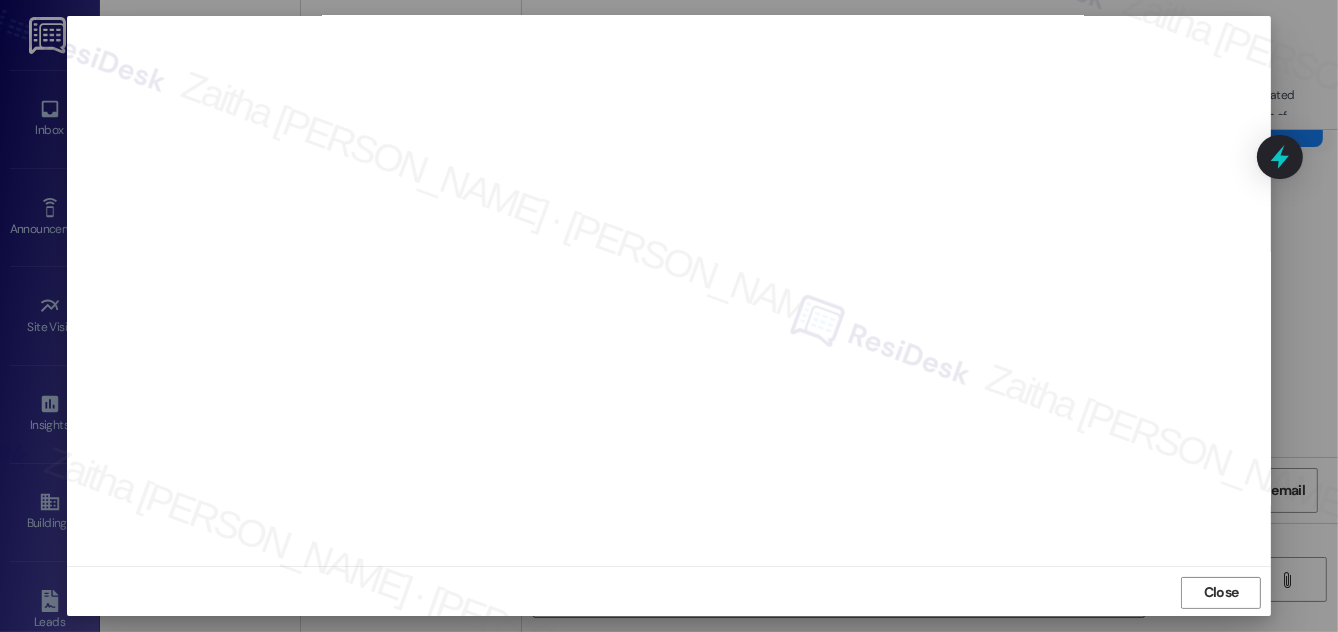 scroll, scrollTop: 21, scrollLeft: 0, axis: vertical 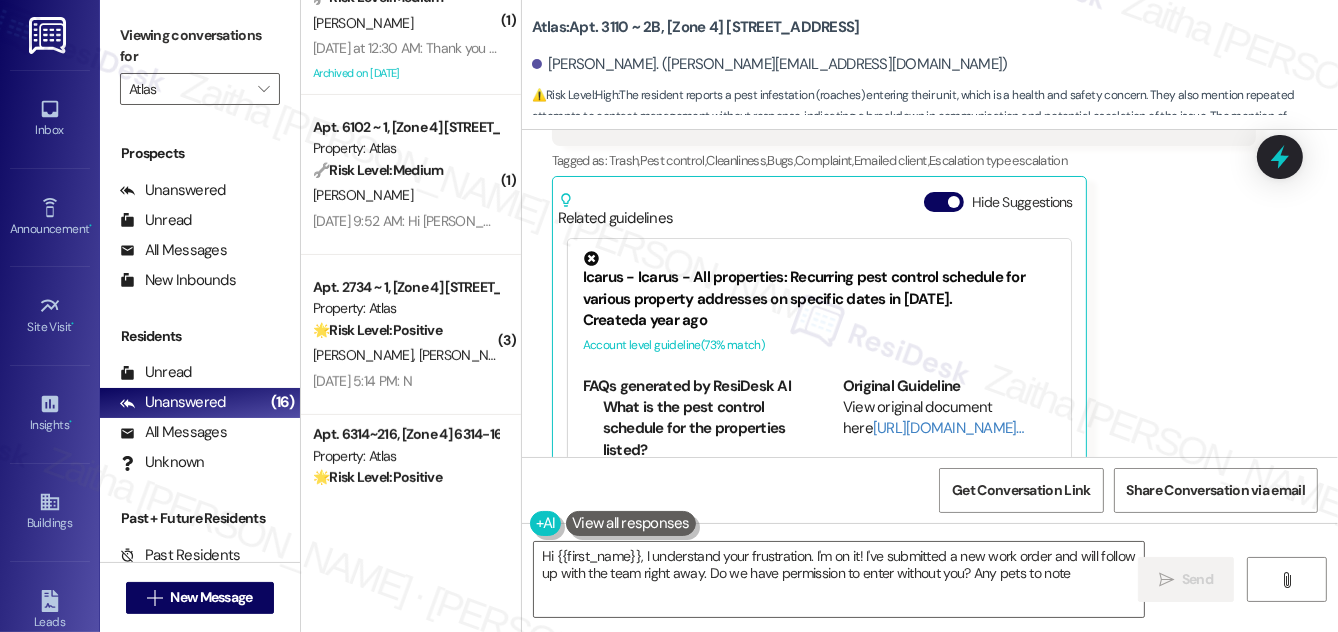 type on "Hi {{first_name}}, I understand your frustration. I'm on it! I've submitted a new work order and will follow up with the team right away. Do we have permission to enter without you? Any pets to note?" 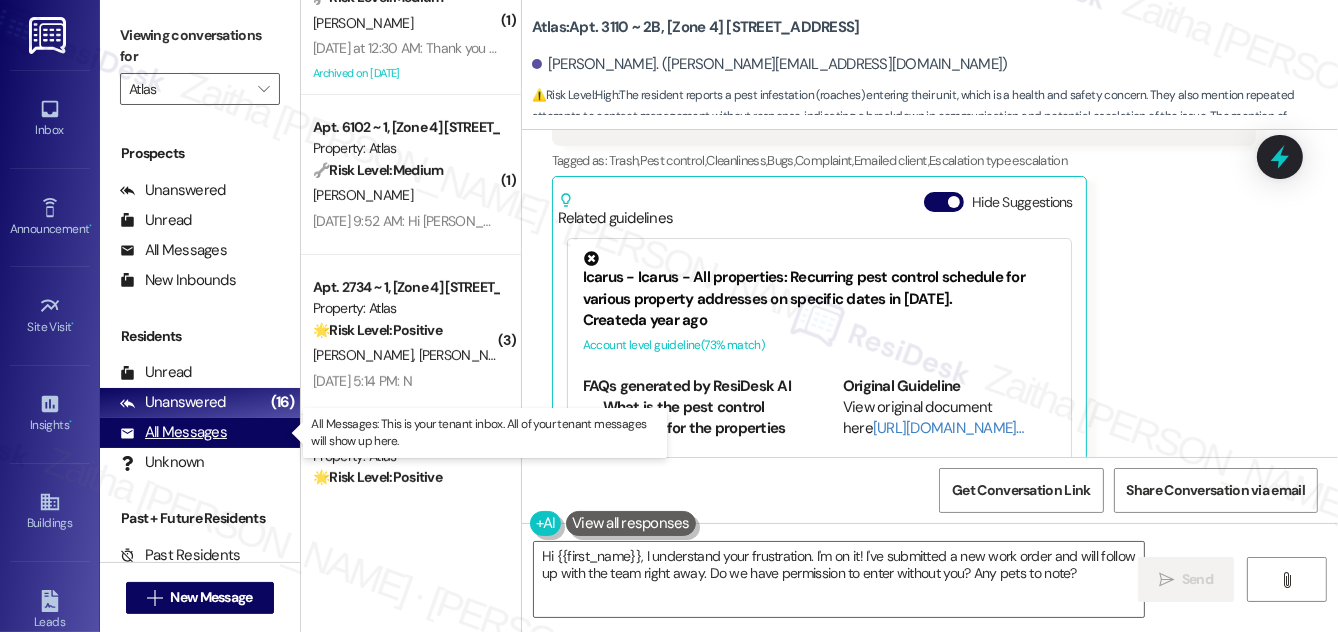 click on "All Messages" at bounding box center [173, 432] 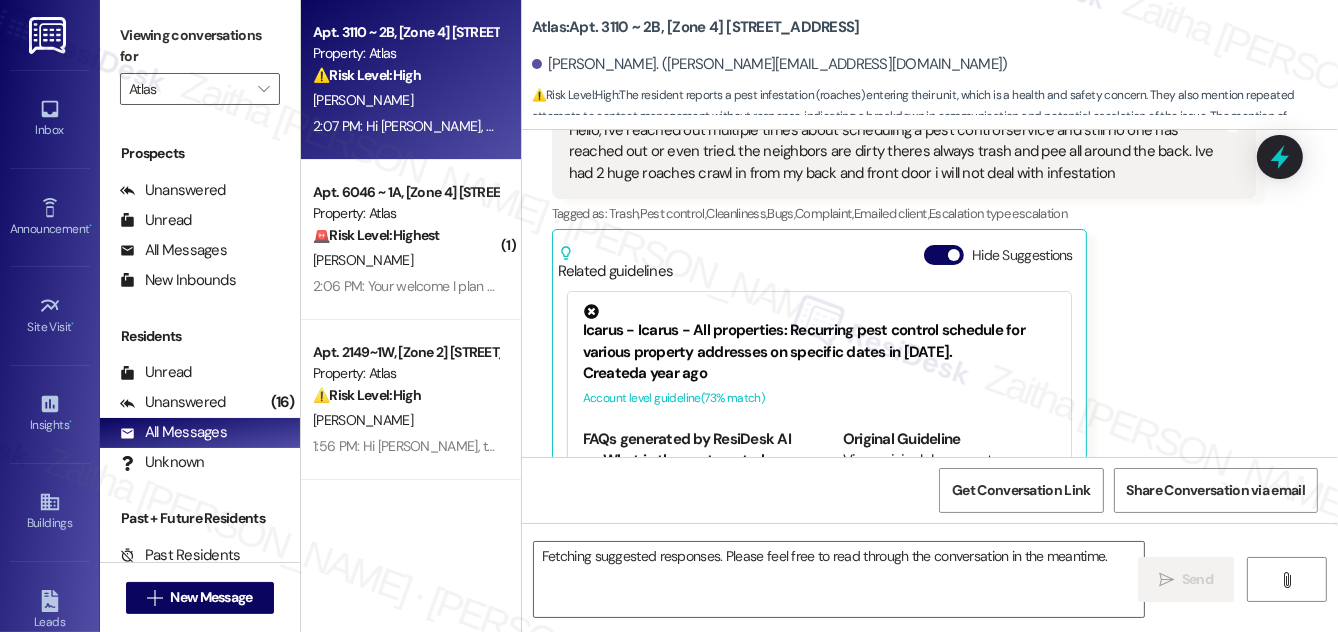 scroll, scrollTop: 5258, scrollLeft: 0, axis: vertical 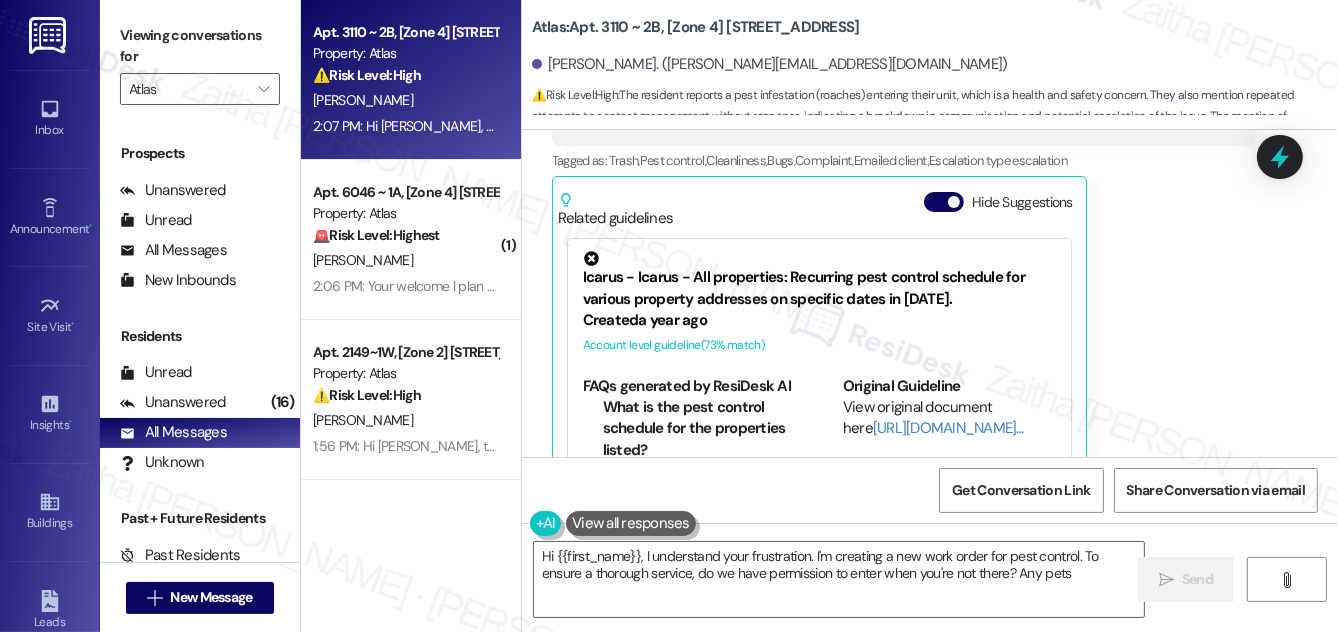 type on "Hi {{first_name}}, I understand your frustration. I'm creating a new work order for pest control. To ensure a thorough service, do we have permission to enter when you're not there? Any pets?" 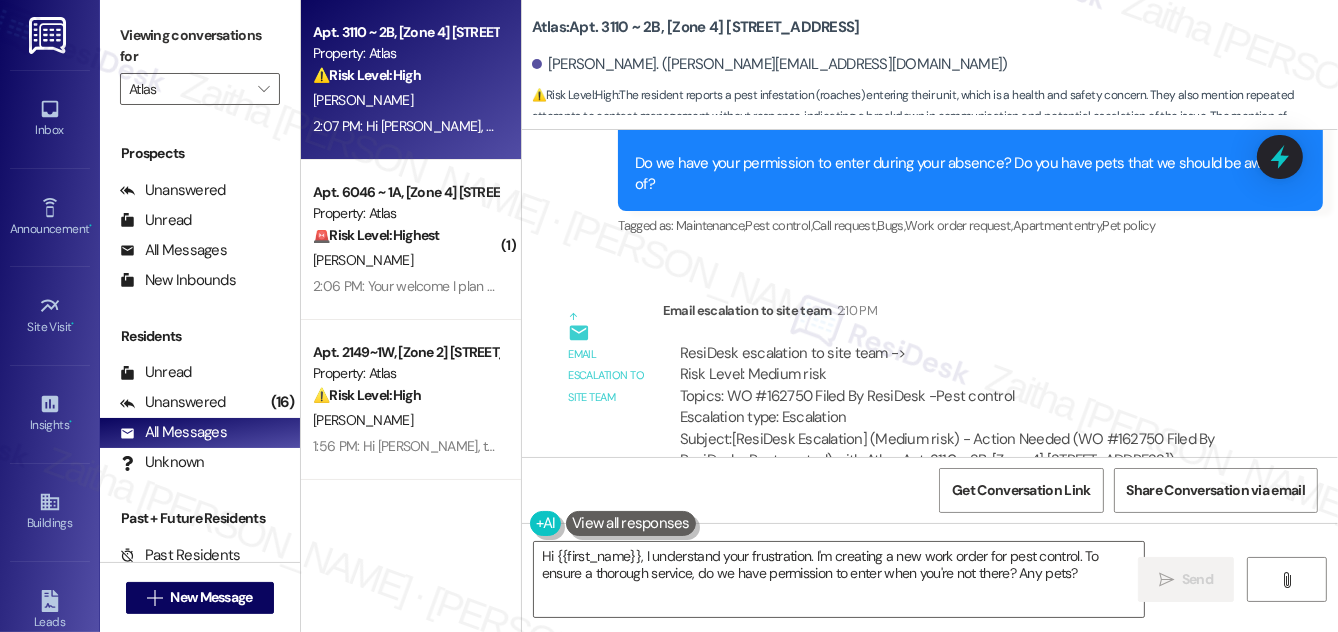 scroll, scrollTop: 6070, scrollLeft: 0, axis: vertical 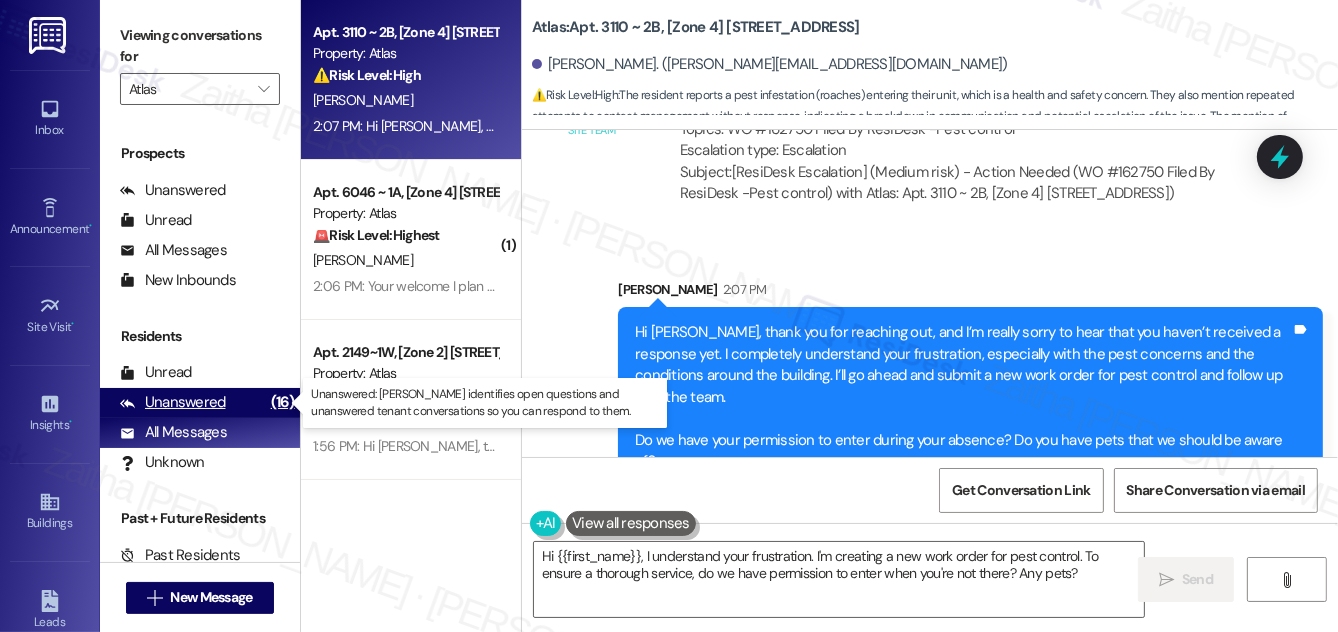 click on "Unanswered" at bounding box center [173, 402] 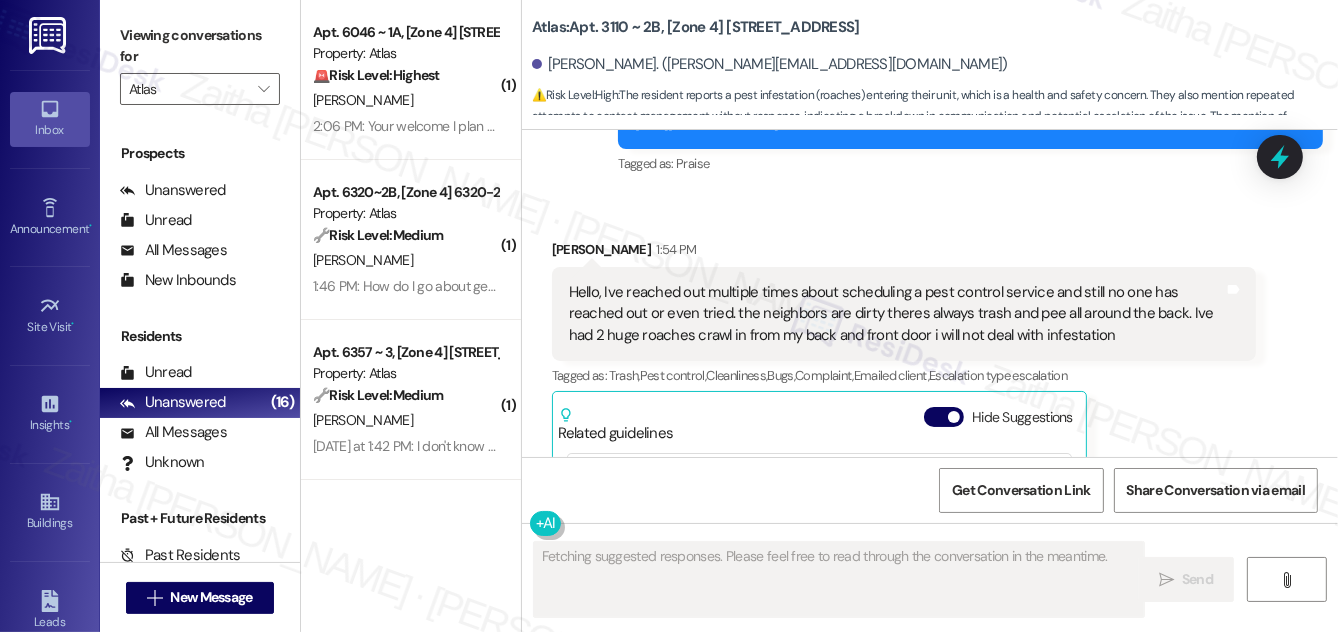 scroll, scrollTop: 5258, scrollLeft: 0, axis: vertical 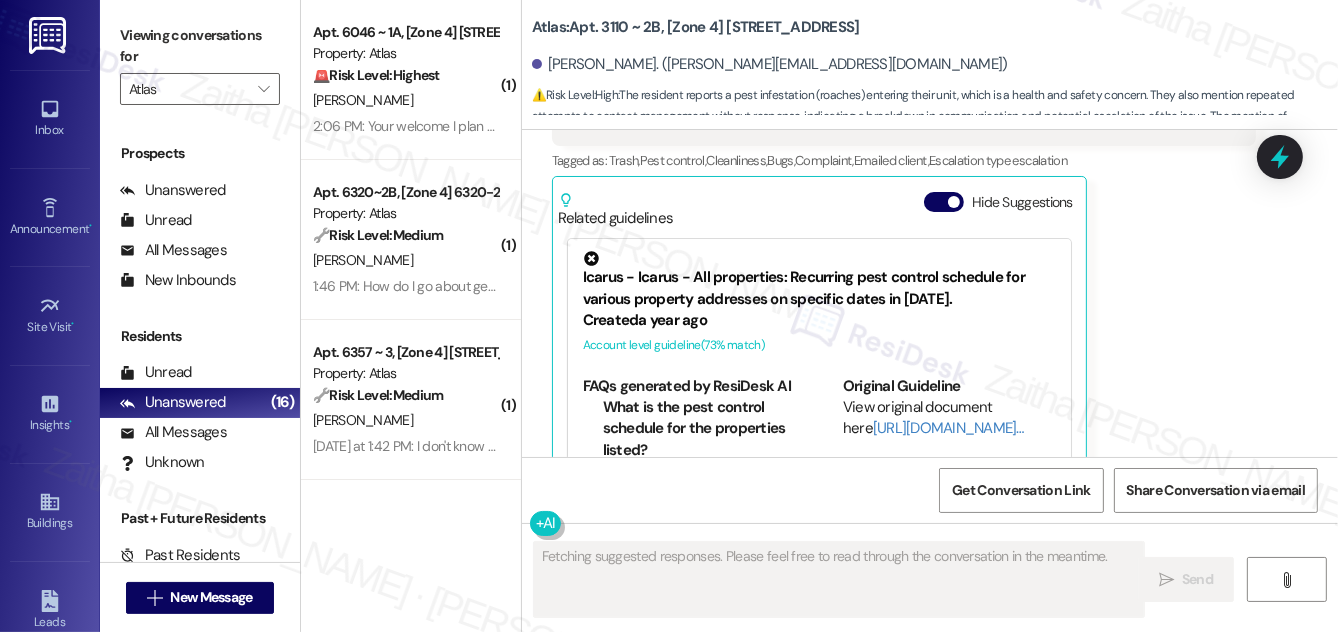 click on "Jeanah Wright. (jeanahwright@gmail.com)" at bounding box center [935, 65] 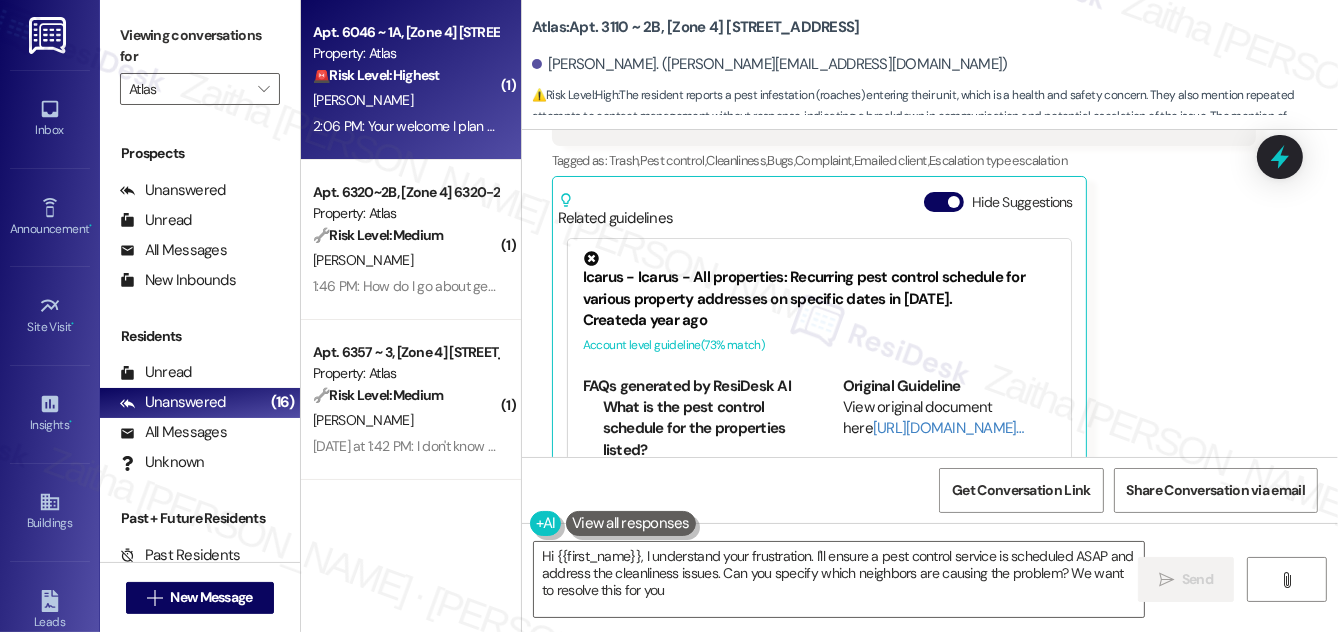 type on "Hi {{first_name}}, I understand your frustration. I'll ensure a pest control service is scheduled ASAP and address the cleanliness issues. Can you specify which neighbors are causing the problem? We want to resolve this for you!" 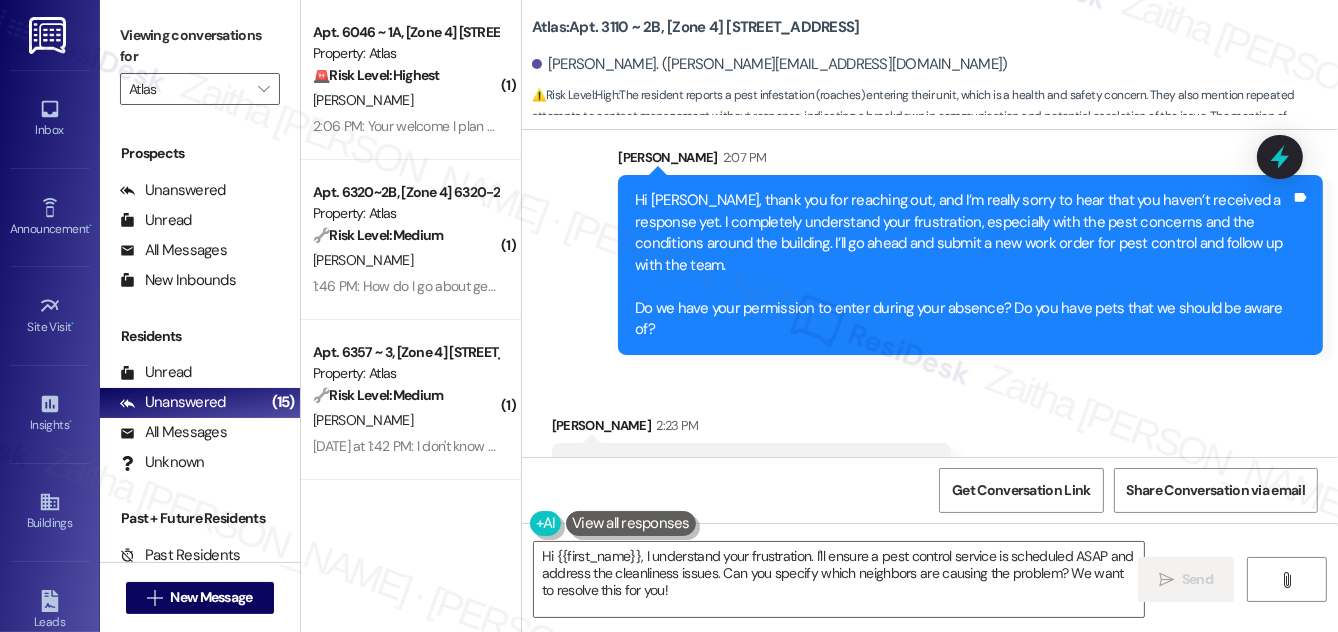 scroll, scrollTop: 6209, scrollLeft: 0, axis: vertical 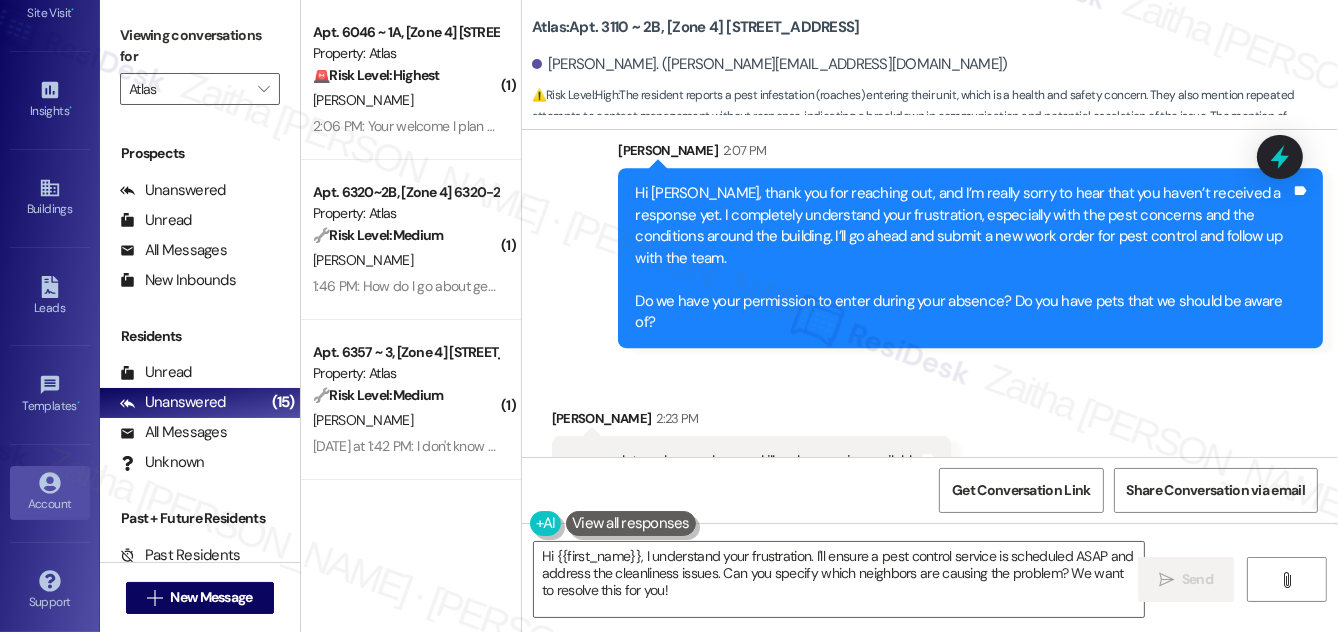 click on "Account" at bounding box center [50, 504] 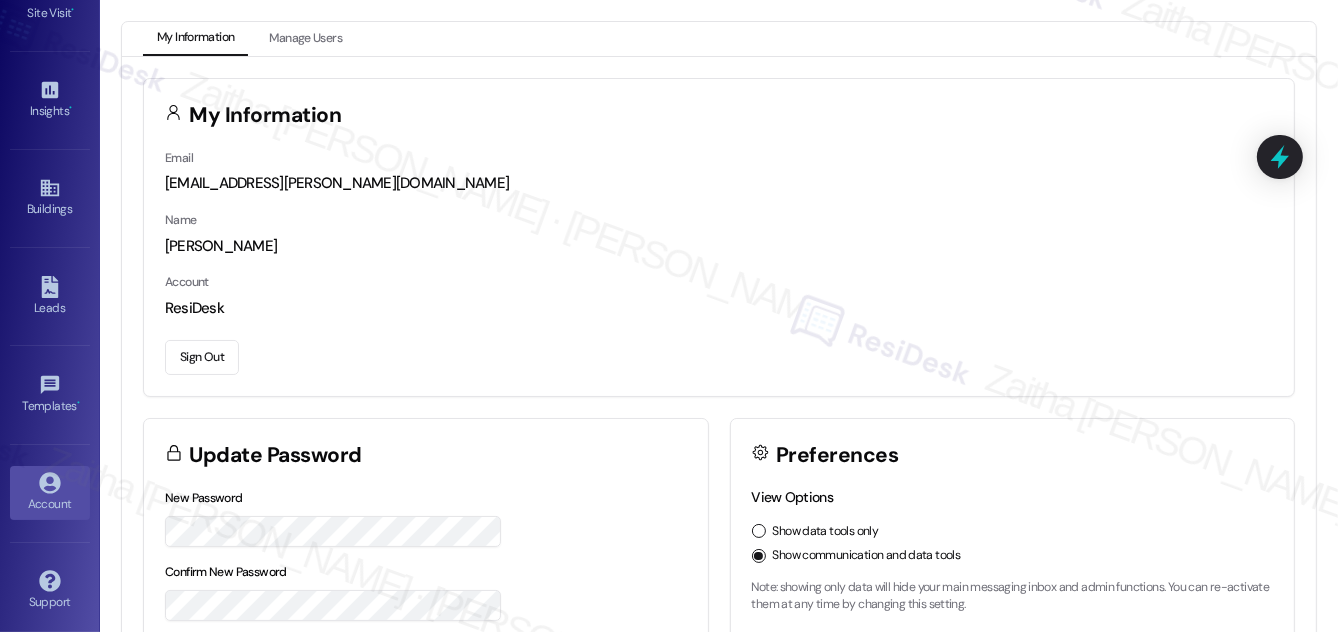click on "Sign Out" at bounding box center (202, 357) 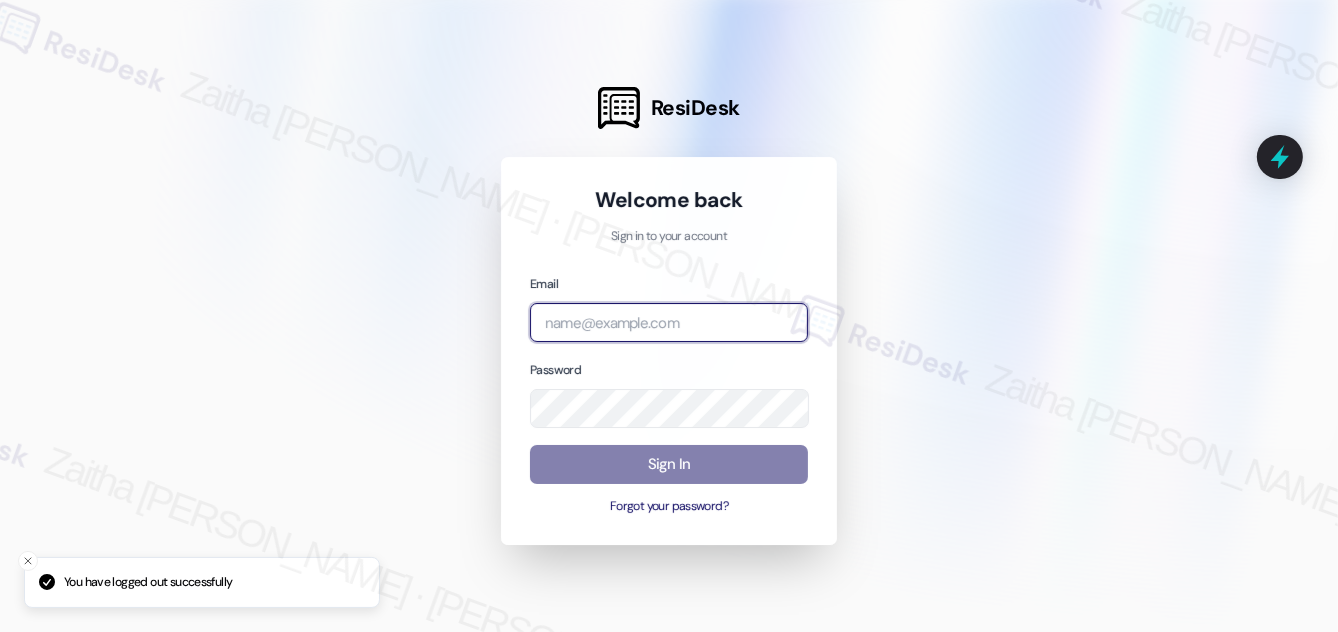 click at bounding box center (669, 322) 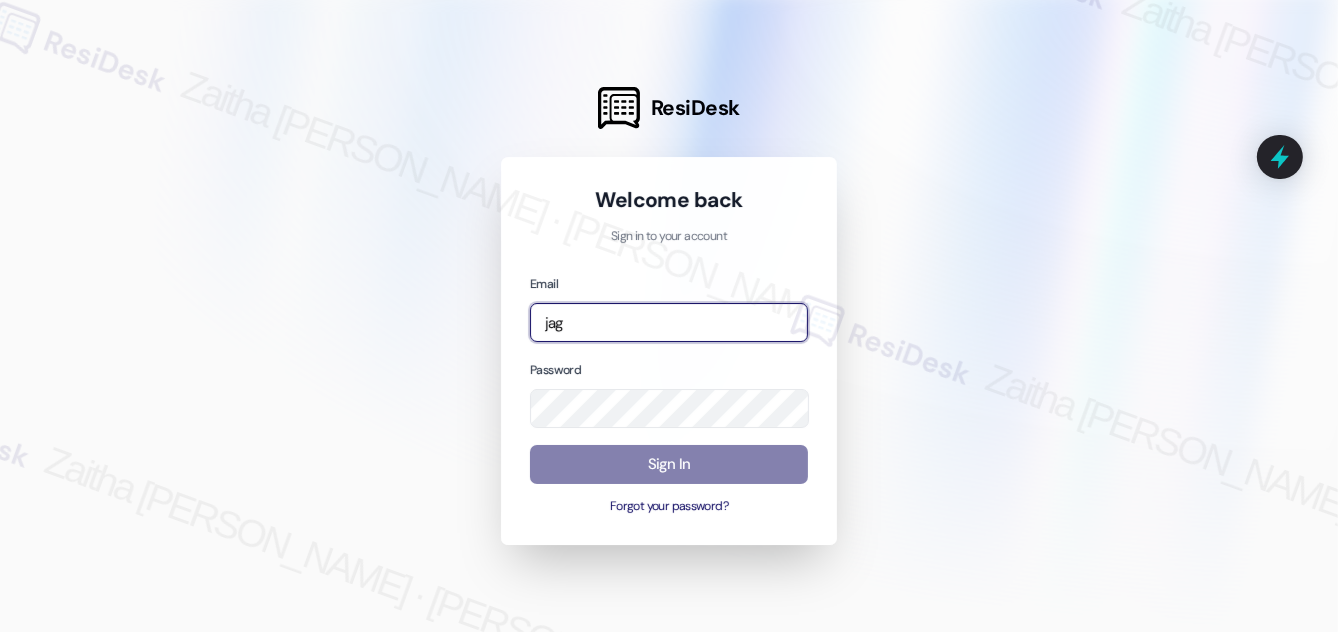 drag, startPoint x: 581, startPoint y: 330, endPoint x: 493, endPoint y: 327, distance: 88.051125 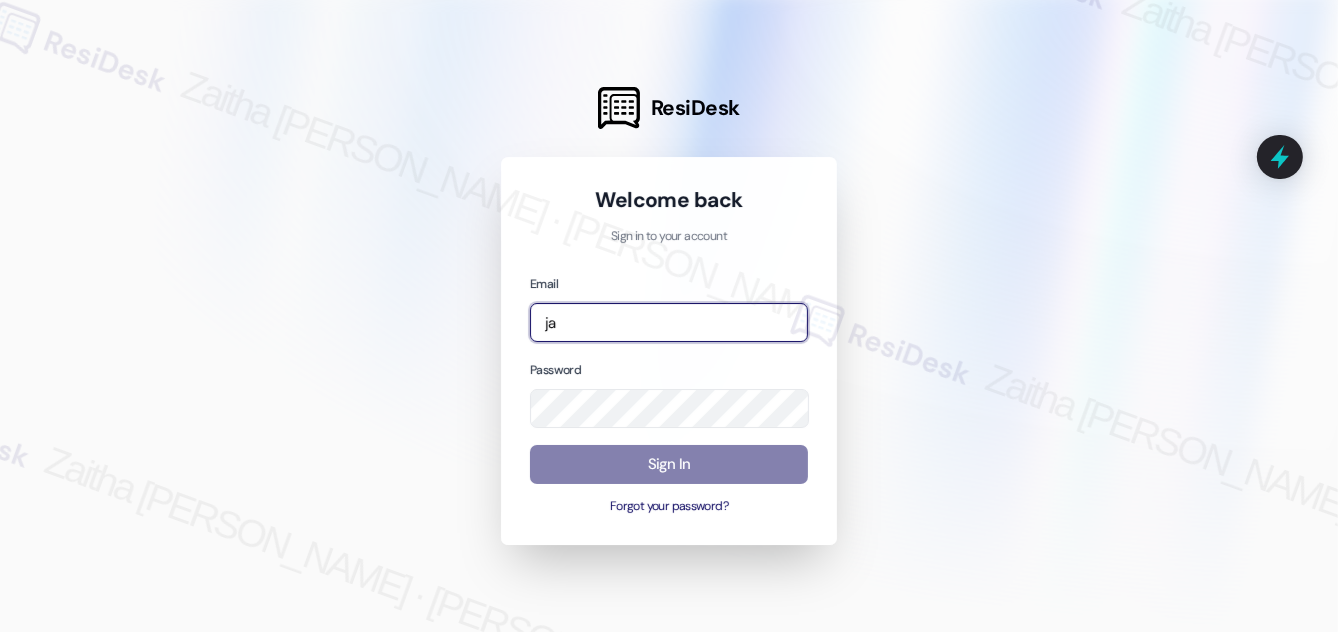 click at bounding box center [0, 632] 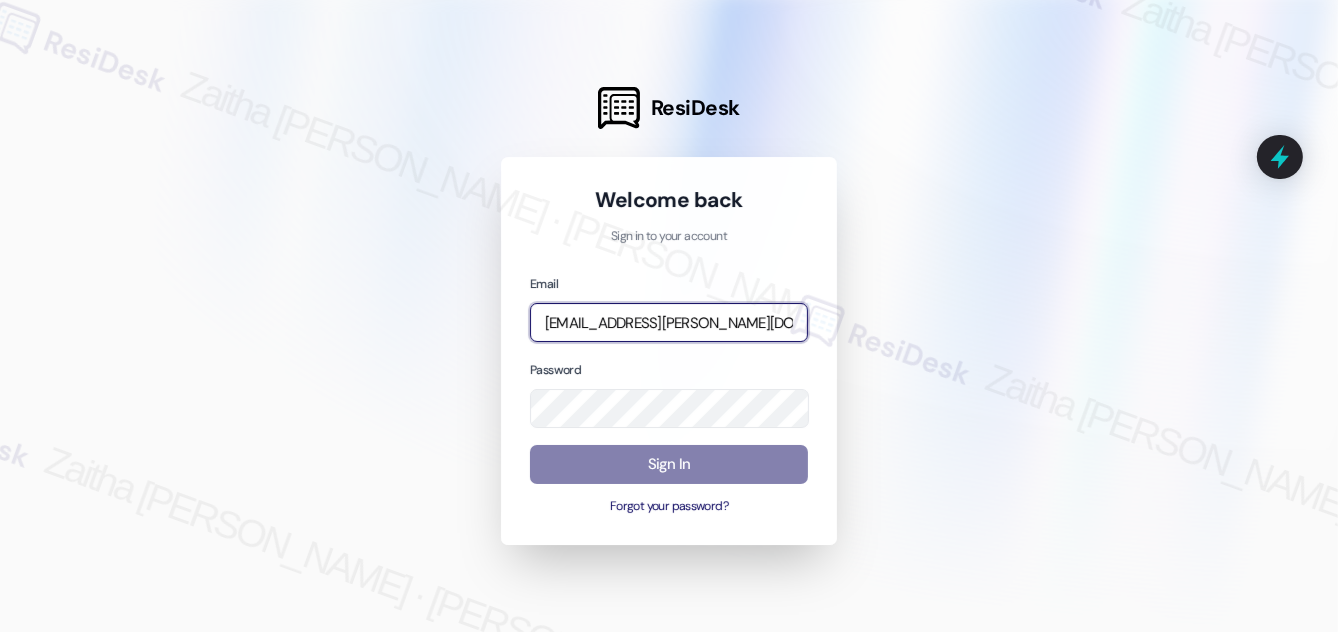 type on "automated-surveys-jag-zaitha.mae.garcia@jag.com" 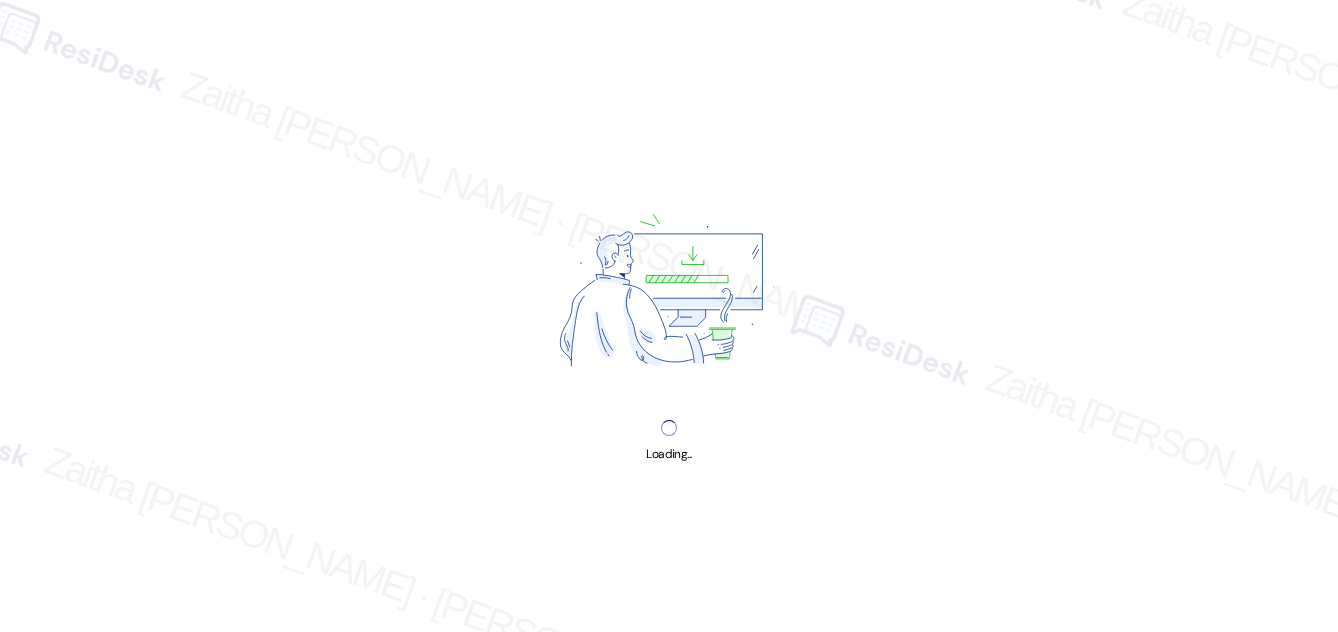 scroll, scrollTop: 0, scrollLeft: 0, axis: both 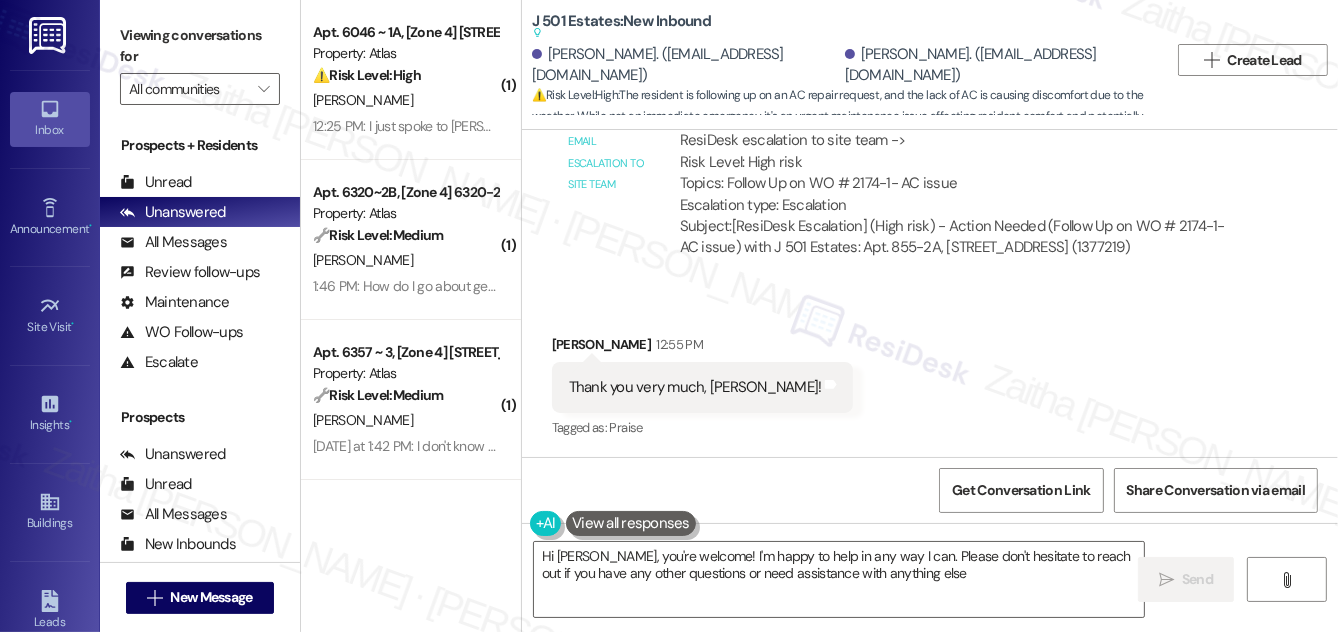 type on "Hi Jingjing, you're welcome! I'm happy to help in any way I can. Please don't hesitate to reach out if you have any other questions or need assistance with anything else." 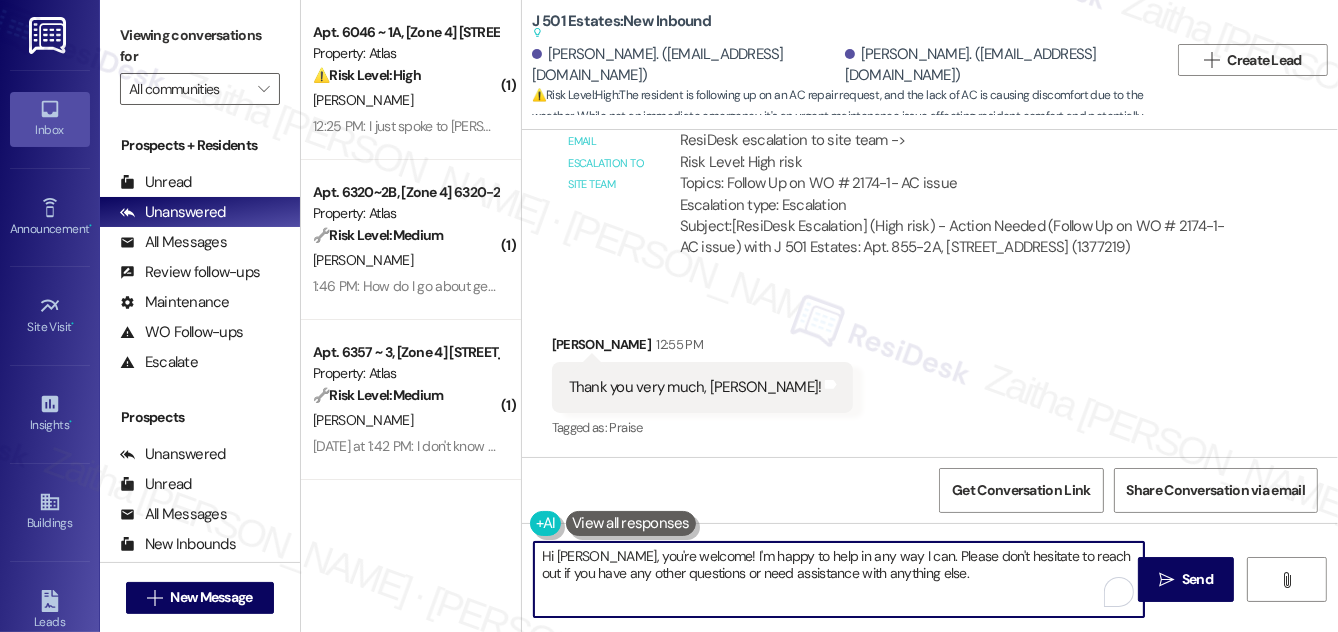 drag, startPoint x: 542, startPoint y: 550, endPoint x: 962, endPoint y: 605, distance: 423.58588 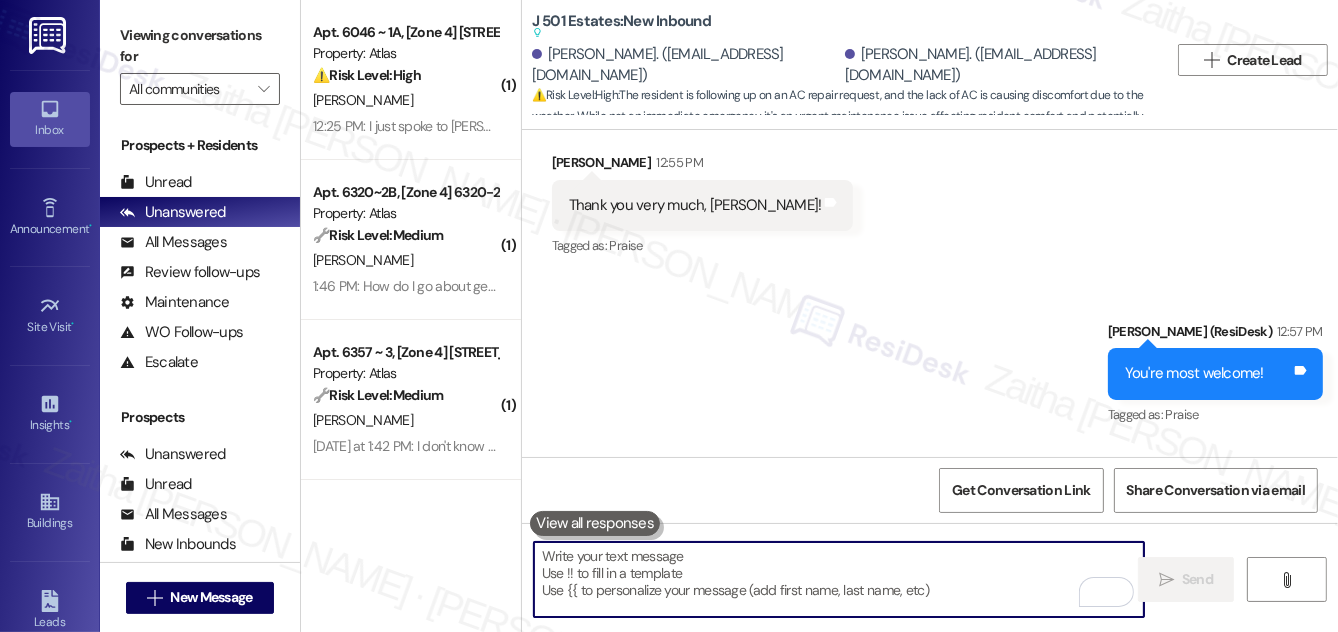 scroll, scrollTop: 3363, scrollLeft: 0, axis: vertical 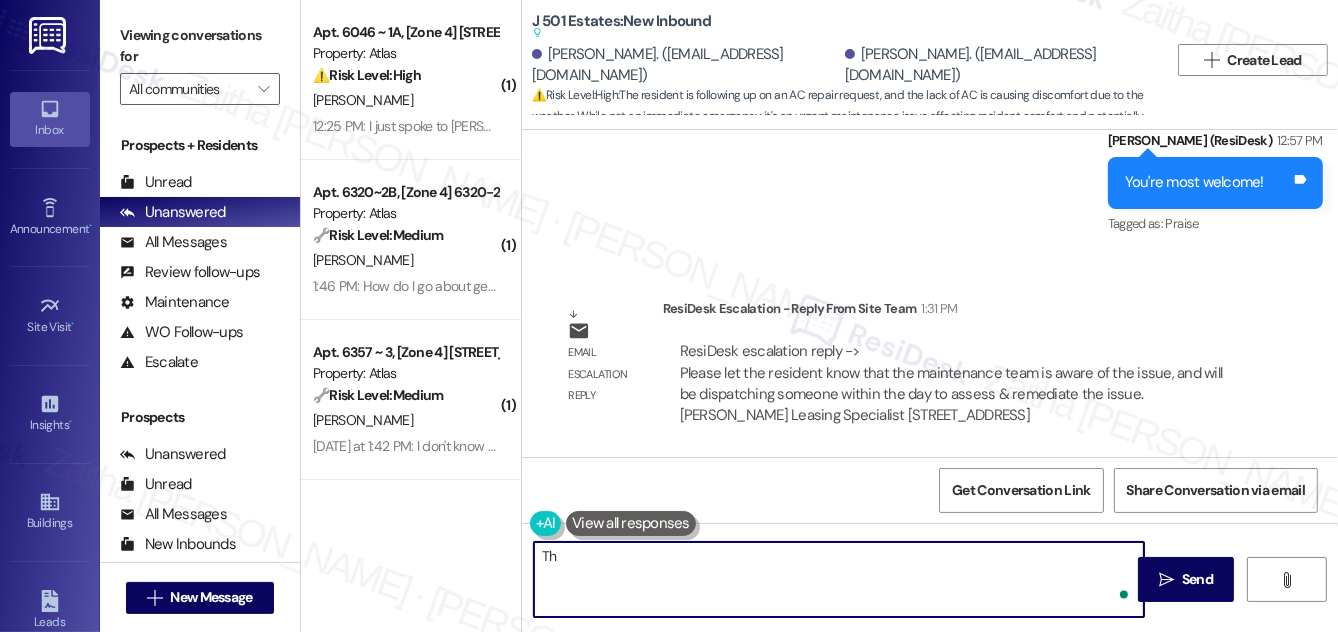 type on "T" 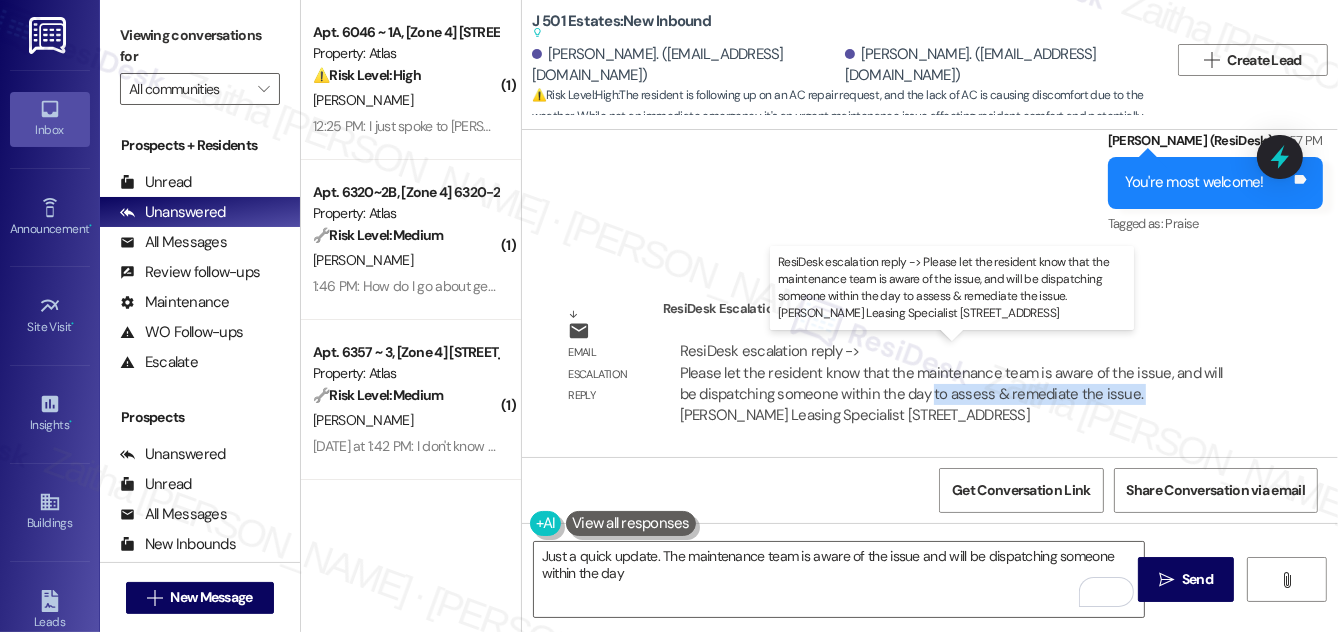 drag, startPoint x: 906, startPoint y: 394, endPoint x: 1111, endPoint y: 385, distance: 205.19746 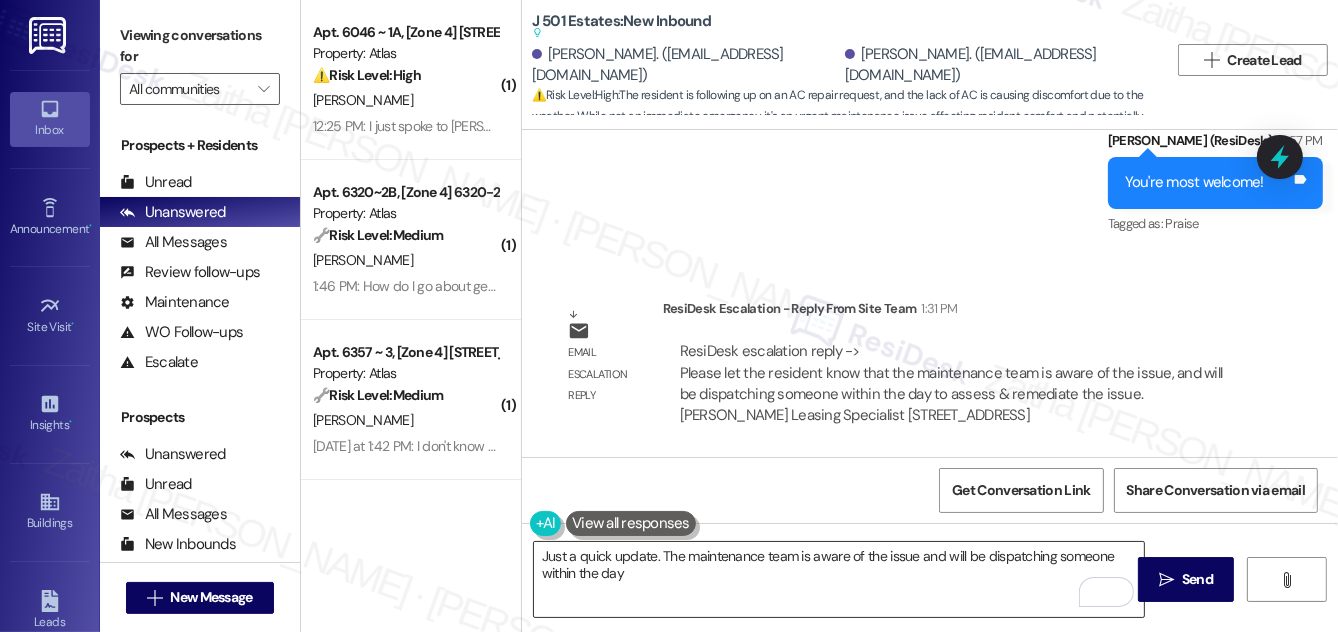 click on "Just a quick update. The maintenance team is aware of the issue and will be dispatching someone within the day" at bounding box center [839, 579] 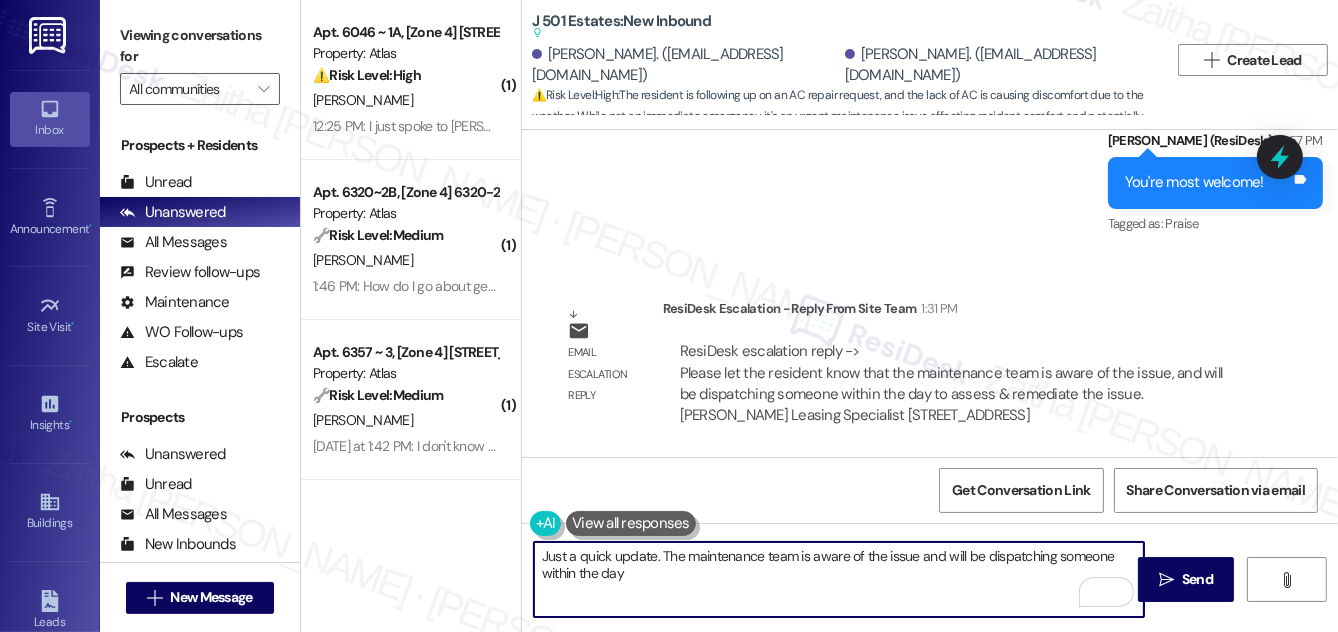 paste on "to assess & remediate the issue." 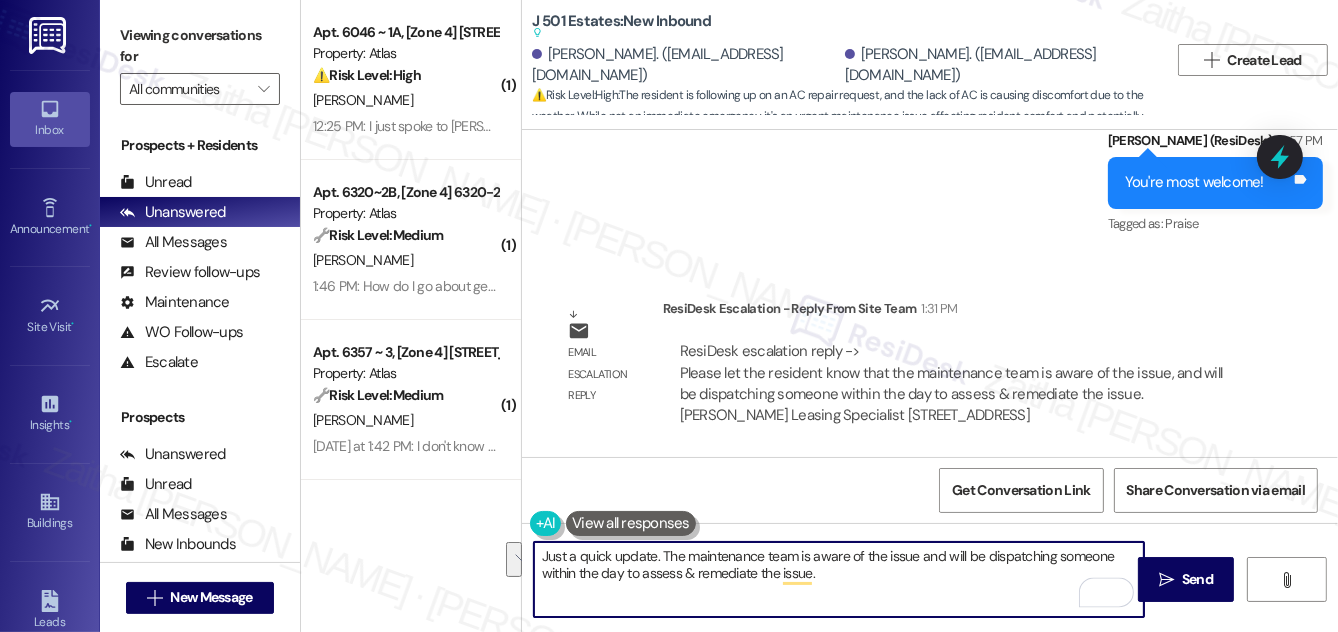 drag, startPoint x: 830, startPoint y: 577, endPoint x: 584, endPoint y: 558, distance: 246.73265 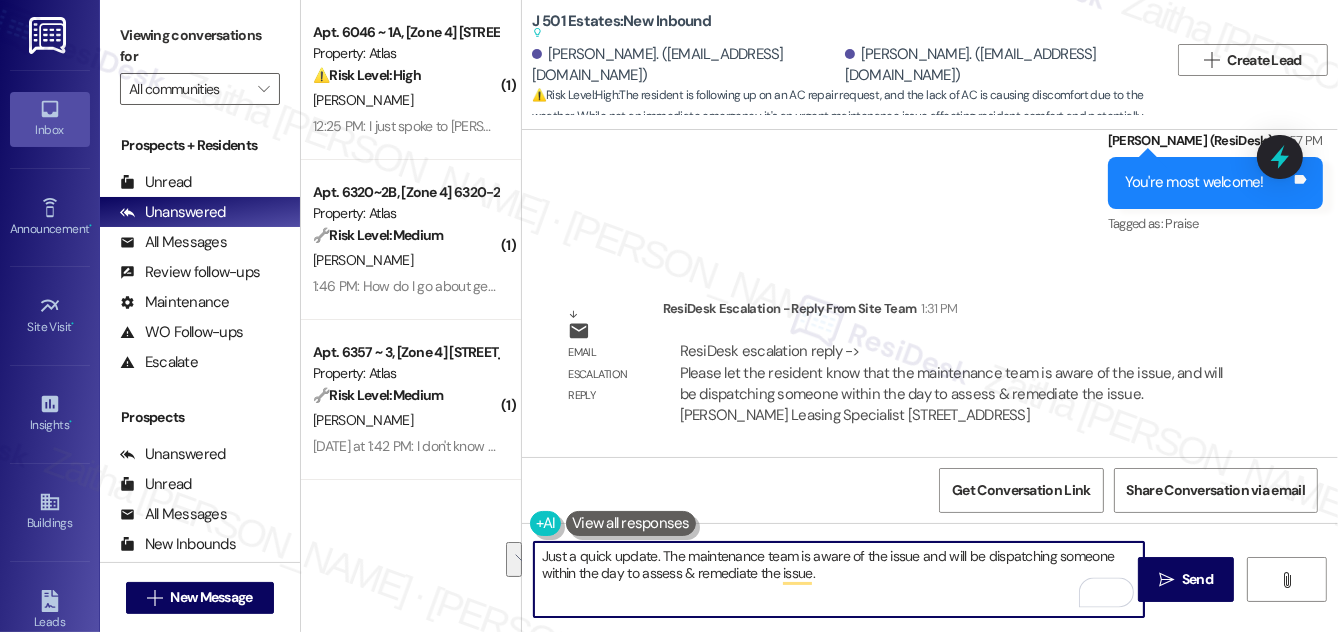 click on "Just a quick update. The maintenance team is aware of the issue and will be dispatching someone within the day to assess & remediate the issue." at bounding box center [839, 579] 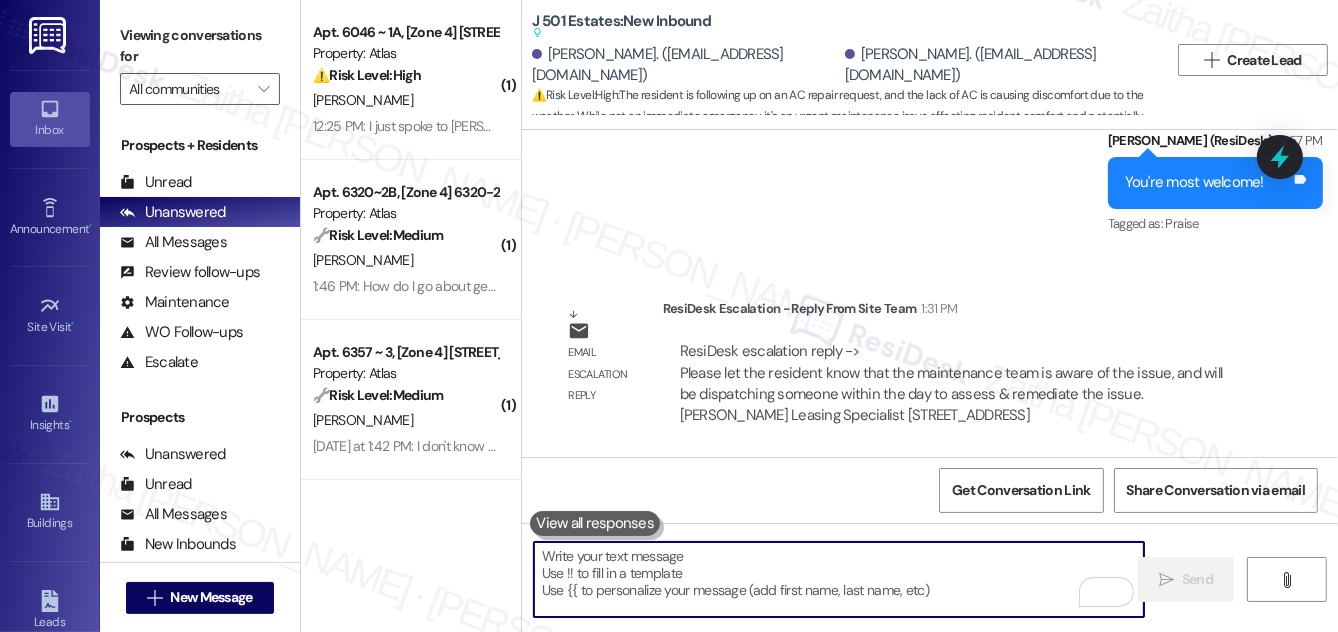 paste on "Just a quick update:" 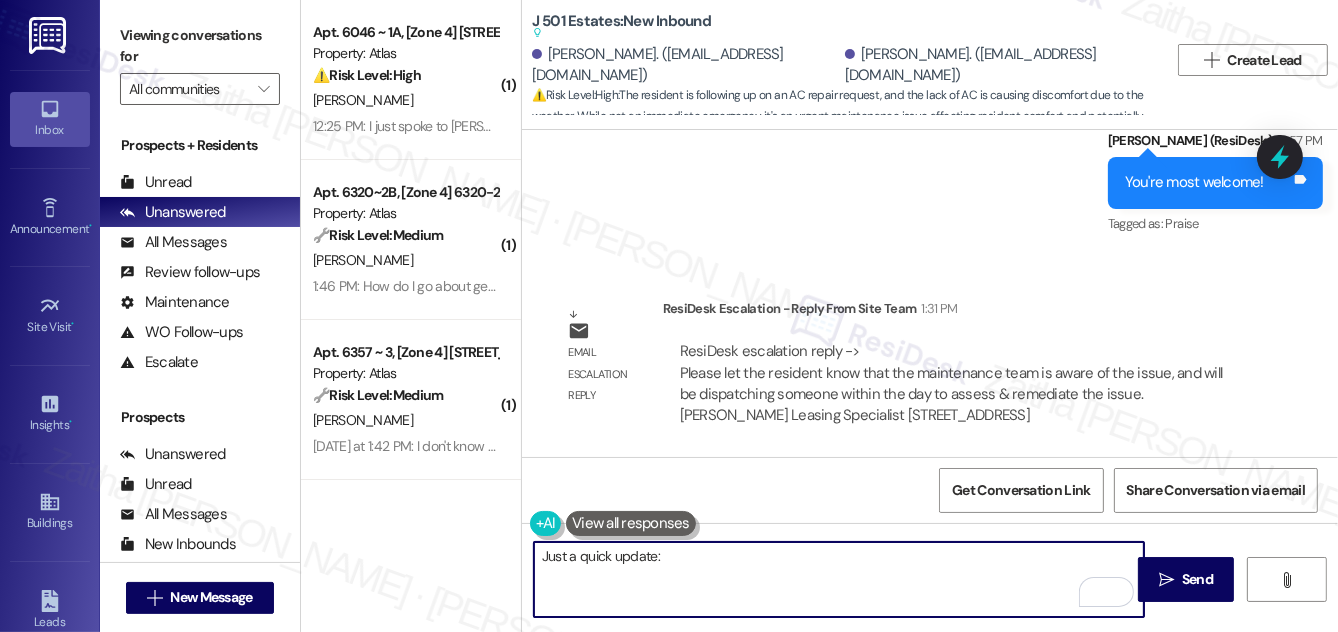 paste on "The maintenance team is aware of the issue and will be dispatching someone today to assess and begin remediation." 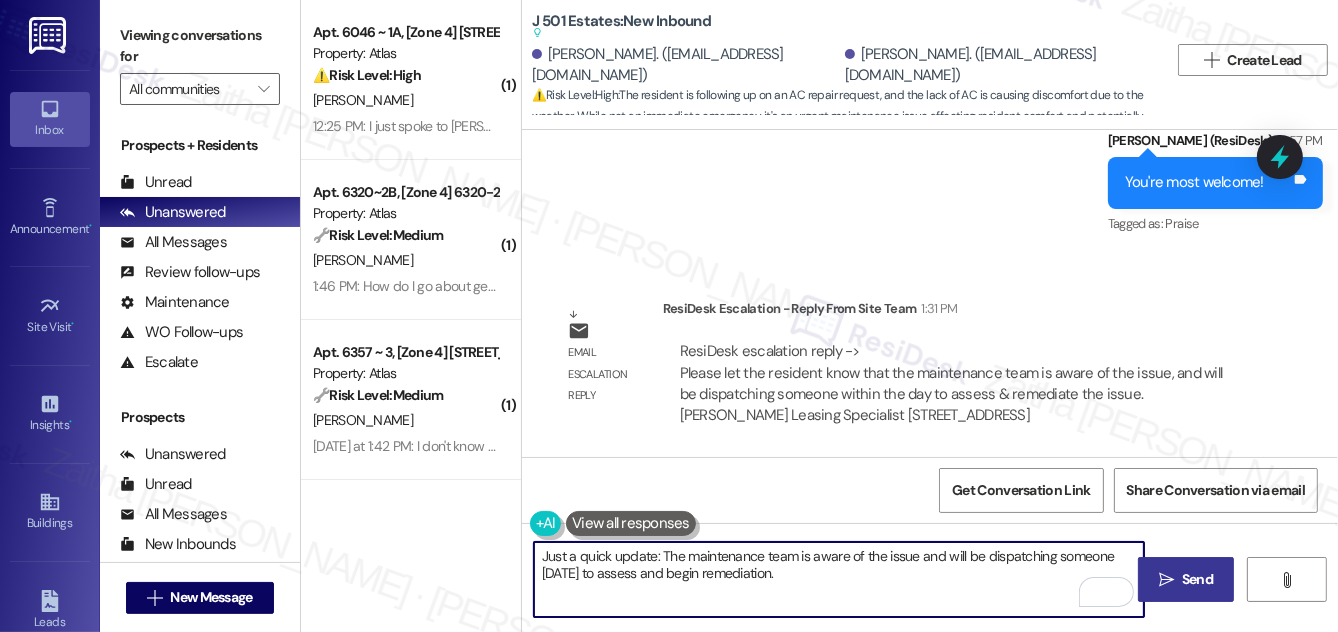 type on "Just a quick update: The maintenance team is aware of the issue and will be dispatching someone [DATE] to assess and begin remediation." 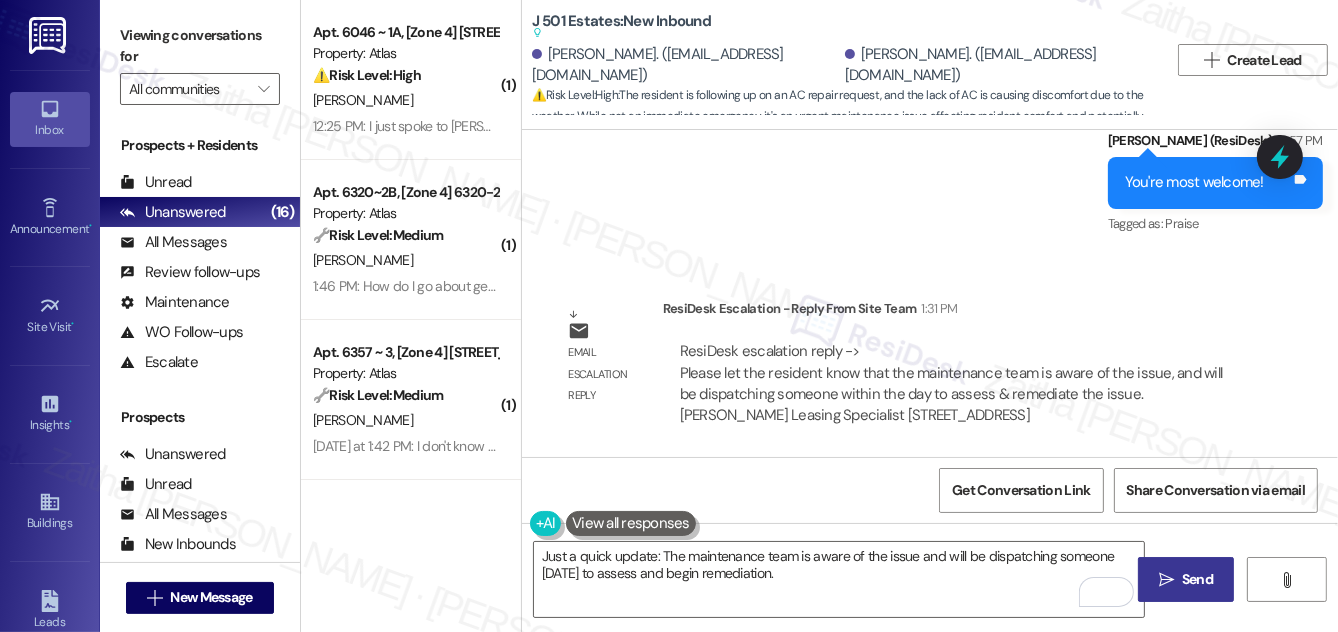 click on " Send" at bounding box center (1186, 579) 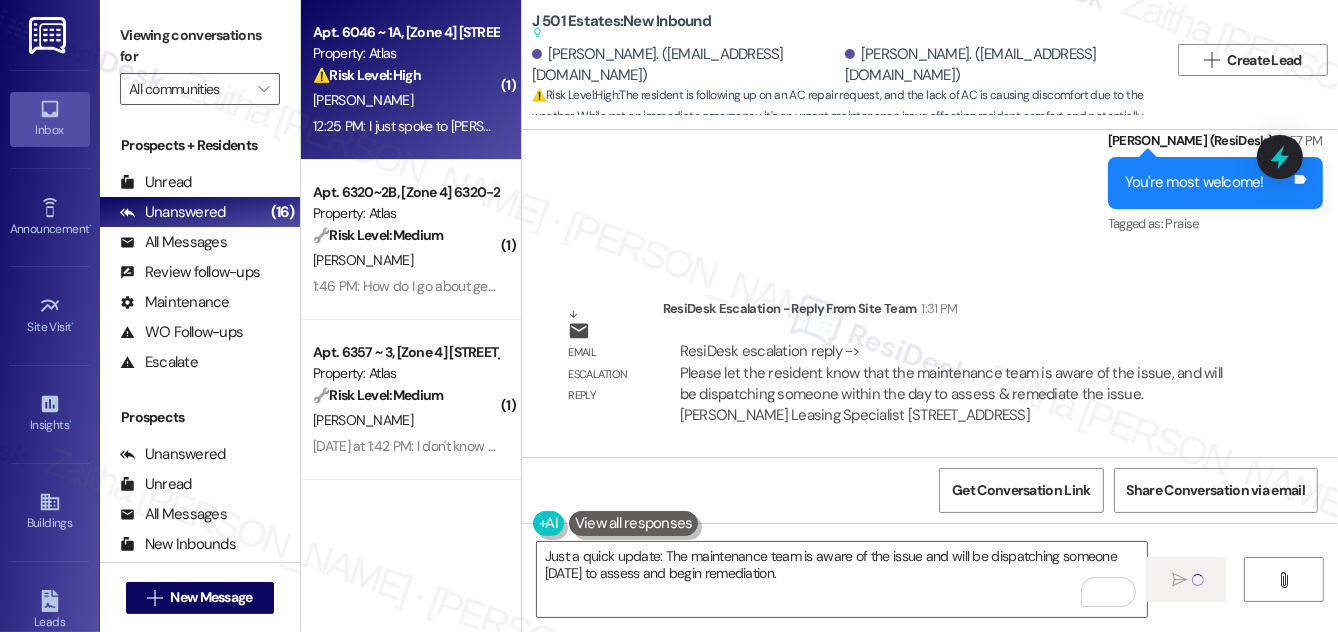 type 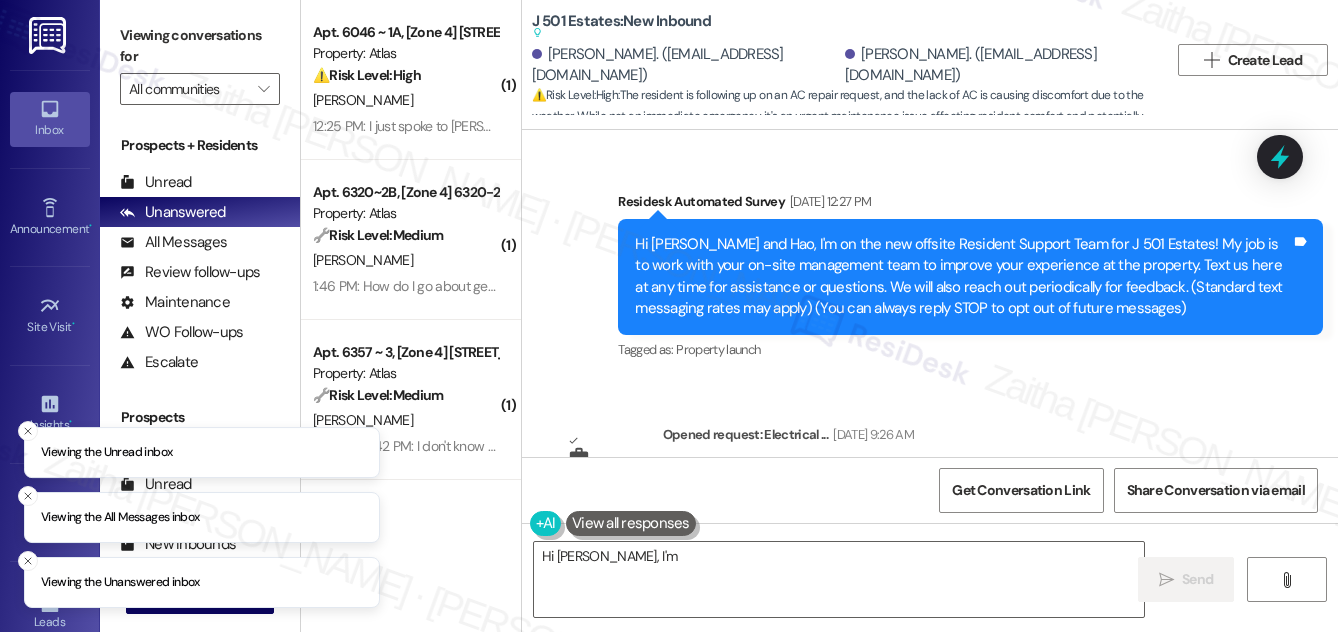 scroll, scrollTop: 0, scrollLeft: 0, axis: both 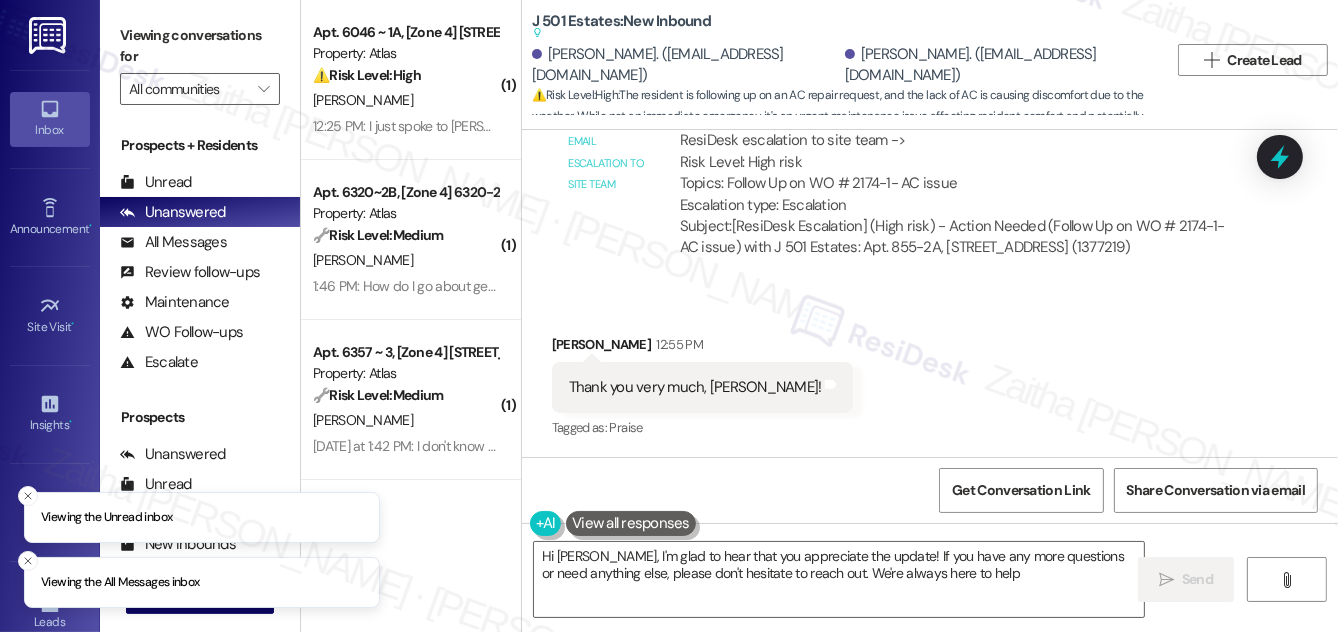 type on "Hi [PERSON_NAME], I'm glad to hear that you appreciate the update! If you have any more questions or need anything else, please don't hesitate to reach out. We're always here to help!" 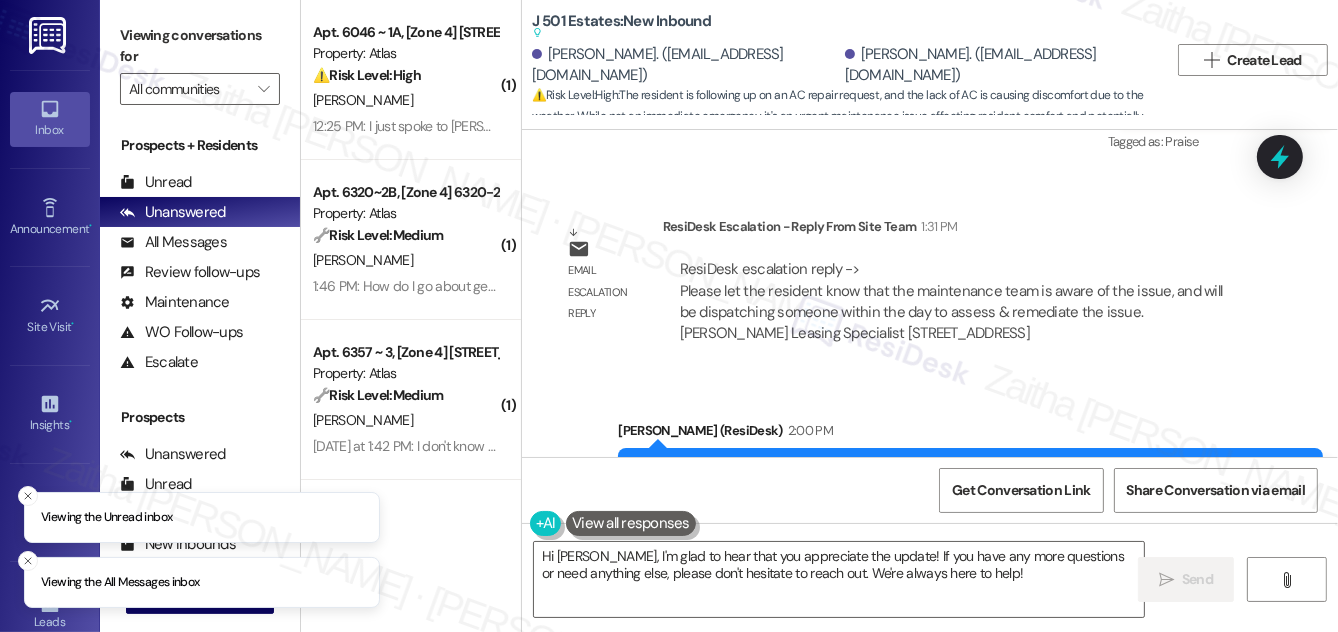 scroll, scrollTop: 3554, scrollLeft: 0, axis: vertical 